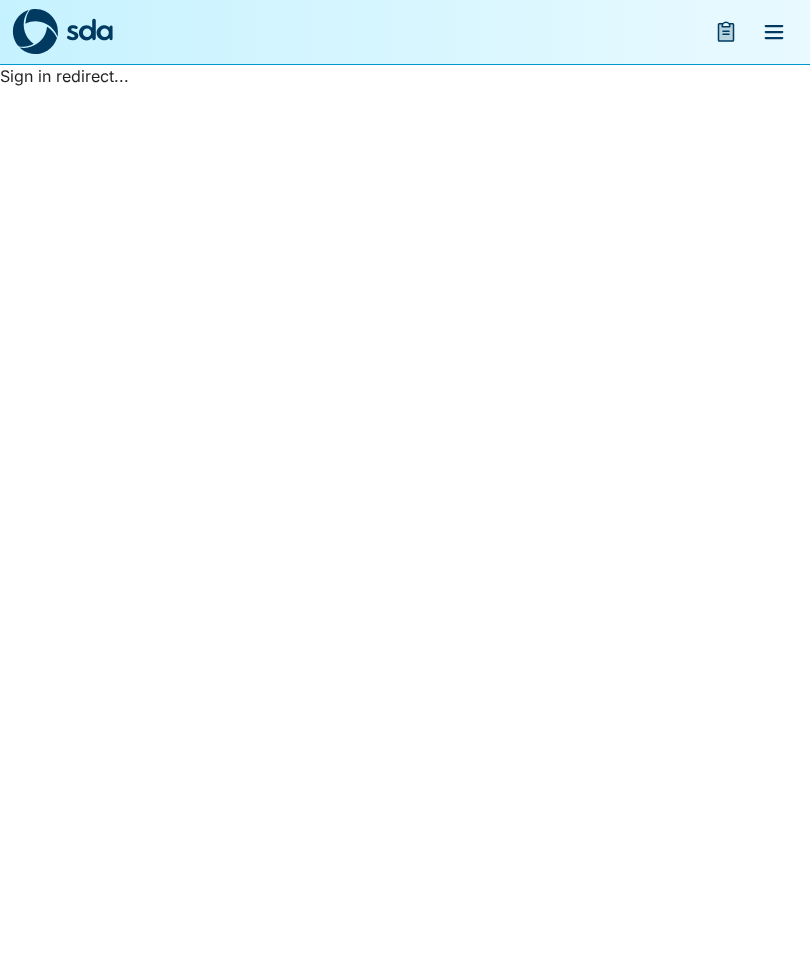 scroll, scrollTop: 0, scrollLeft: 0, axis: both 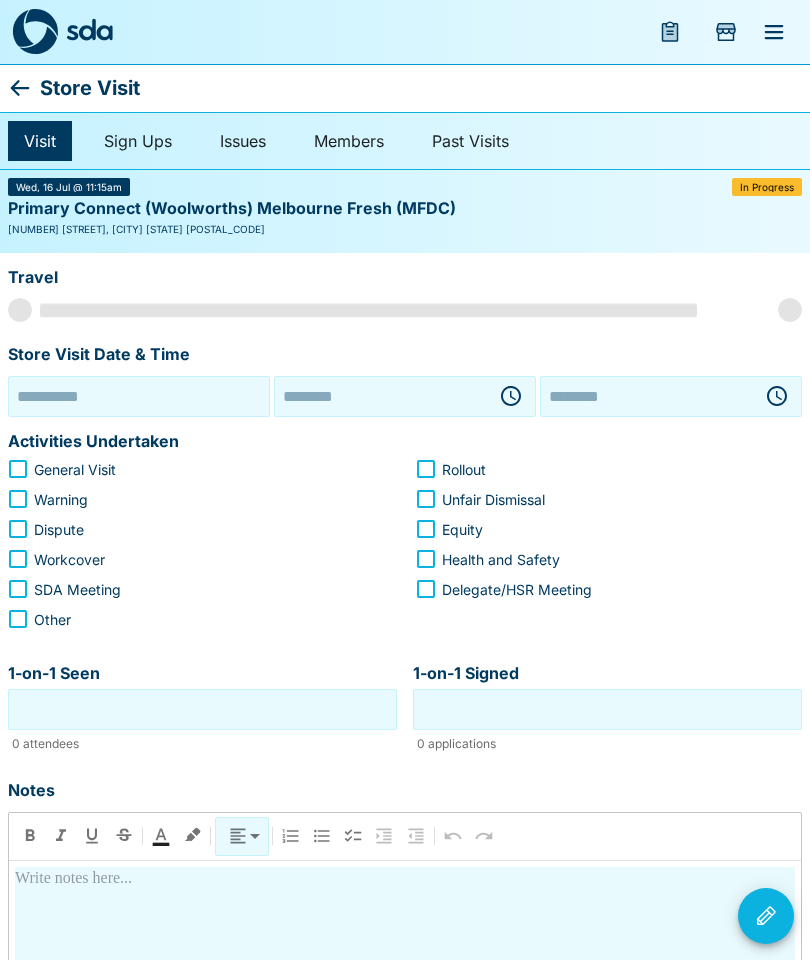 type on "**********" 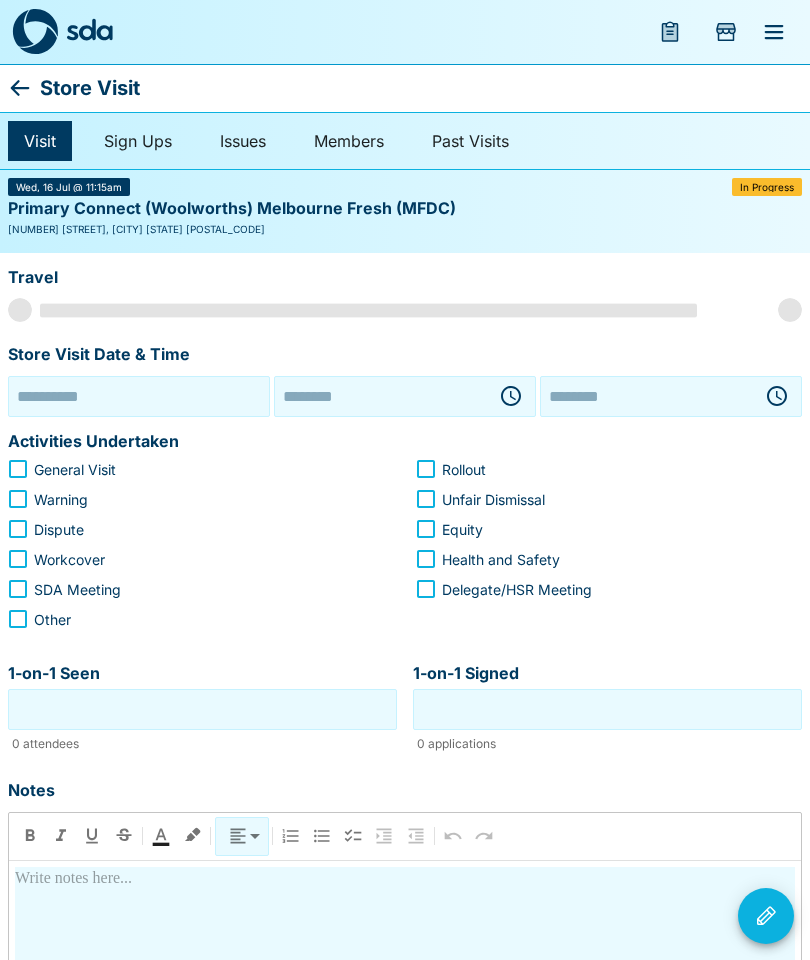 type on "********" 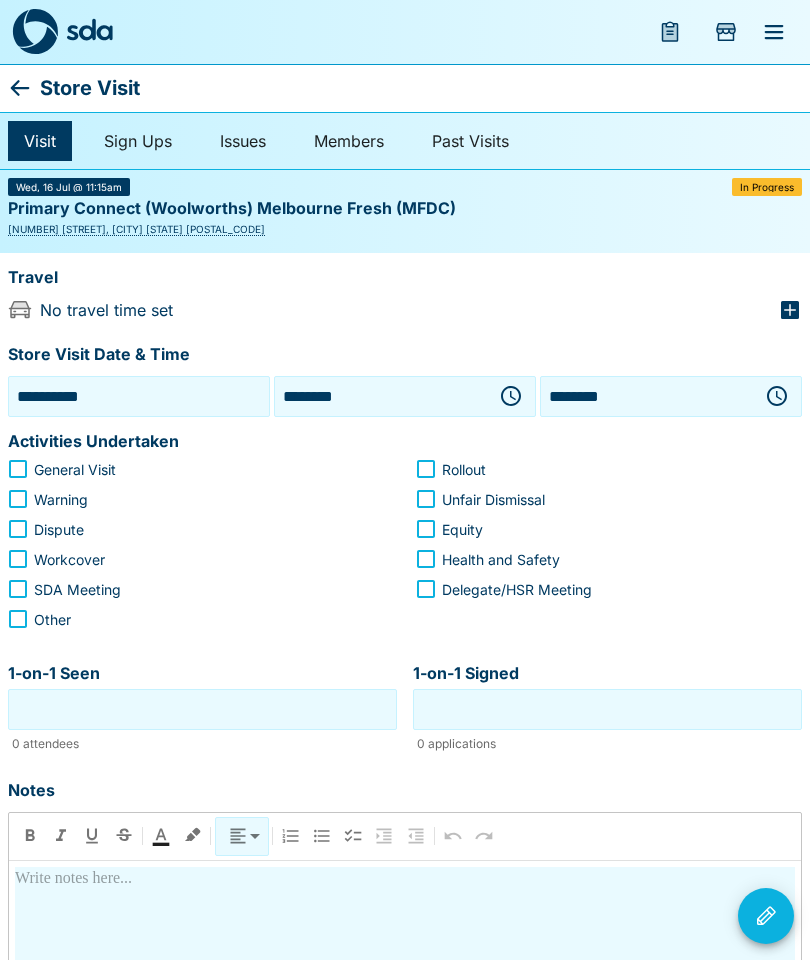 click on "**********" at bounding box center [139, 396] 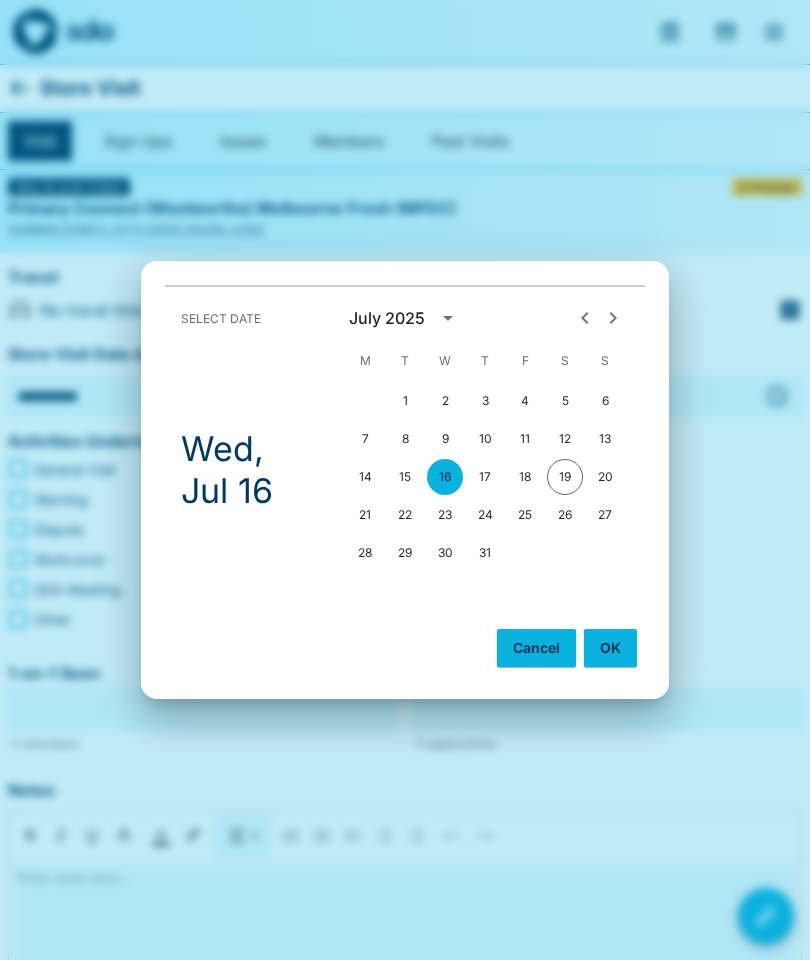 click on "[NUMBER] [NUMBER] [NUMBER] [NUMBER]" at bounding box center (485, 553) 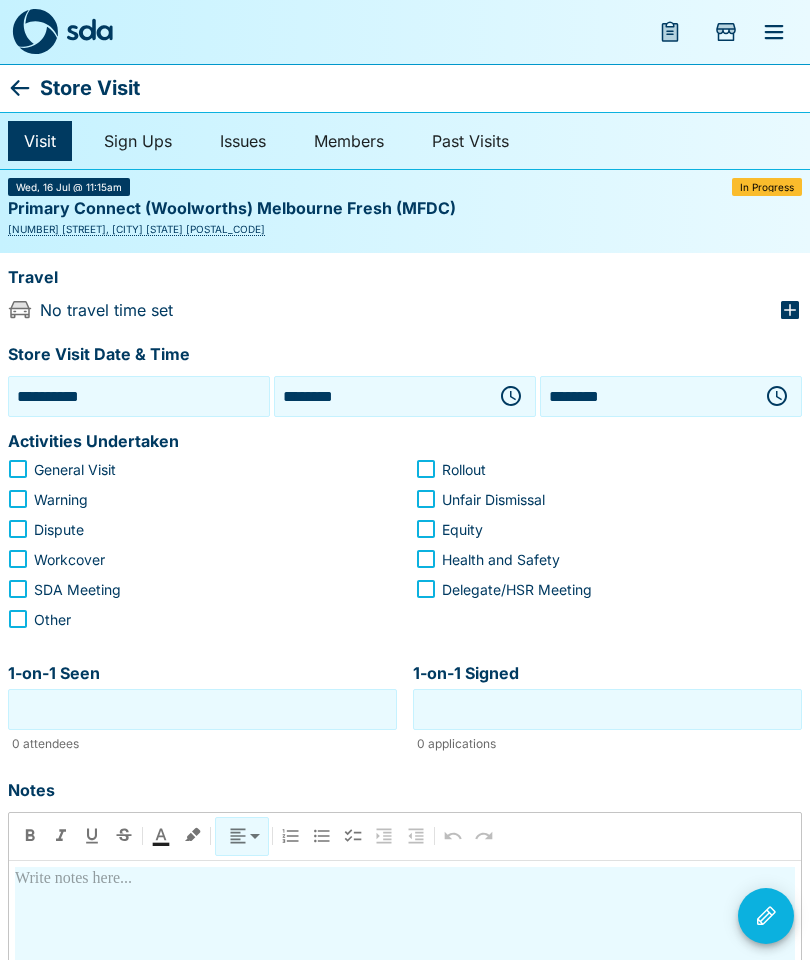 click 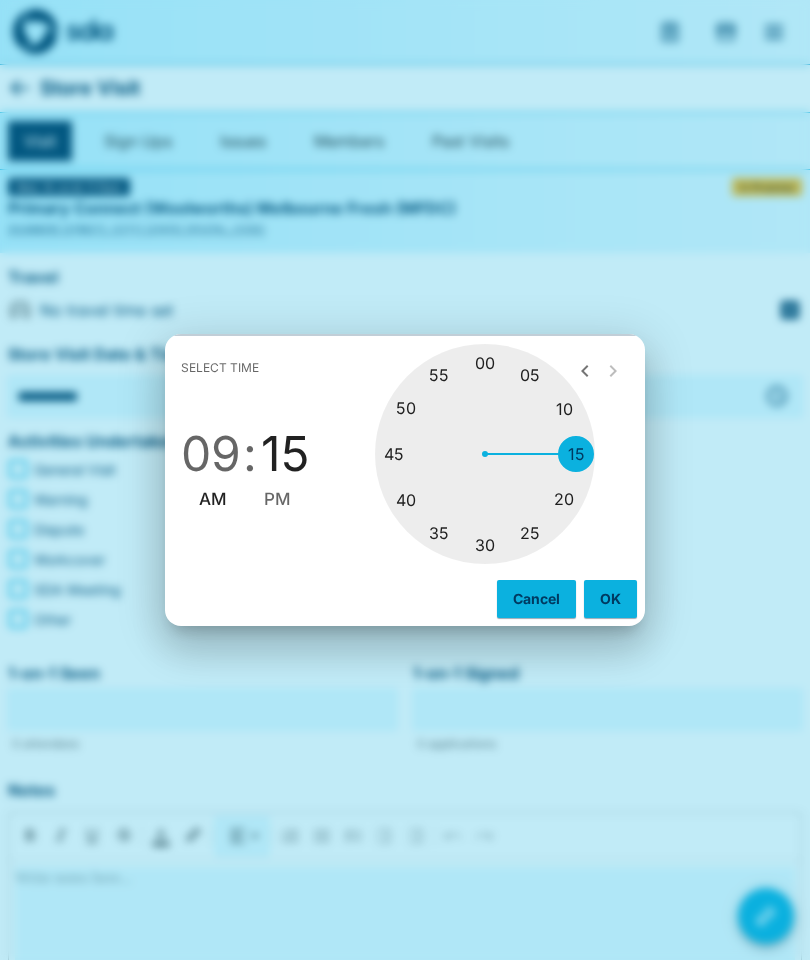 click on "05 10 15 20 25 30 35 40 45 50 55 00" at bounding box center (485, 454) 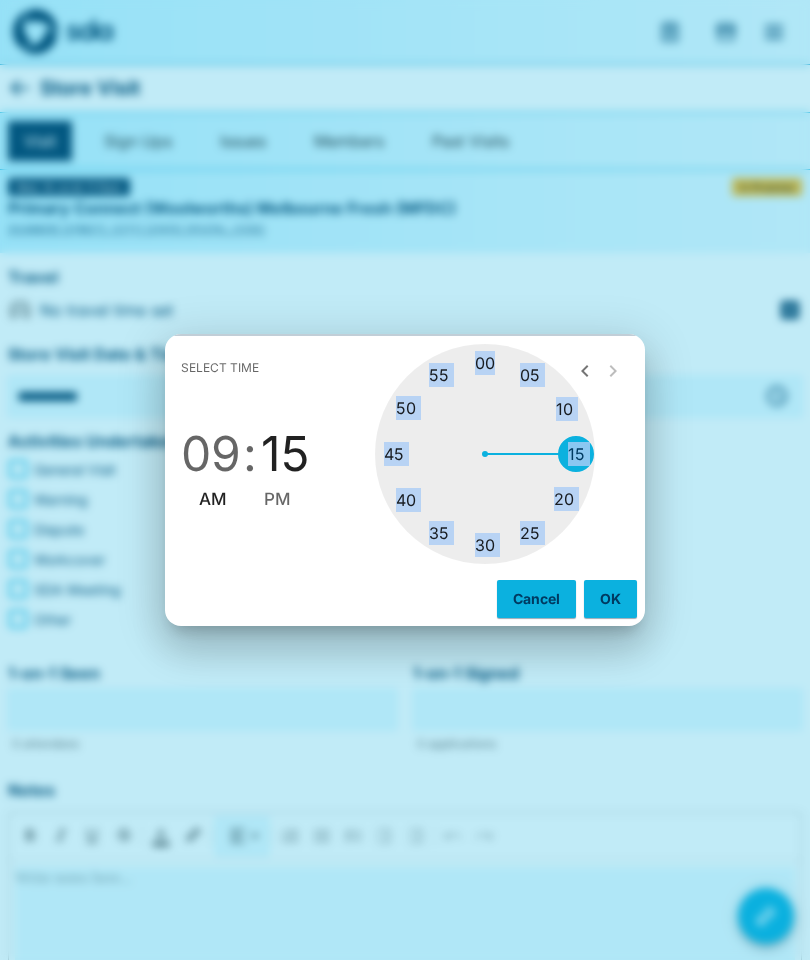 type on "********" 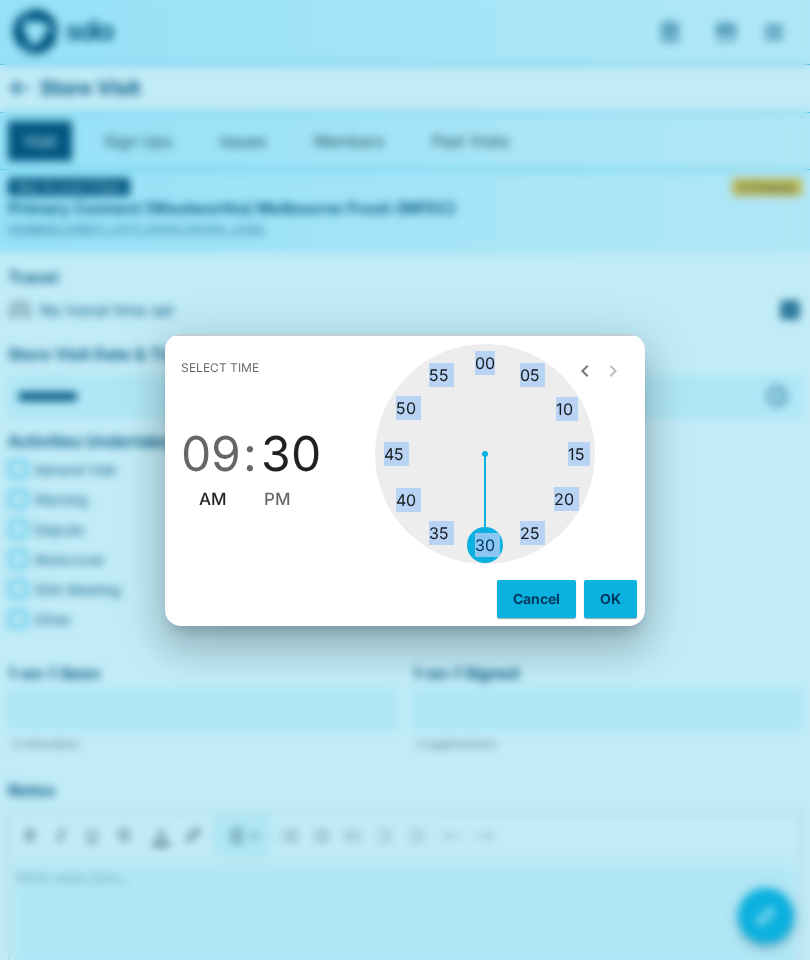 click on "OK" at bounding box center (610, 599) 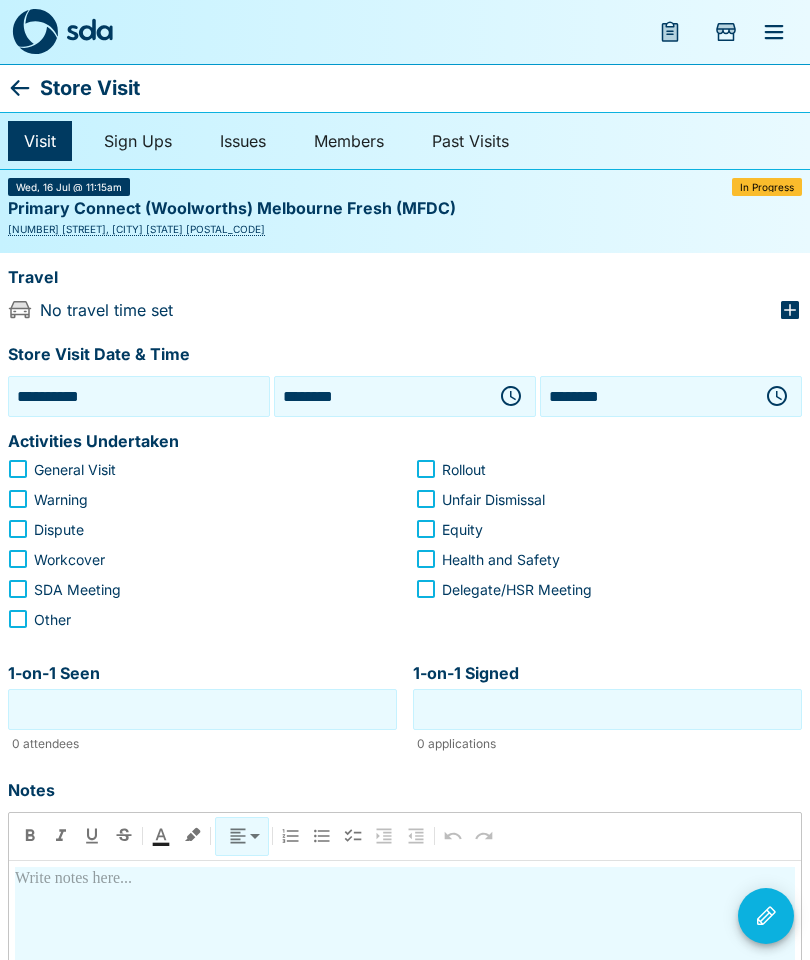 click 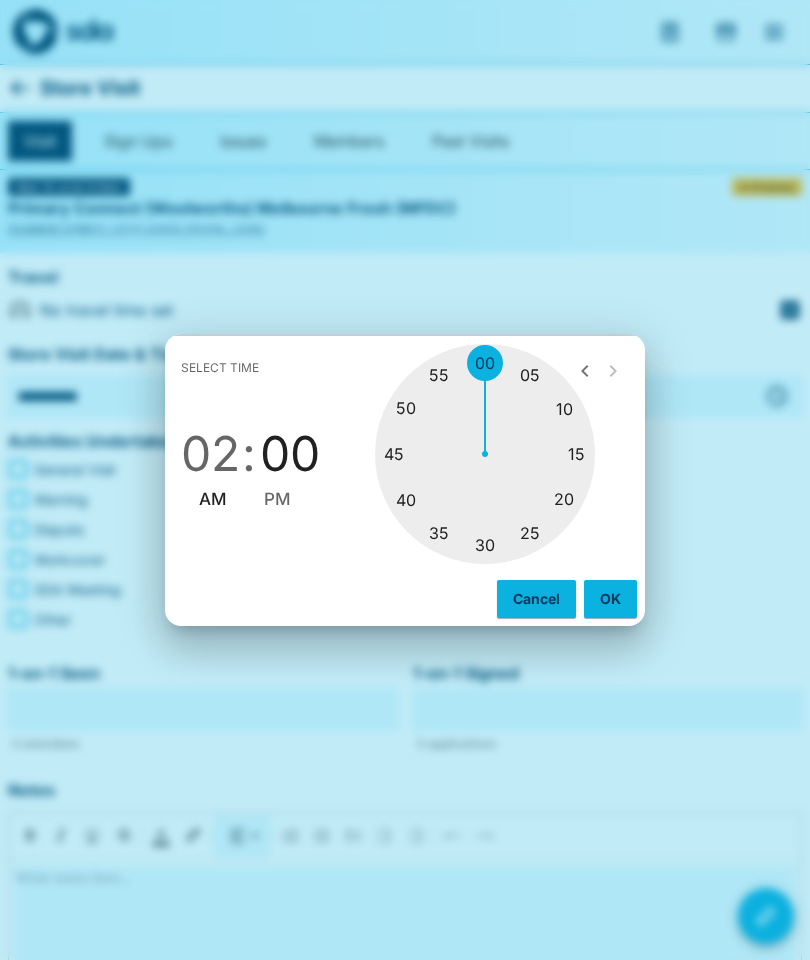 click on "OK" at bounding box center (610, 599) 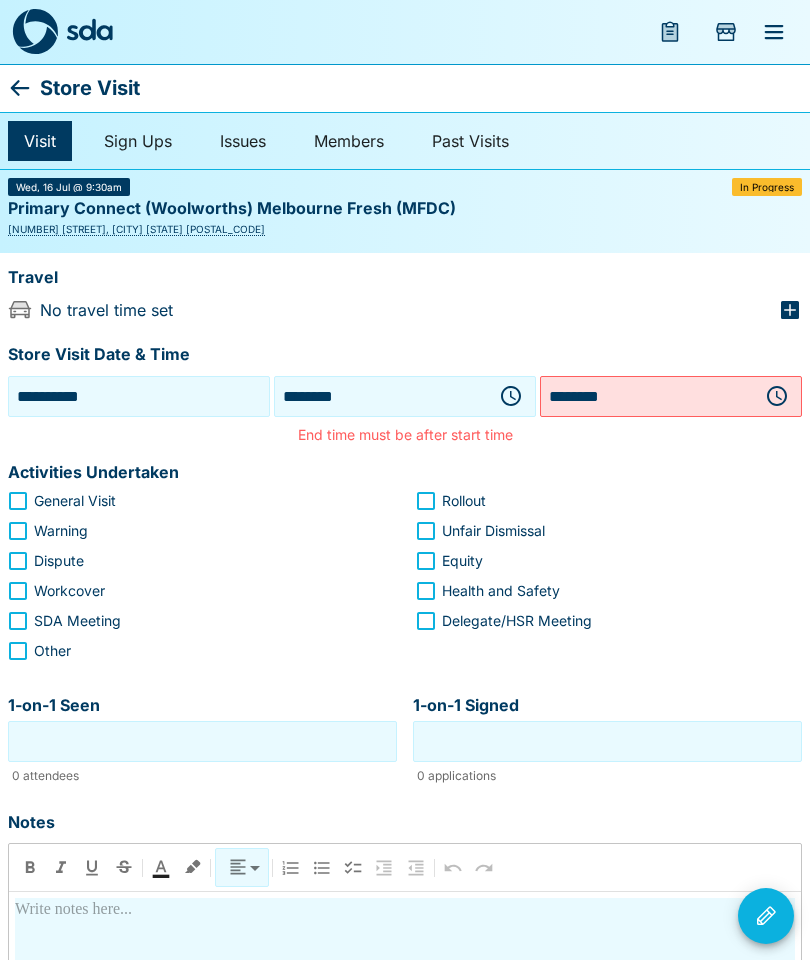 click 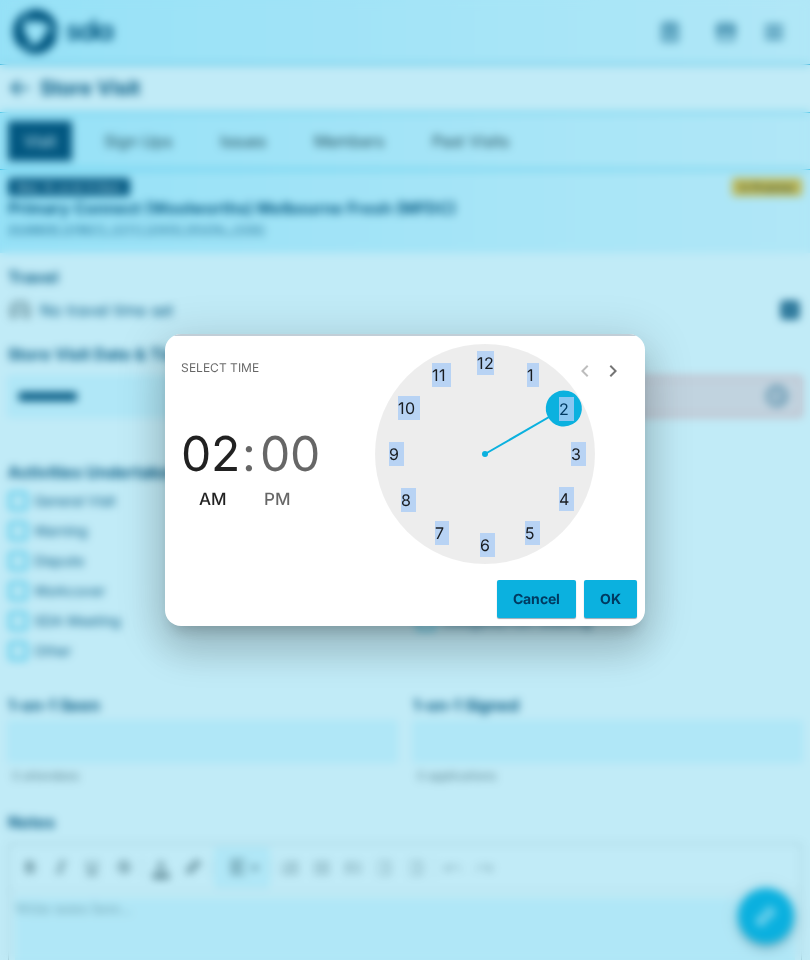 click on "PM" at bounding box center (277, 499) 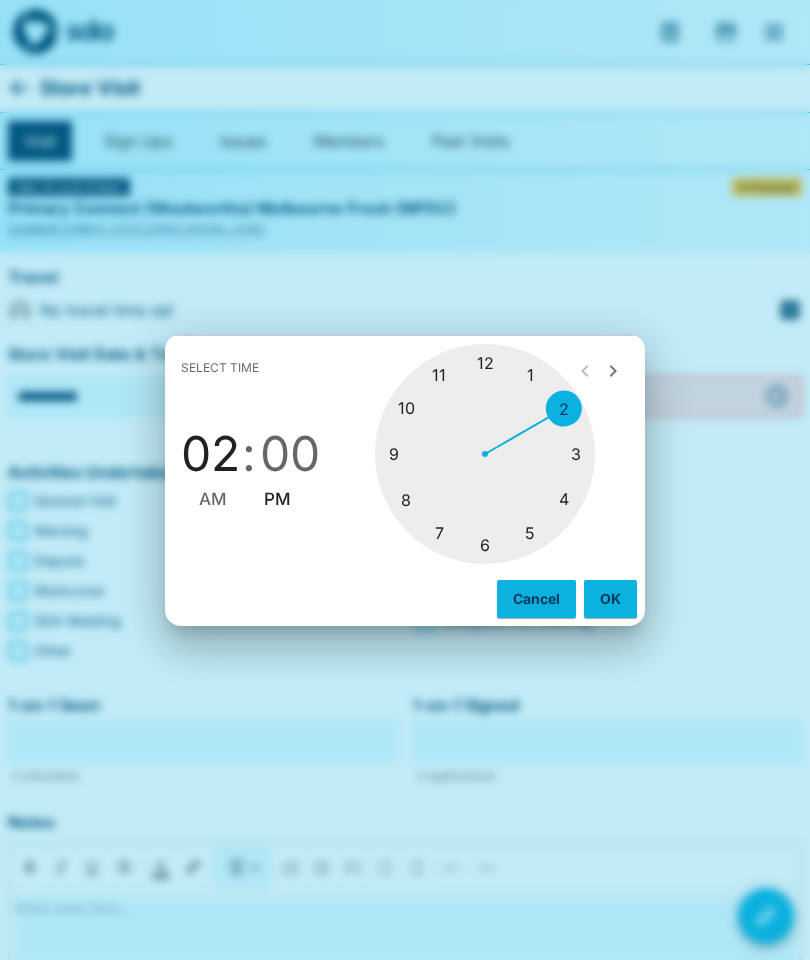 click on "OK" at bounding box center (610, 599) 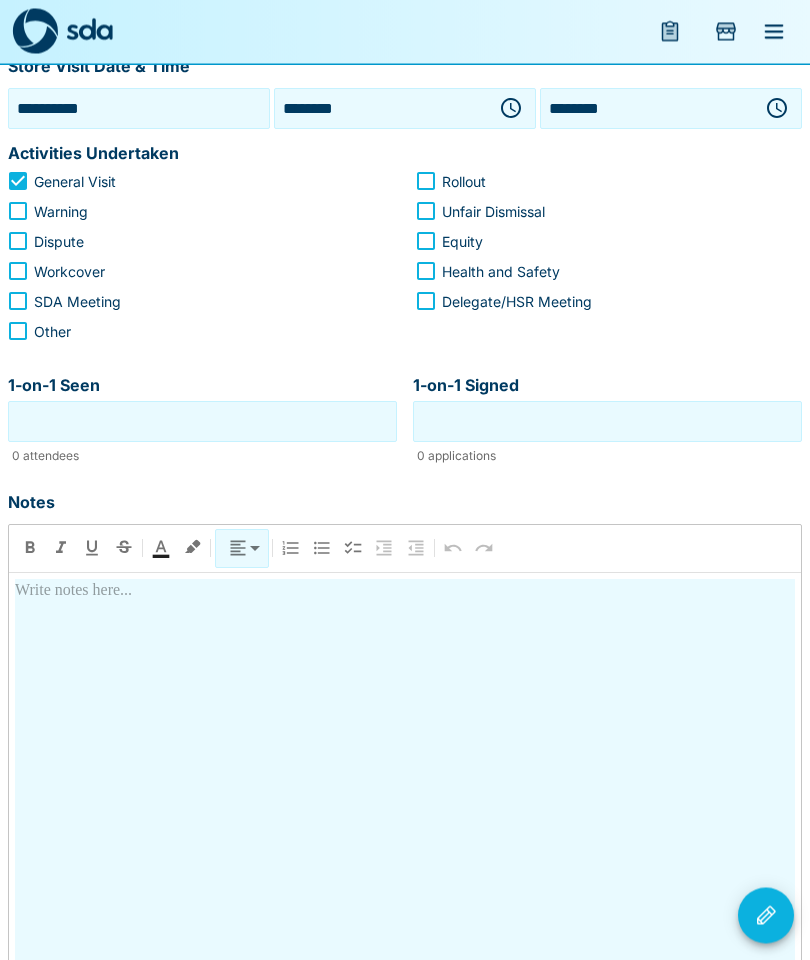 scroll, scrollTop: 281, scrollLeft: 0, axis: vertical 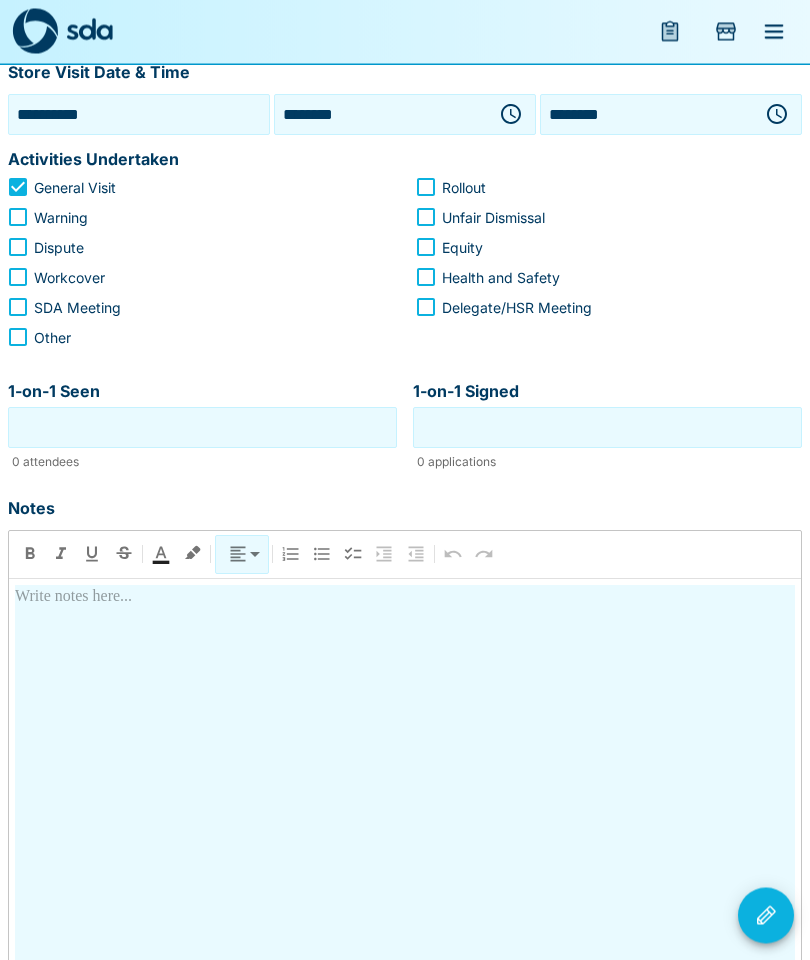 click at bounding box center (405, 826) 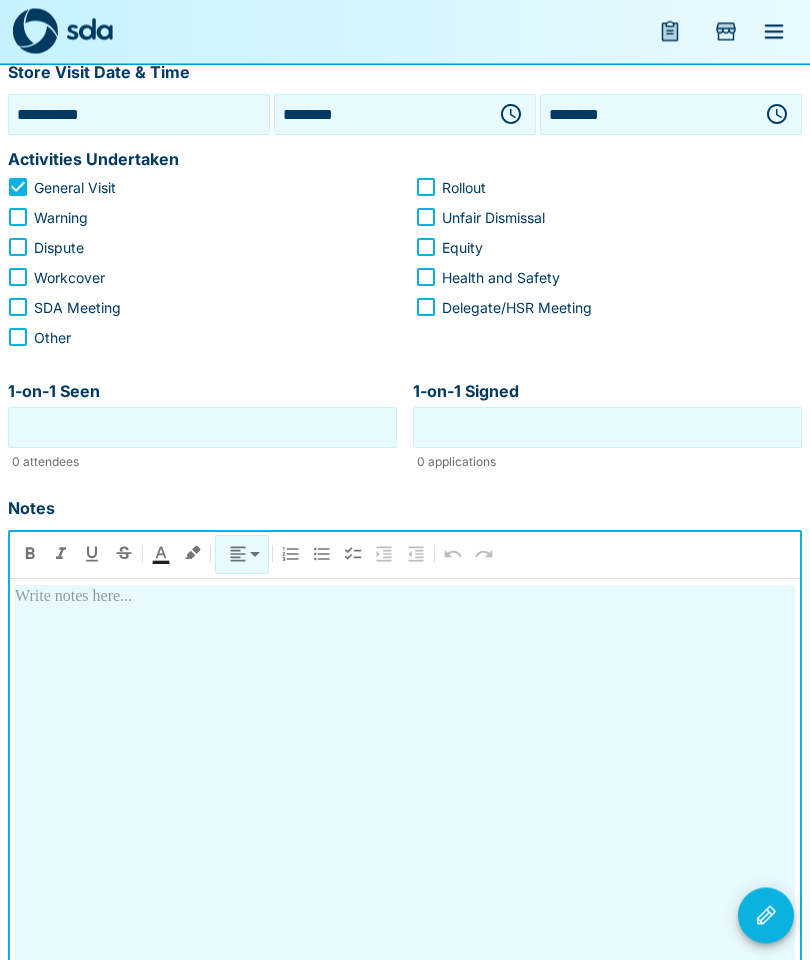 scroll, scrollTop: 446, scrollLeft: 0, axis: vertical 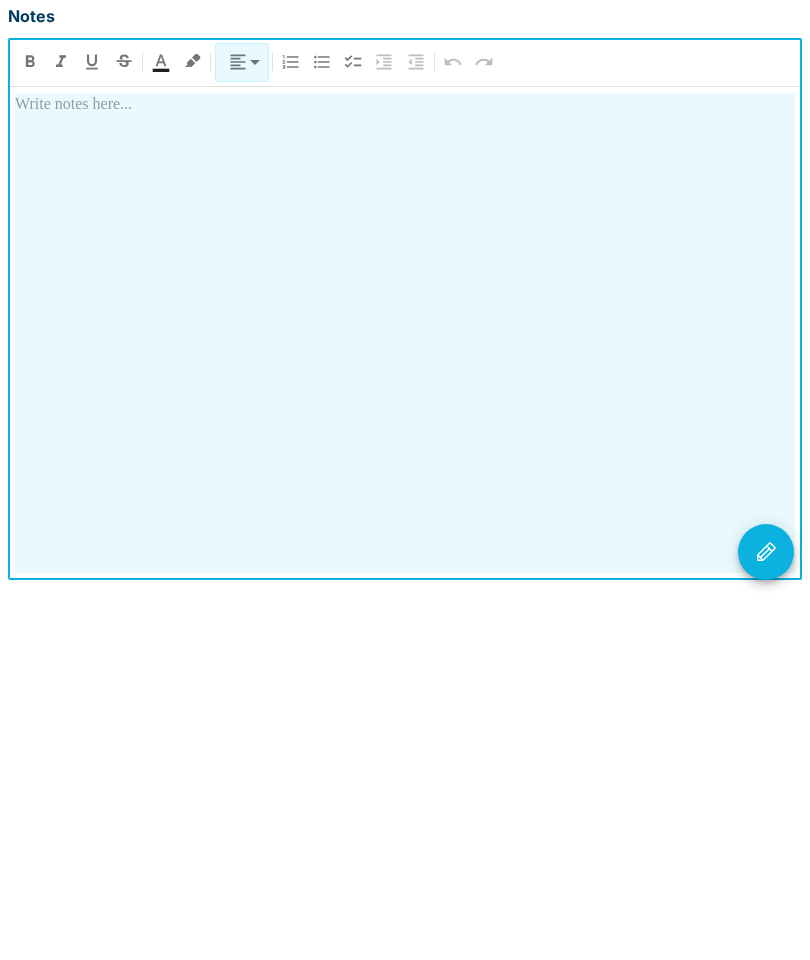 type 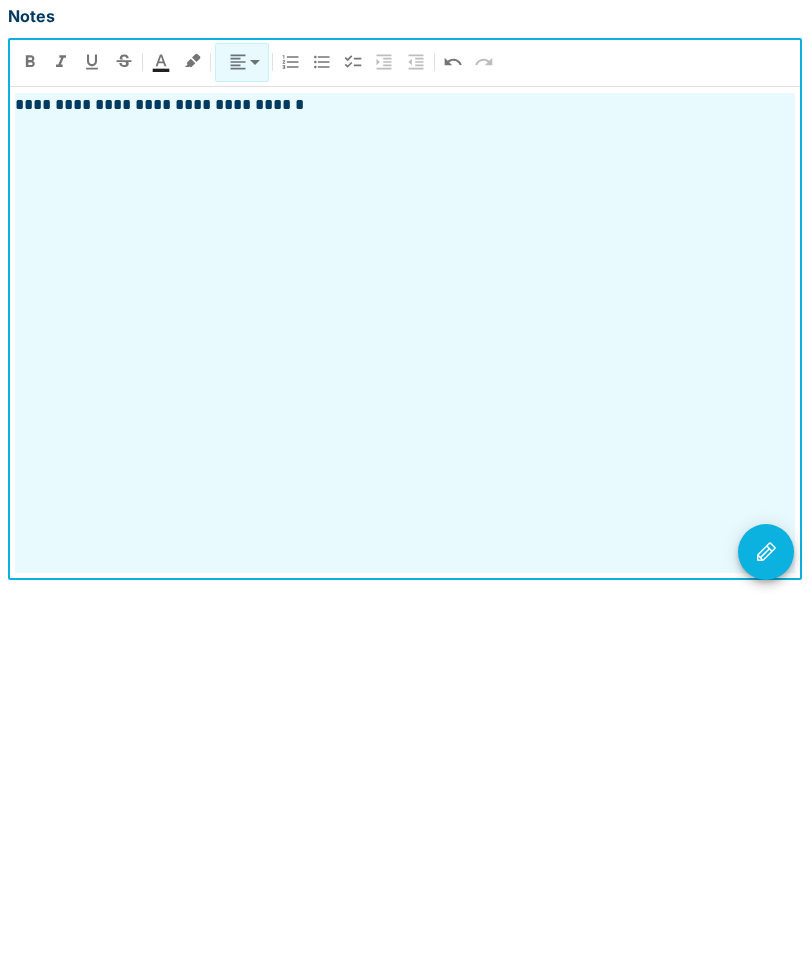 click 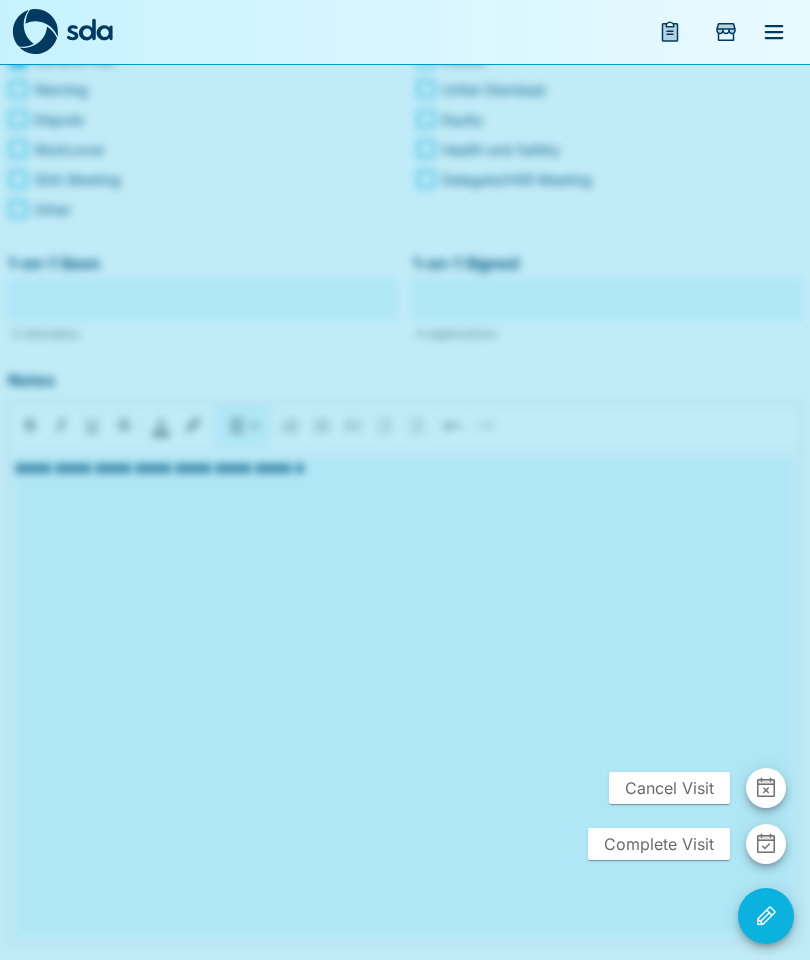 click on "Complete Visit" at bounding box center [659, 844] 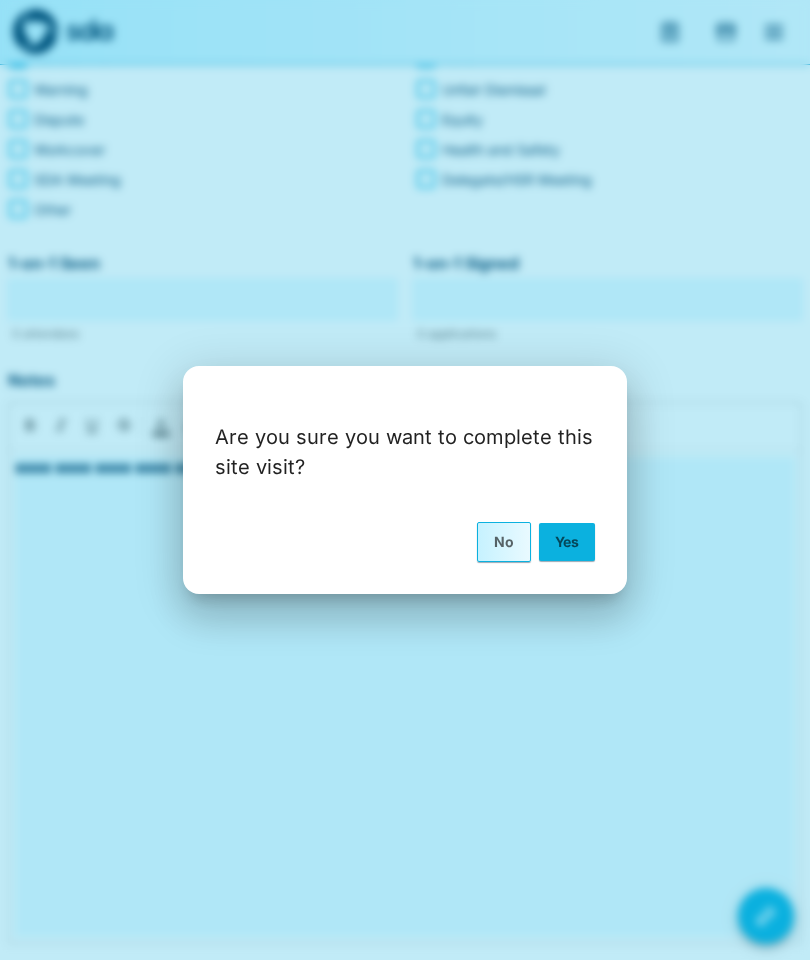 click on "Yes" at bounding box center [567, 542] 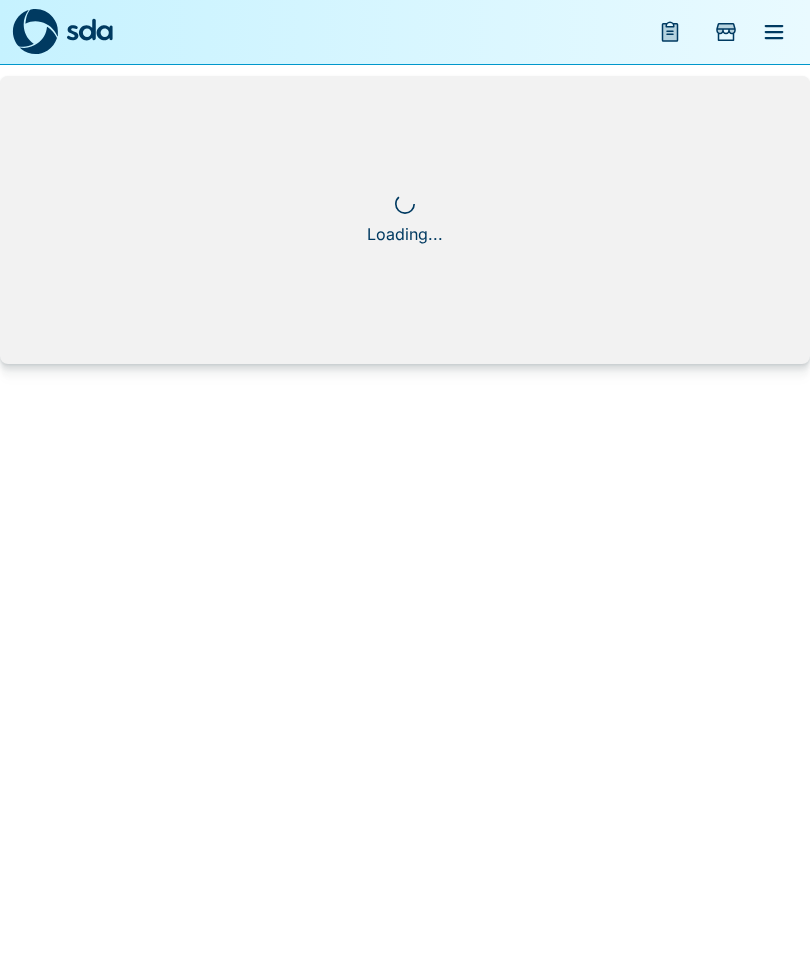 scroll, scrollTop: 0, scrollLeft: 0, axis: both 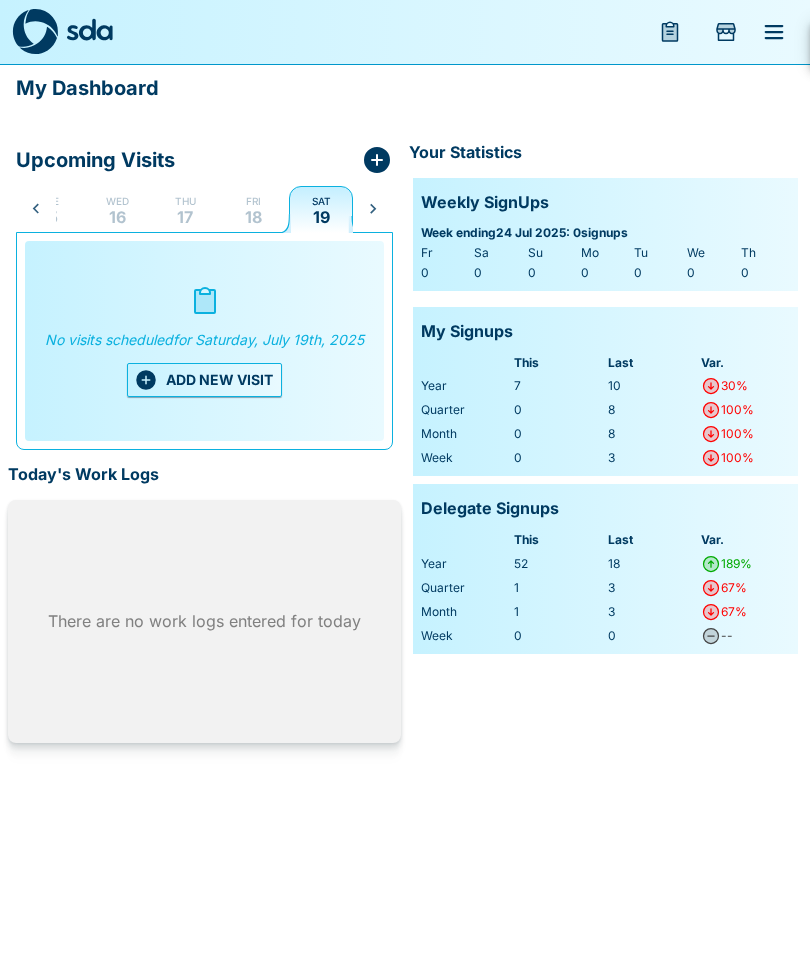 click on "16" at bounding box center [117, 217] 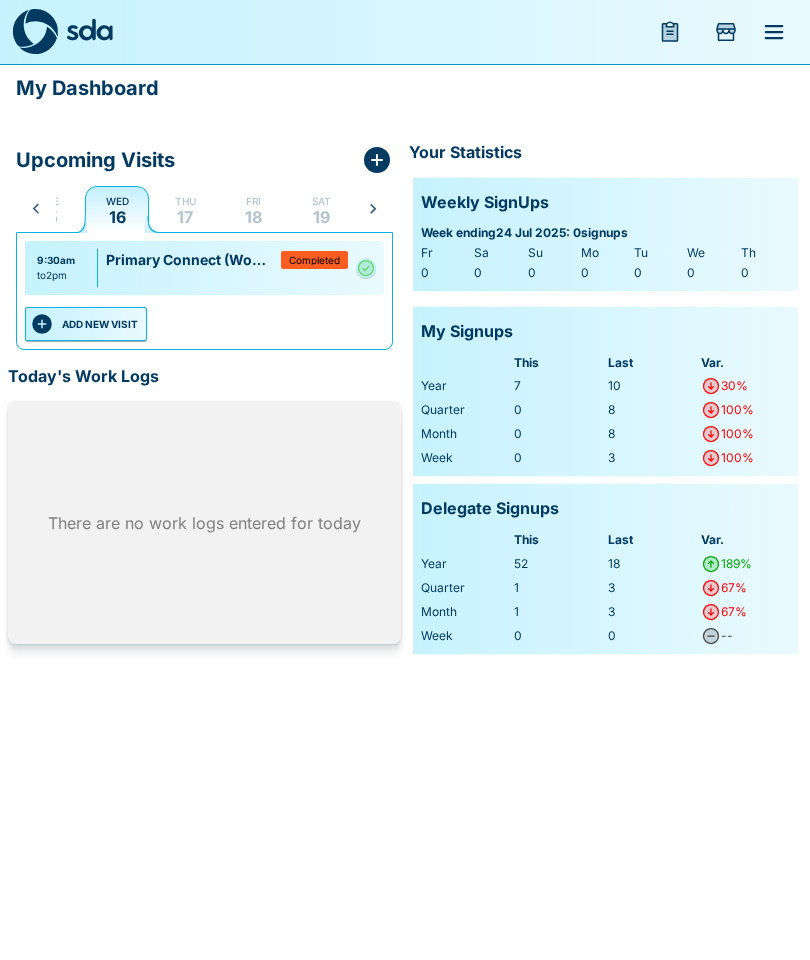 click 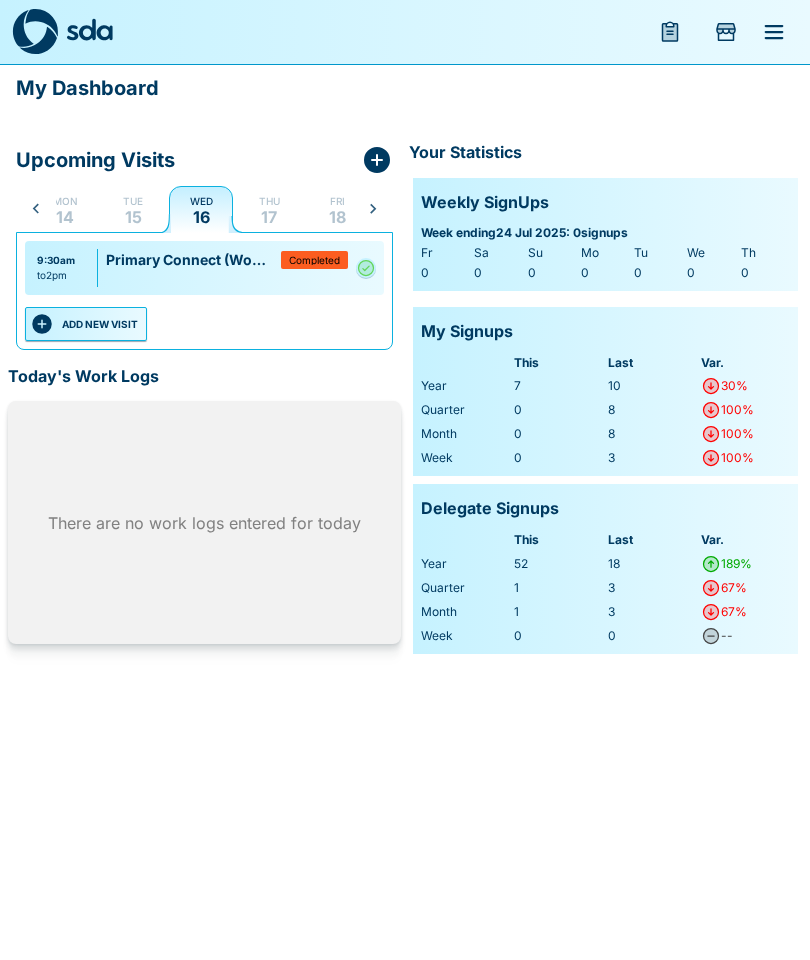 scroll, scrollTop: 0, scrollLeft: 0, axis: both 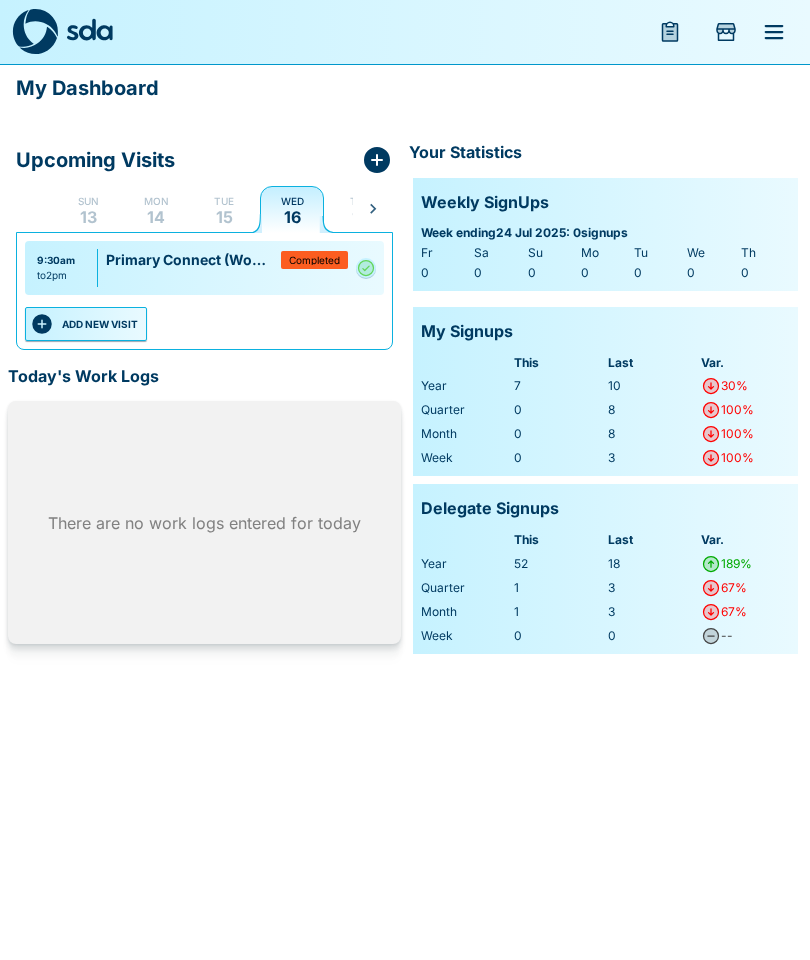 click on "Tue" at bounding box center [224, 201] 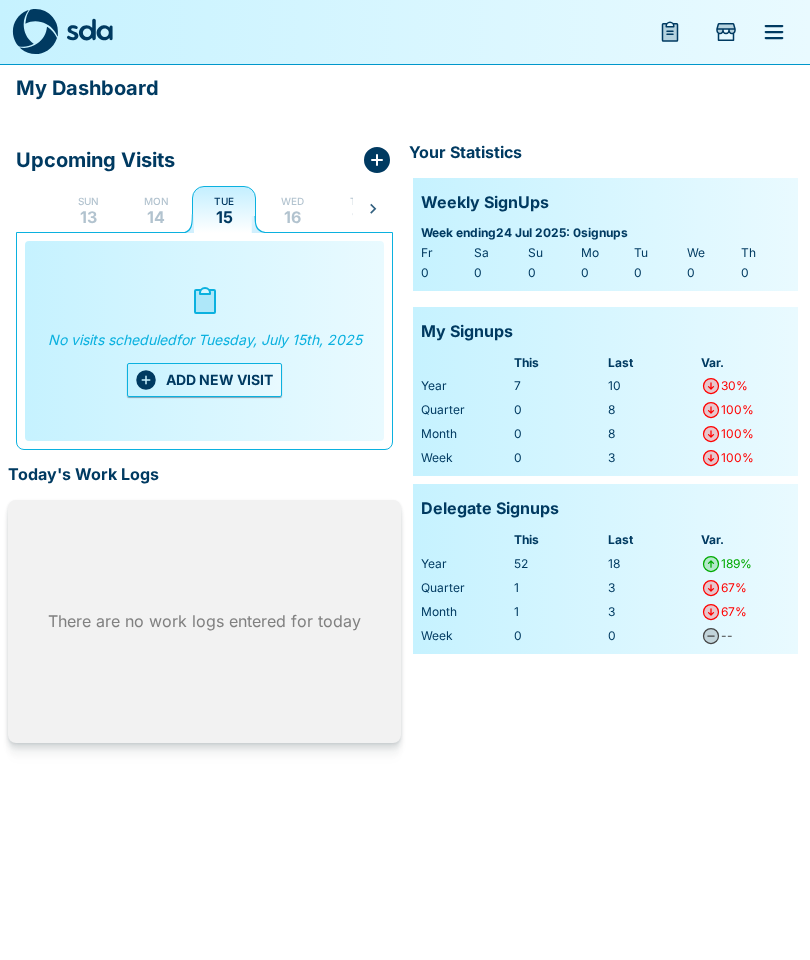 click on "ADD NEW VISIT" at bounding box center [204, 380] 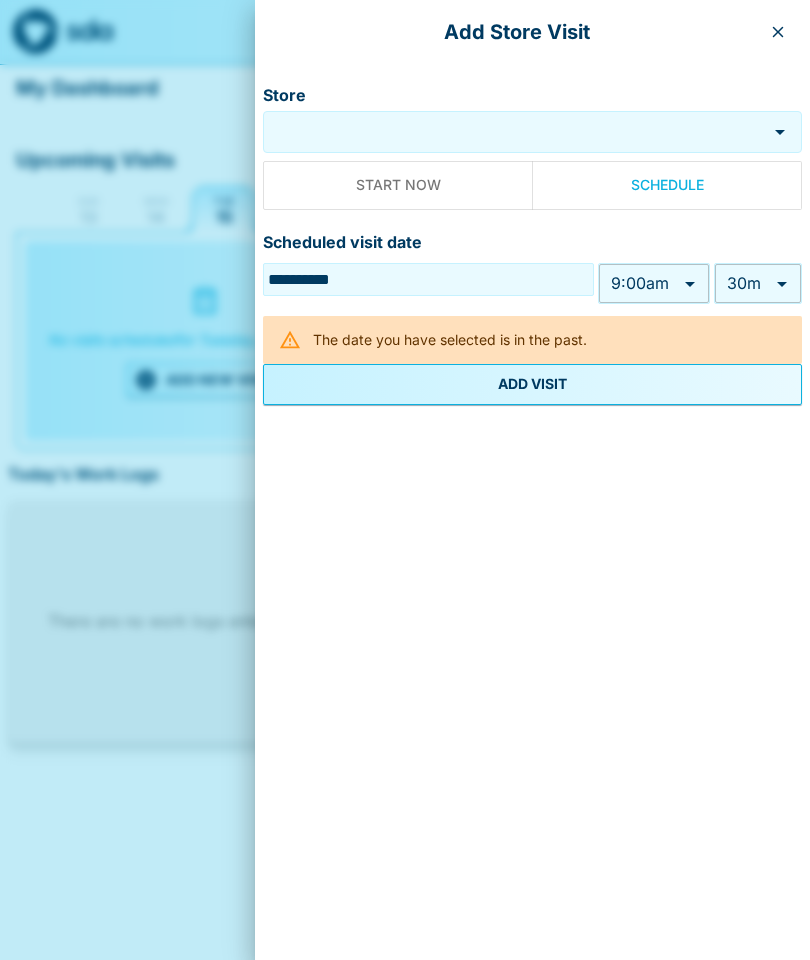 click 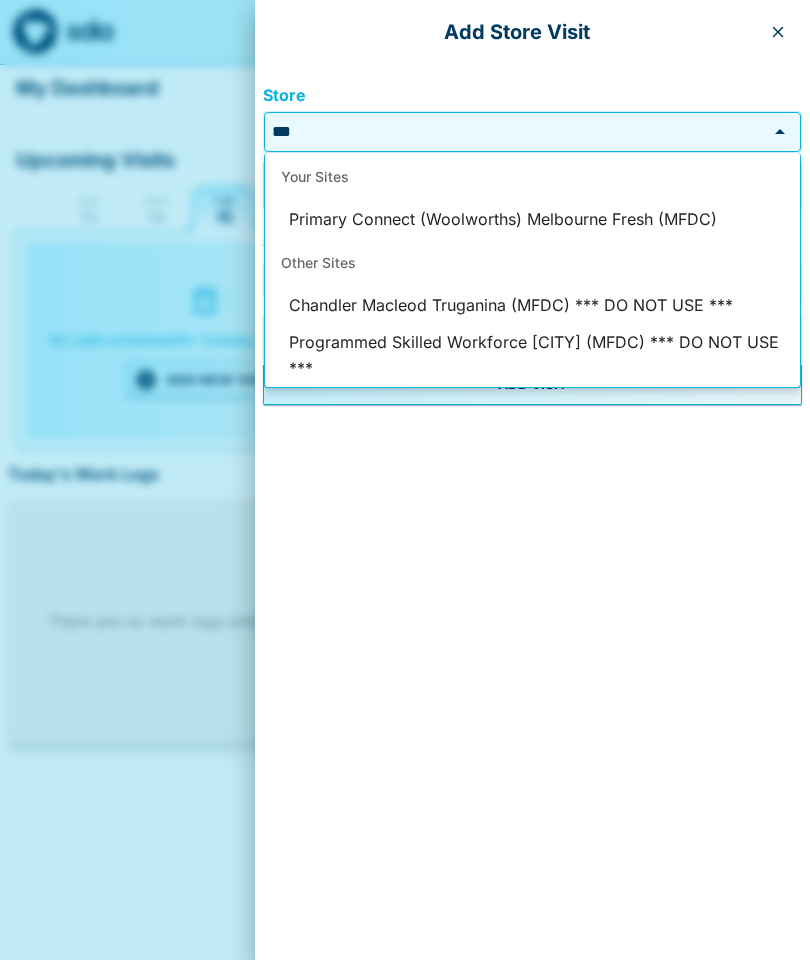 click on "Primary Connect (Woolworths) Melbourne Fresh (MFDC)" at bounding box center [532, 220] 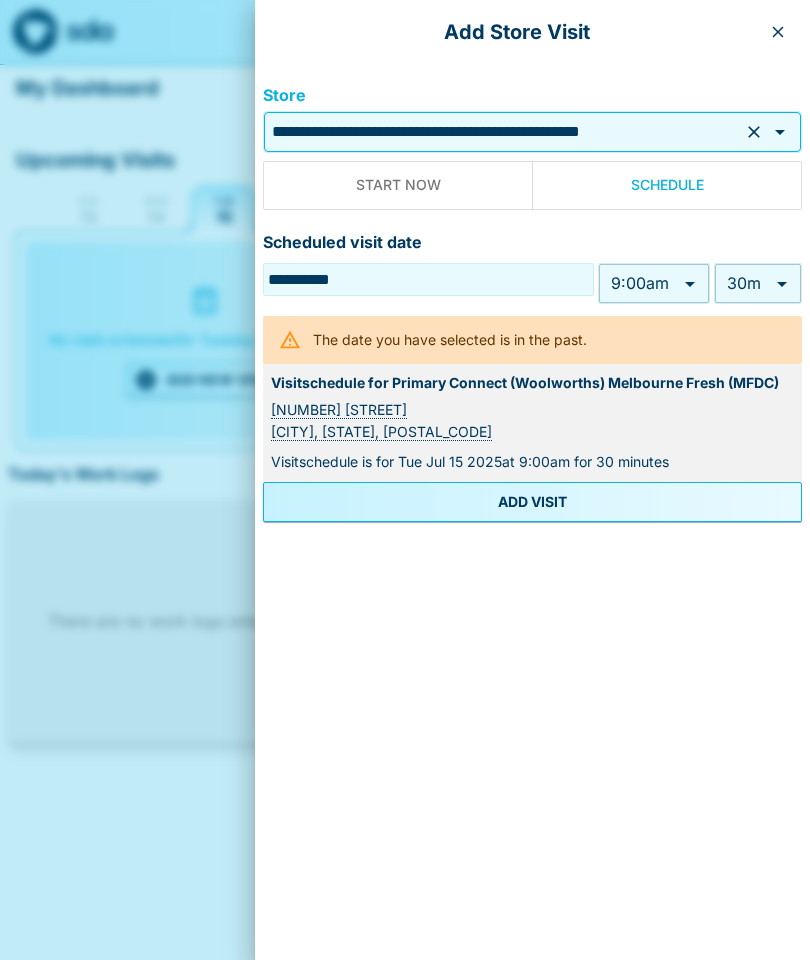 click on "**********" at bounding box center (405, 381) 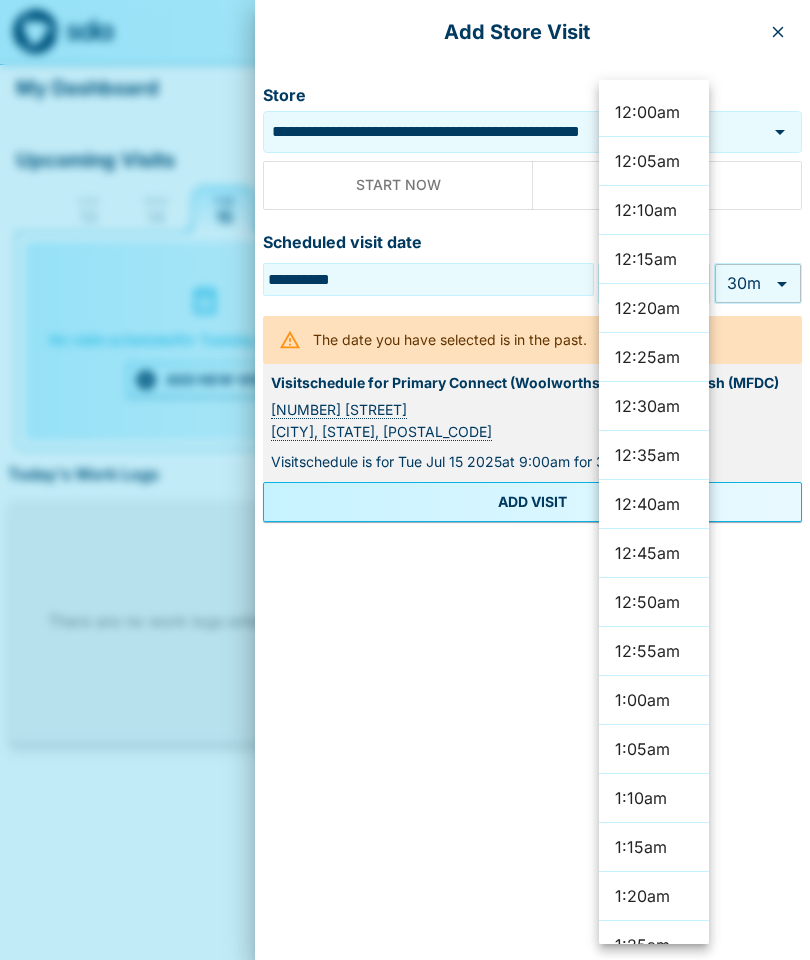 scroll, scrollTop: 4893, scrollLeft: 0, axis: vertical 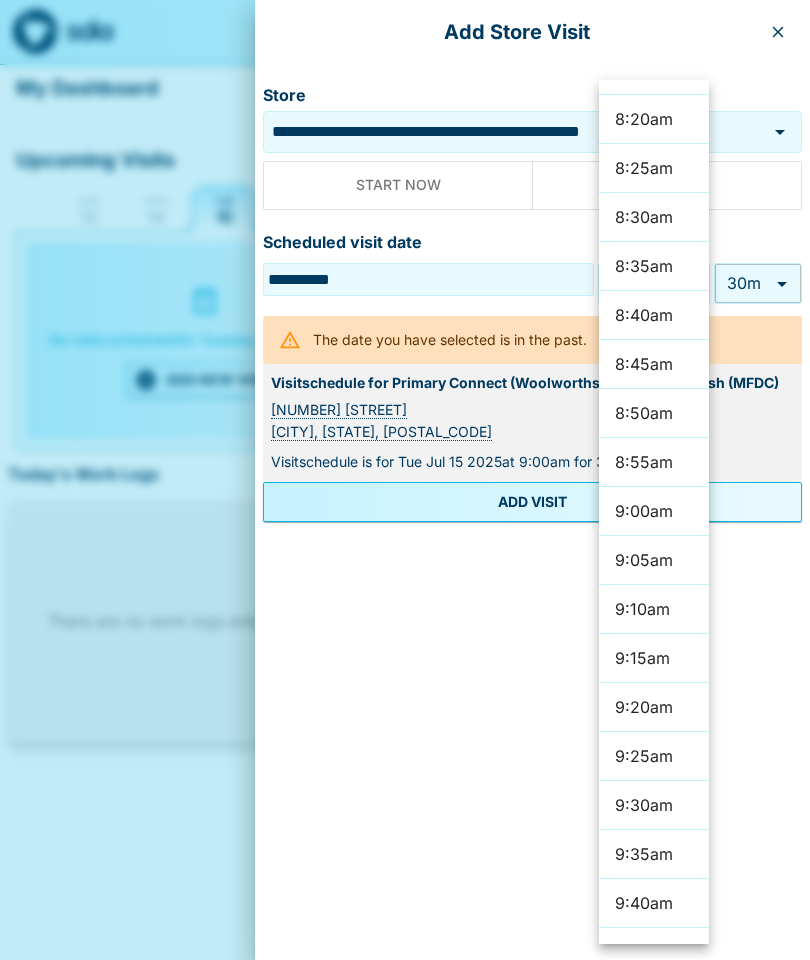 click on "8:45am" at bounding box center [654, 364] 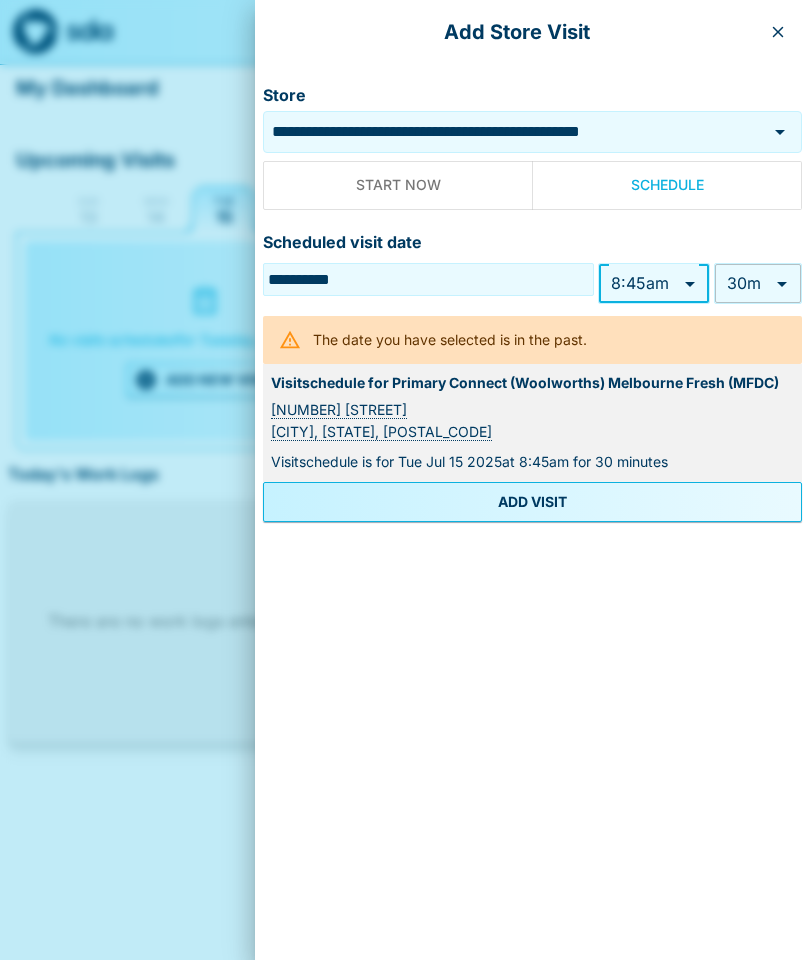 click on "ADD VISIT" at bounding box center [532, 502] 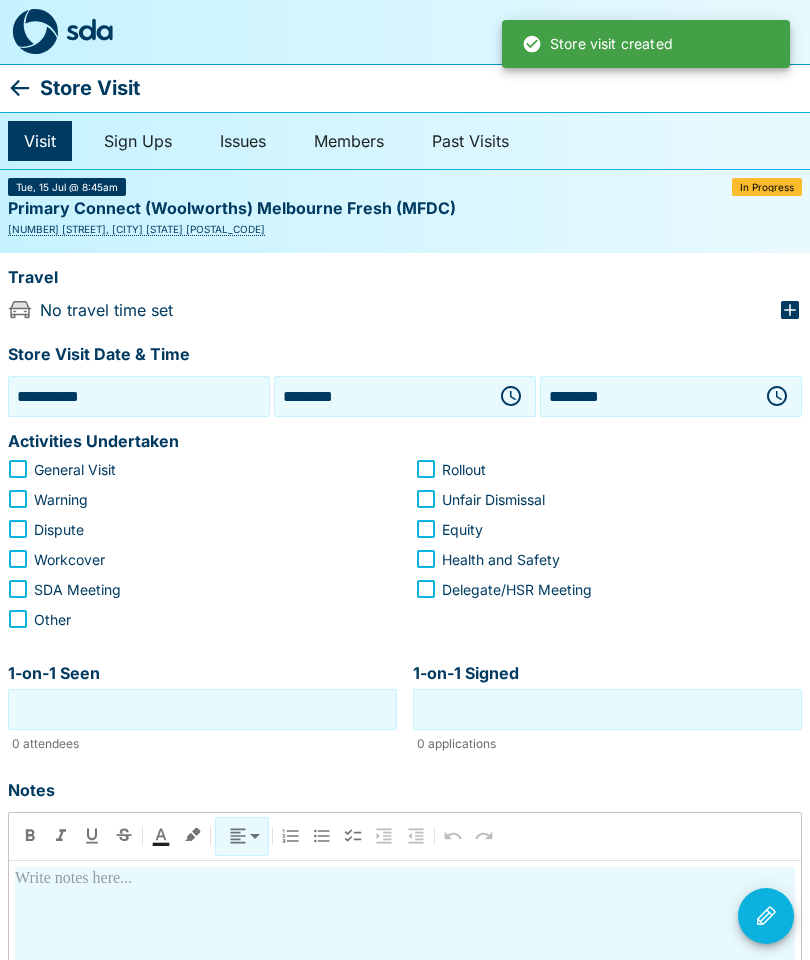 click 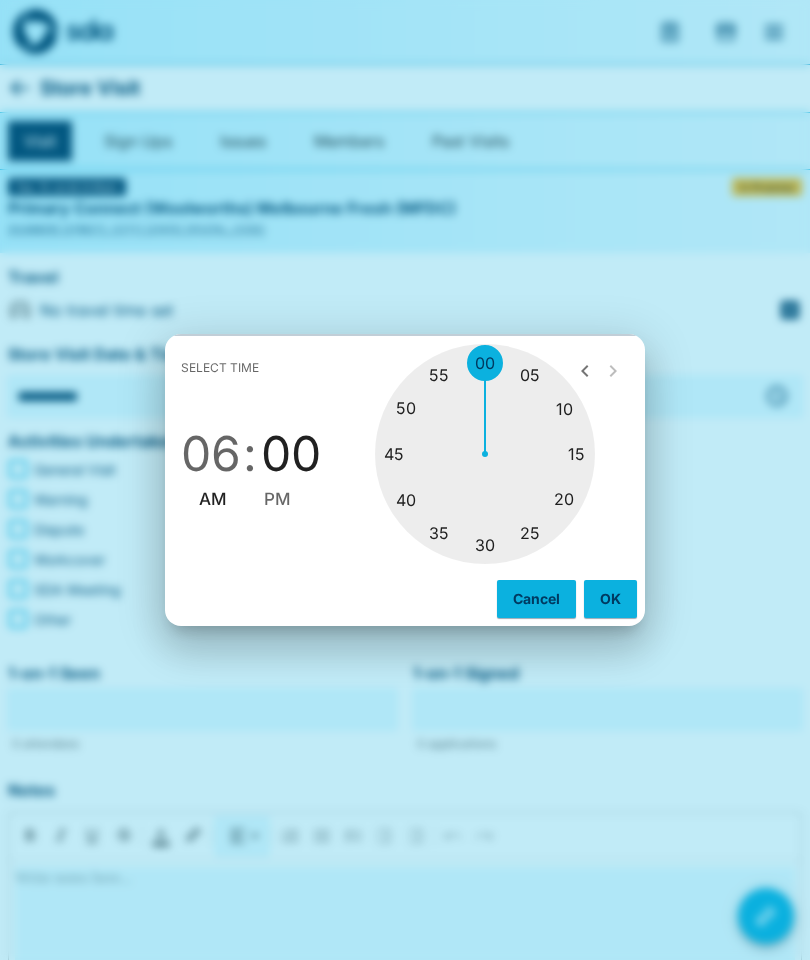 click on "PM" at bounding box center [277, 499] 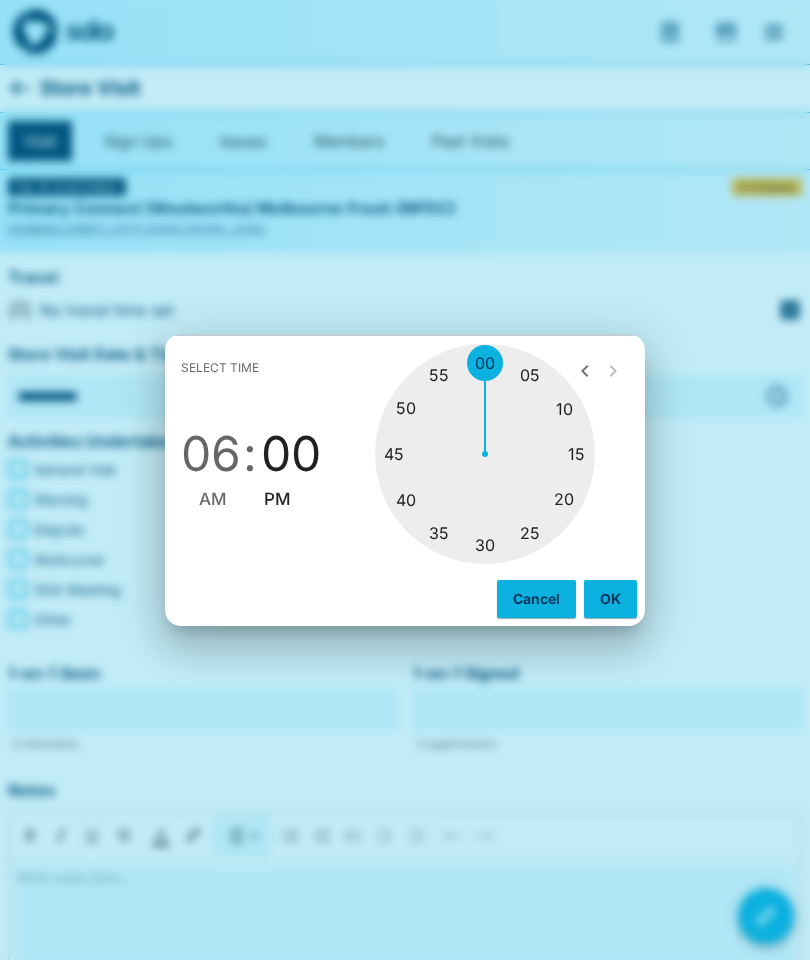 click on "OK" at bounding box center [610, 599] 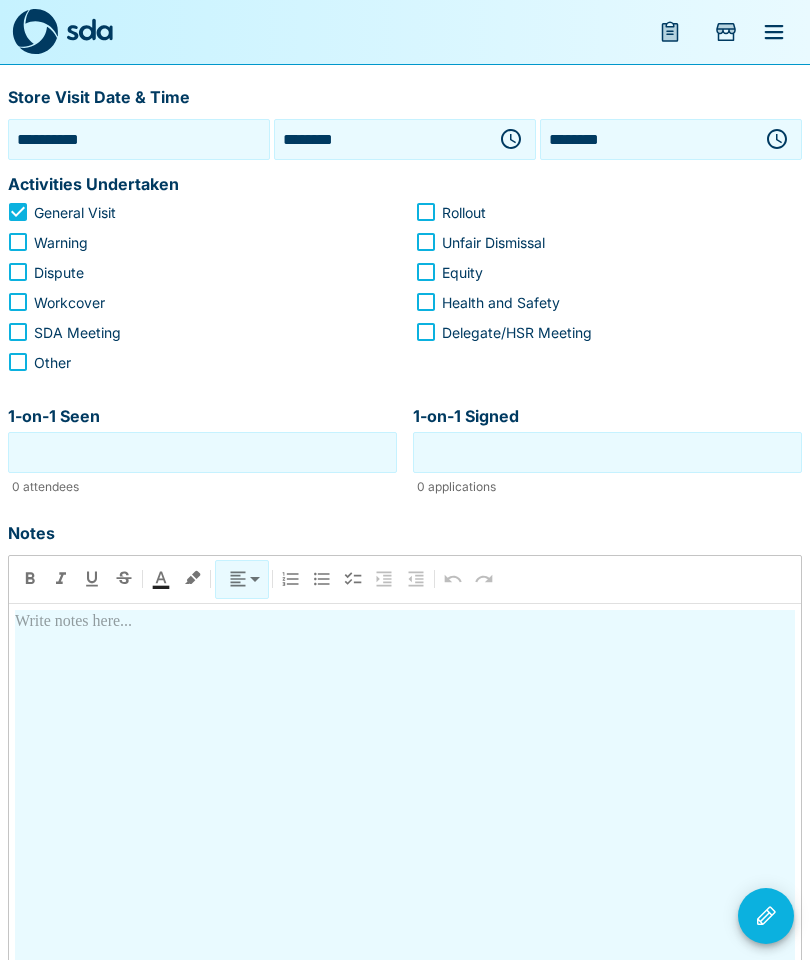 scroll, scrollTop: 258, scrollLeft: 0, axis: vertical 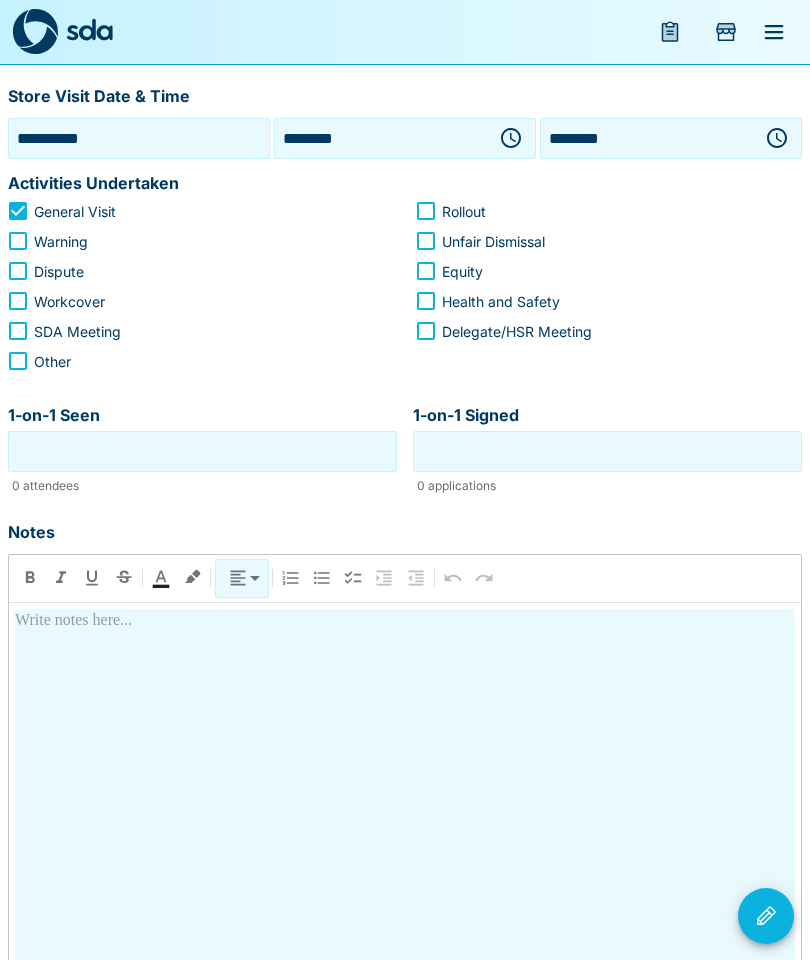 click 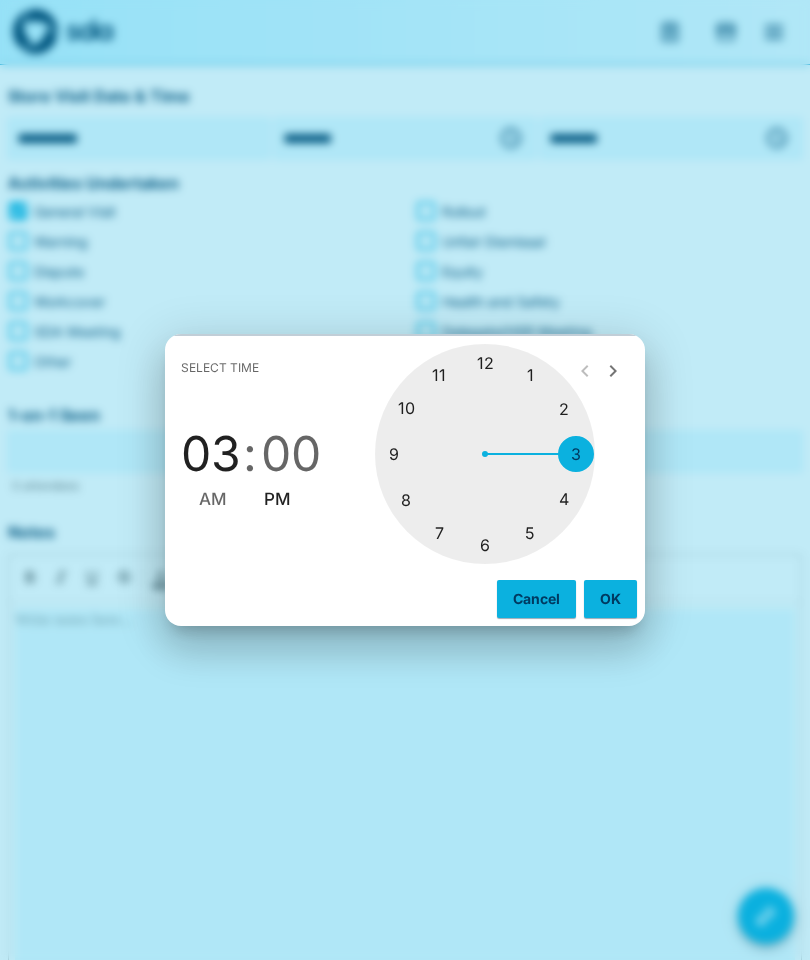 type on "********" 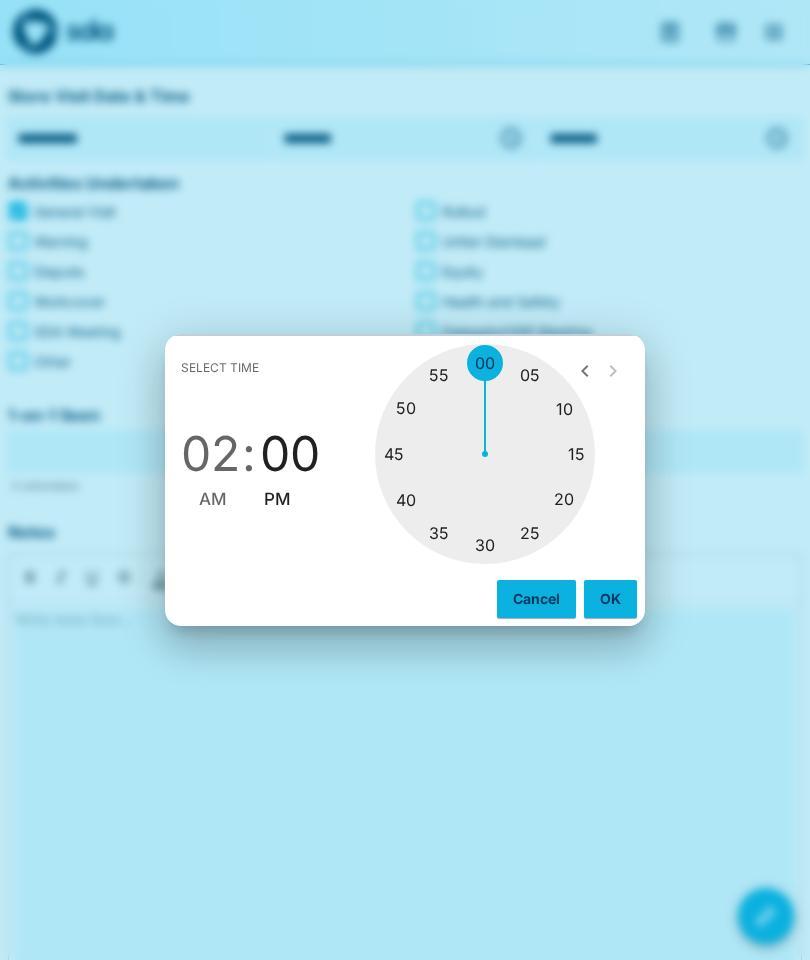 click on "PM" at bounding box center [277, 499] 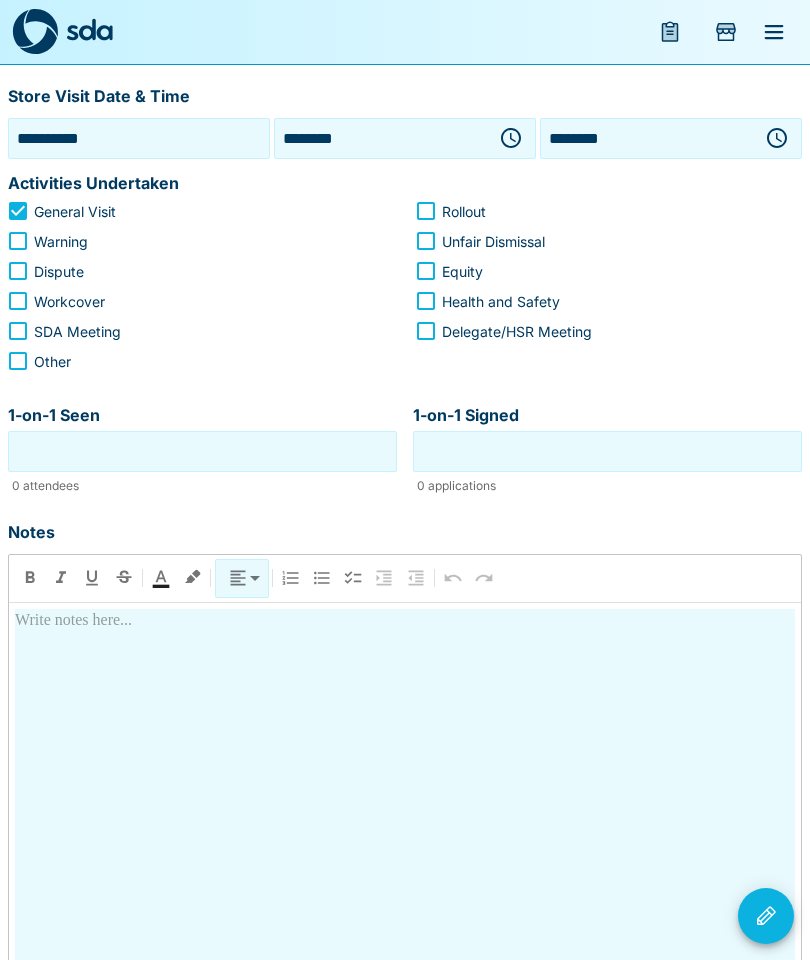 click at bounding box center [405, 849] 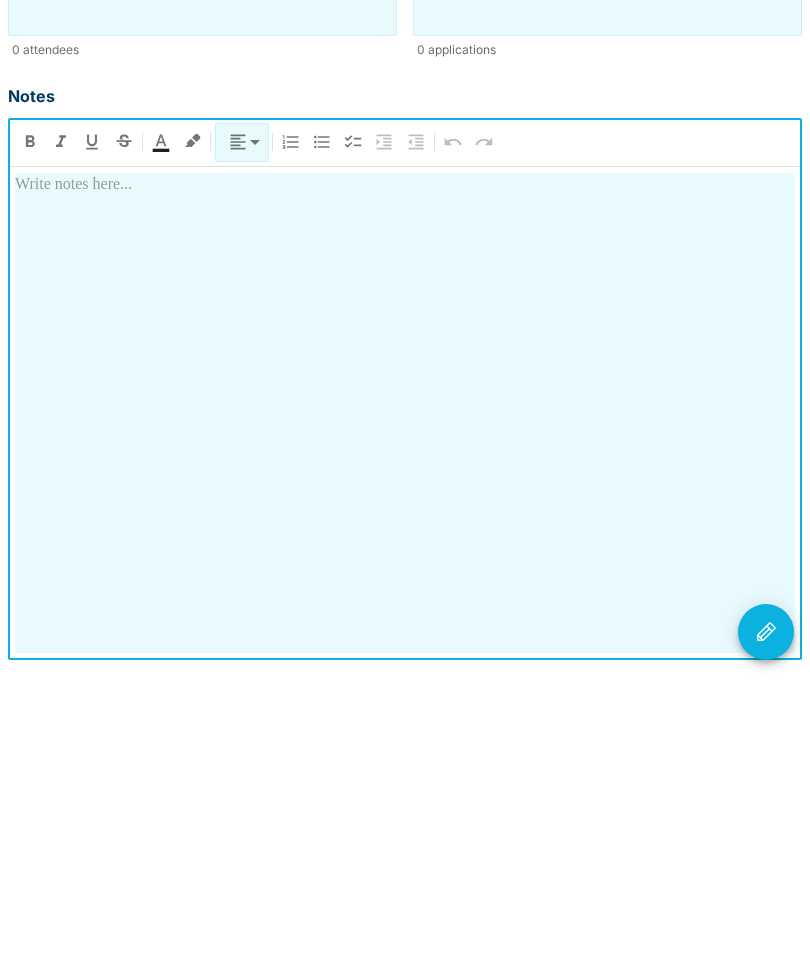 type 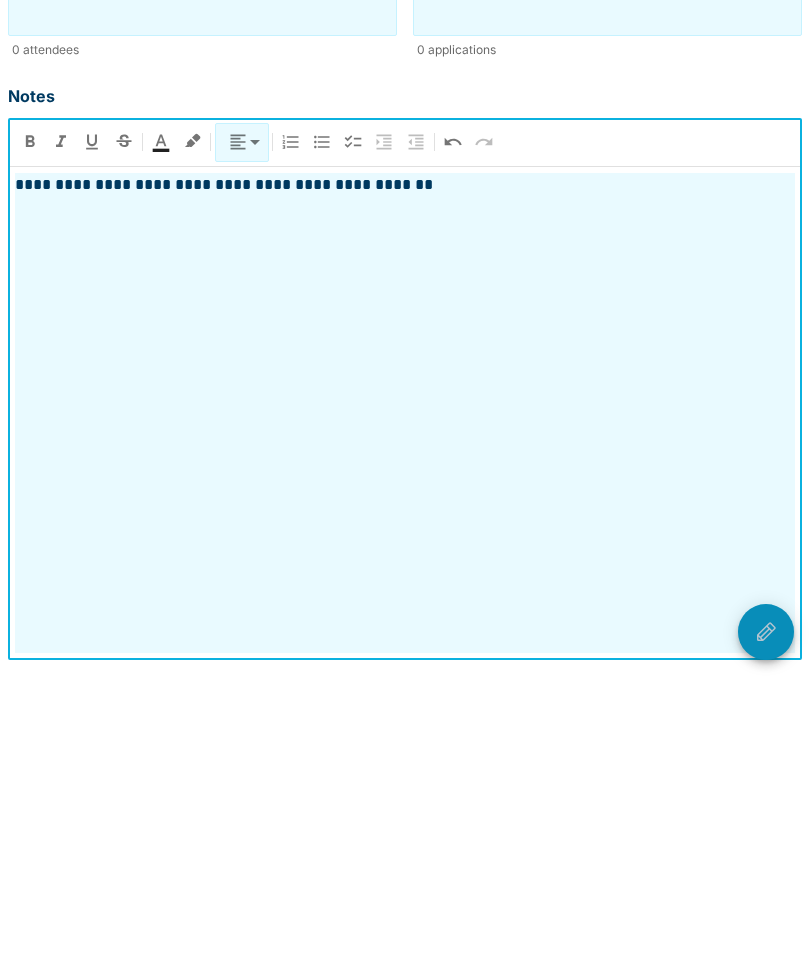click 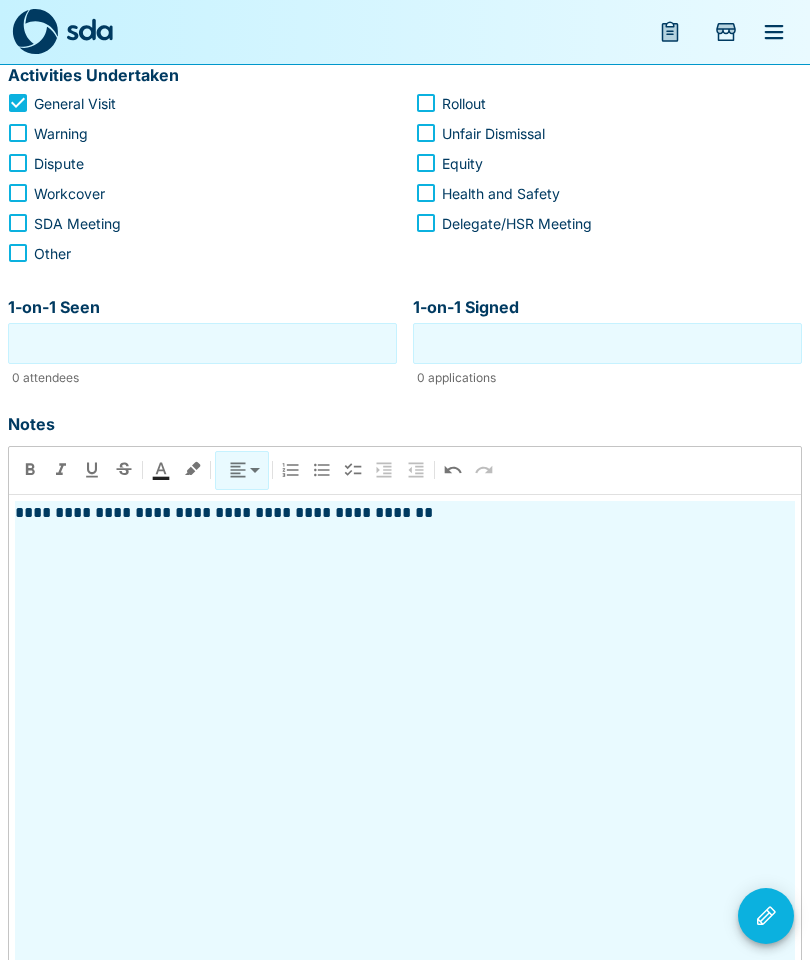 click at bounding box center (405, 480) 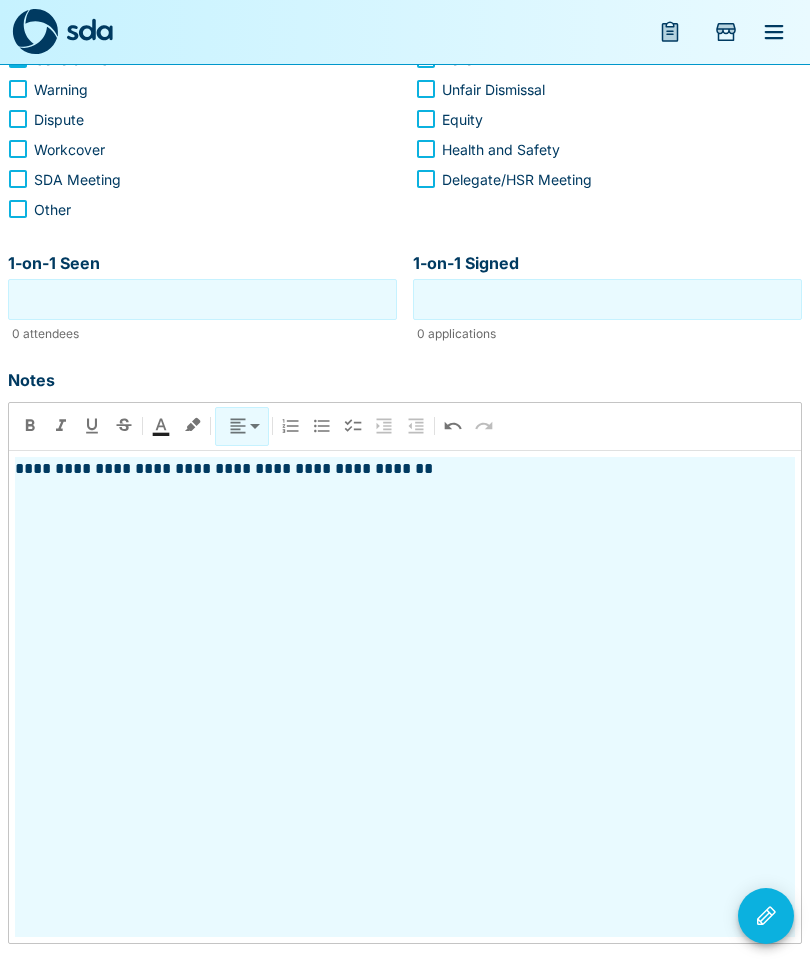 scroll, scrollTop: 446, scrollLeft: 0, axis: vertical 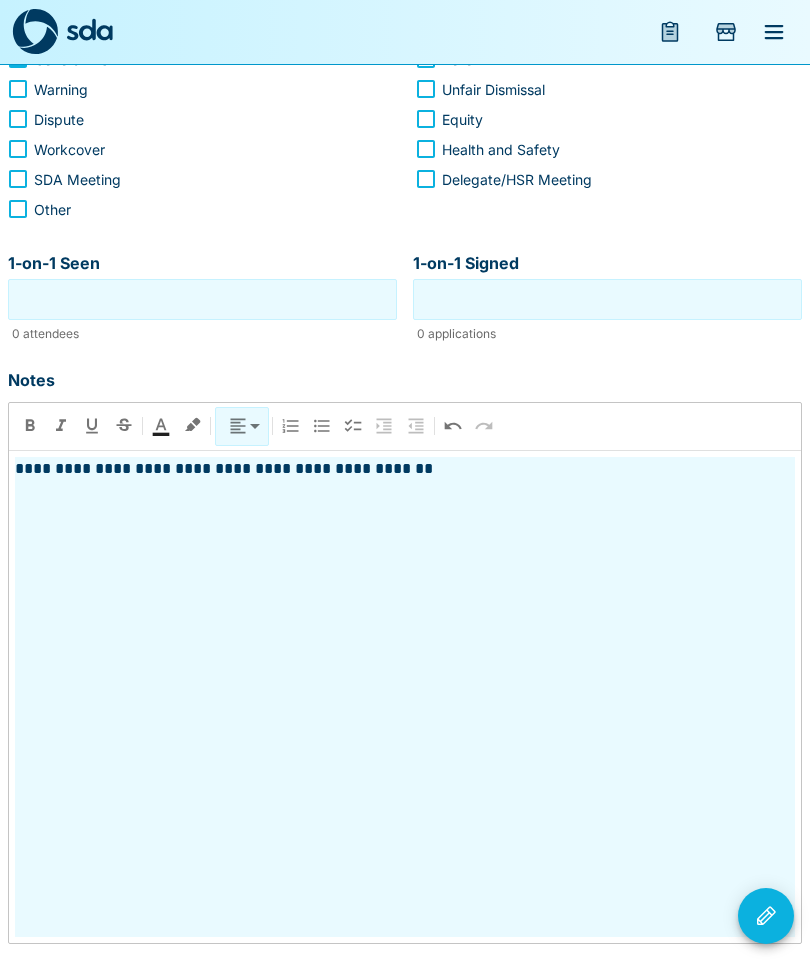 click 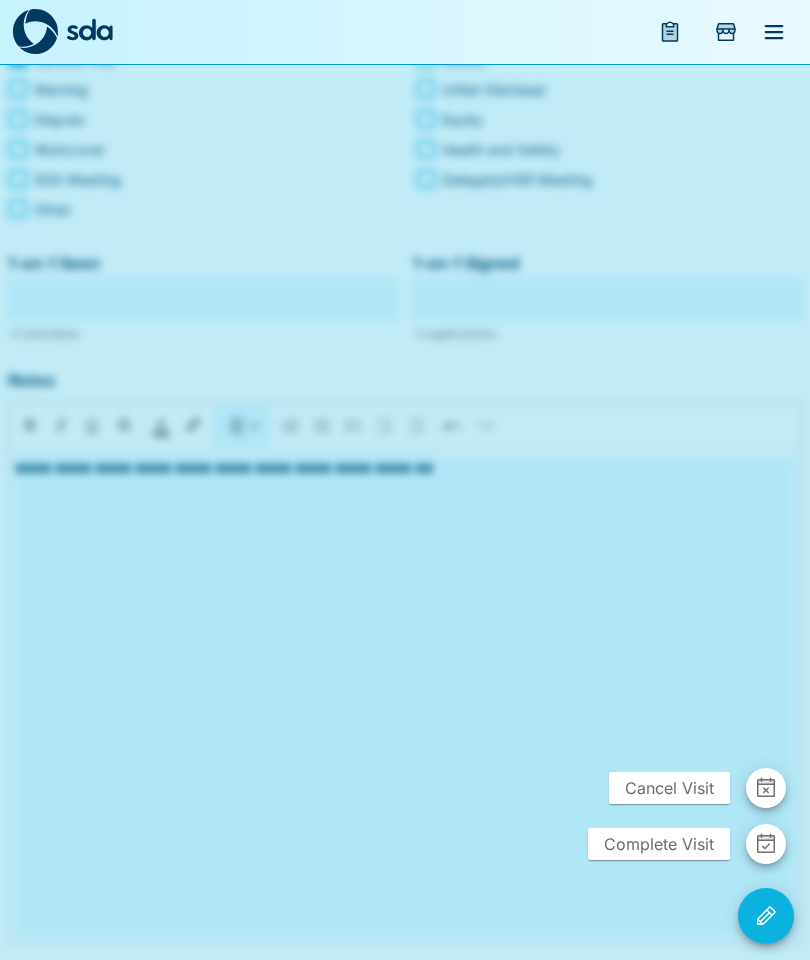 click on "Complete Visit" at bounding box center [659, 844] 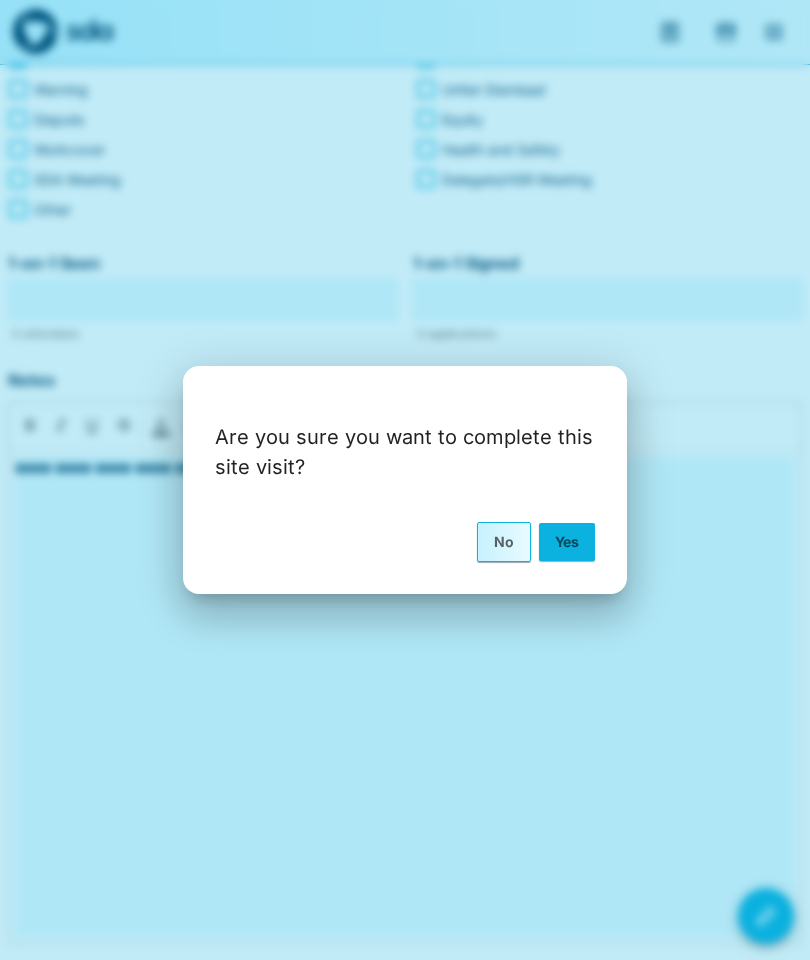 click on "Yes" at bounding box center [567, 542] 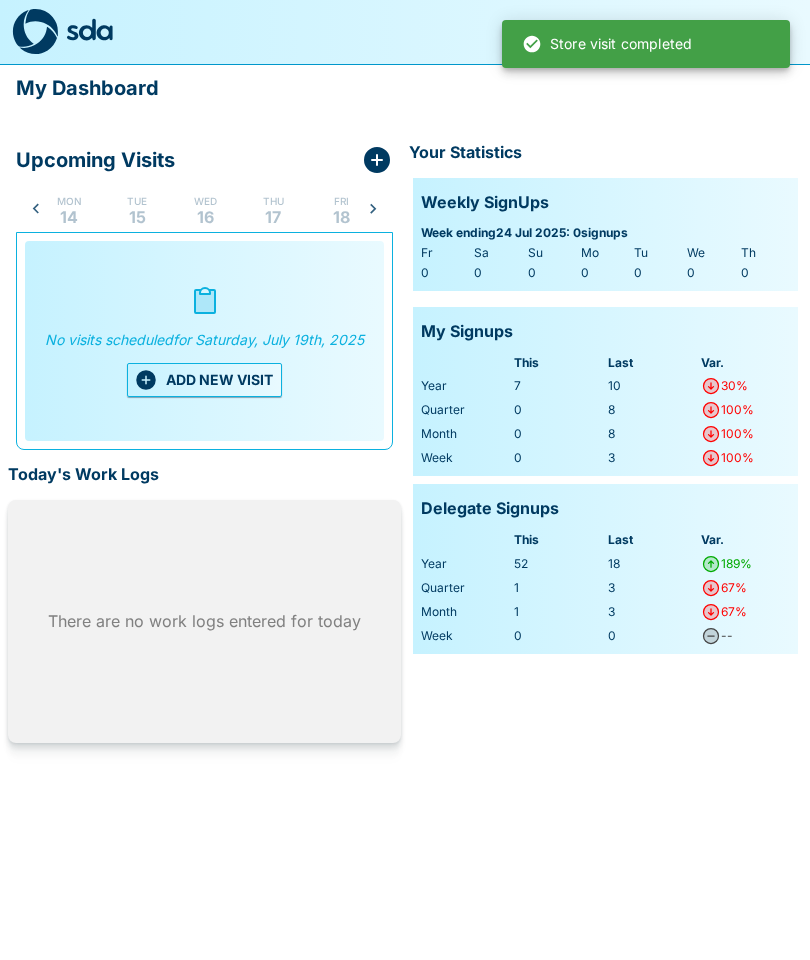 scroll, scrollTop: 0, scrollLeft: 95, axis: horizontal 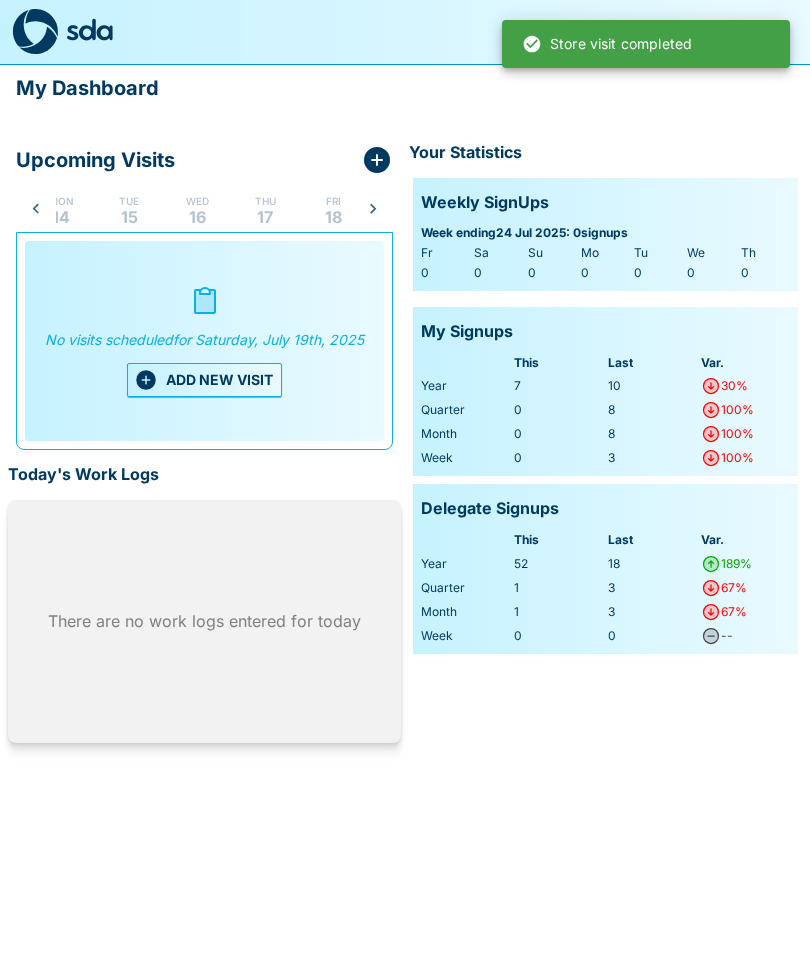 click on "16" at bounding box center (197, 217) 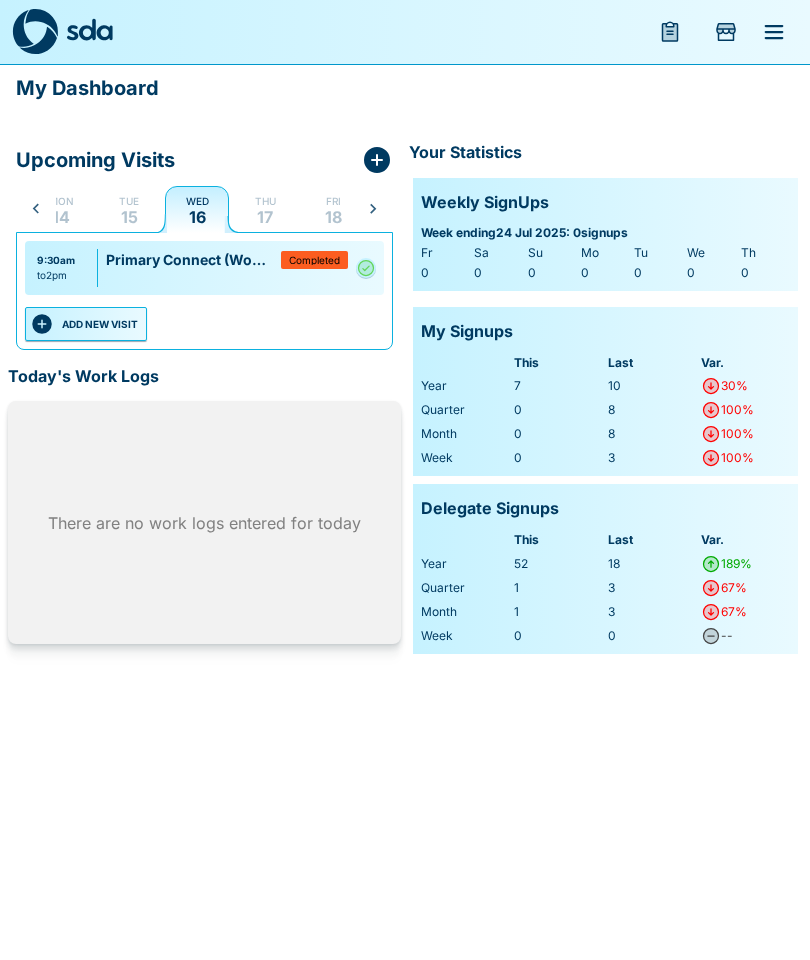 click on "Tue" at bounding box center (129, 201) 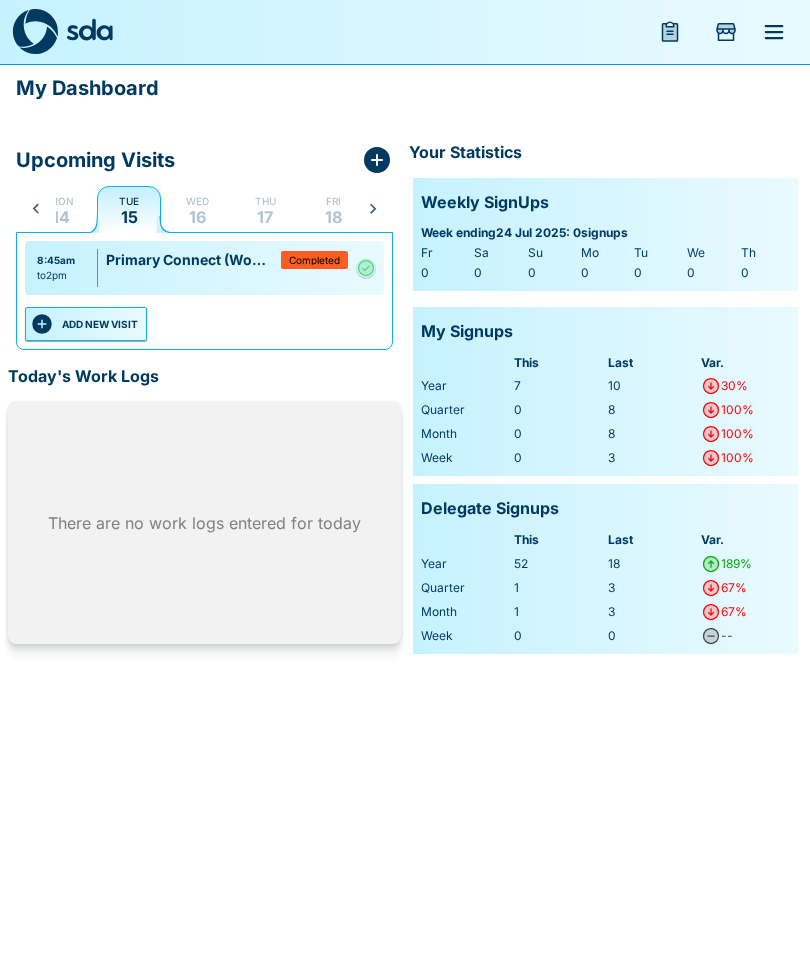 click on "ADD NEW VISIT" at bounding box center [86, 324] 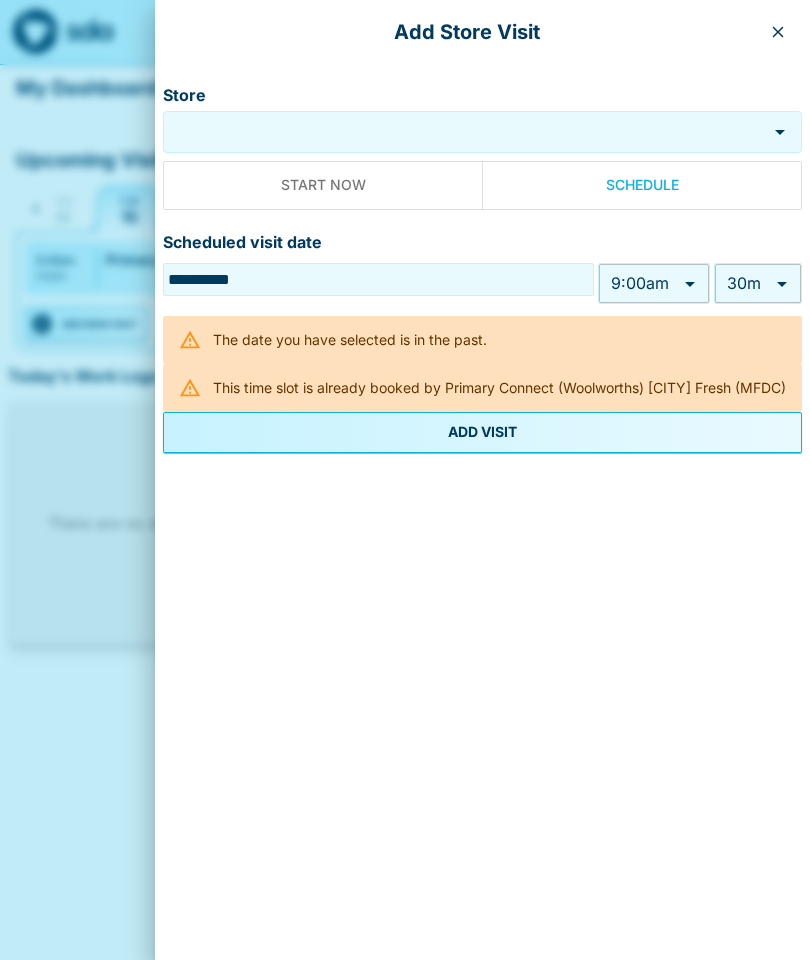 click on "**********" at bounding box center [405, 333] 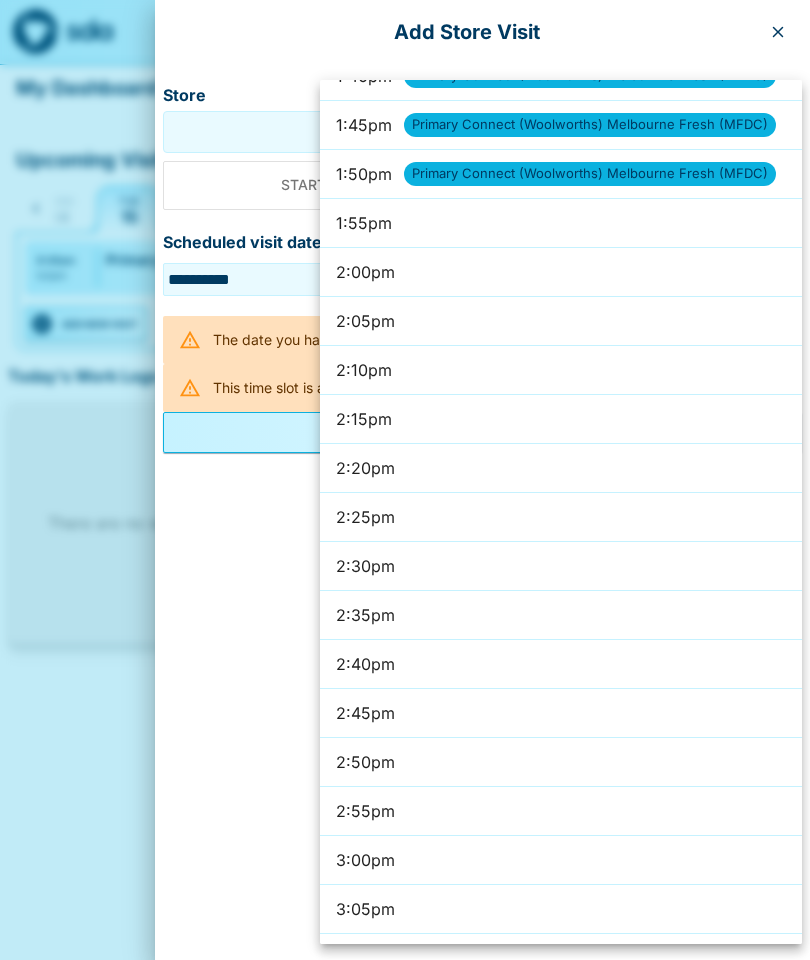 scroll, scrollTop: 8074, scrollLeft: 0, axis: vertical 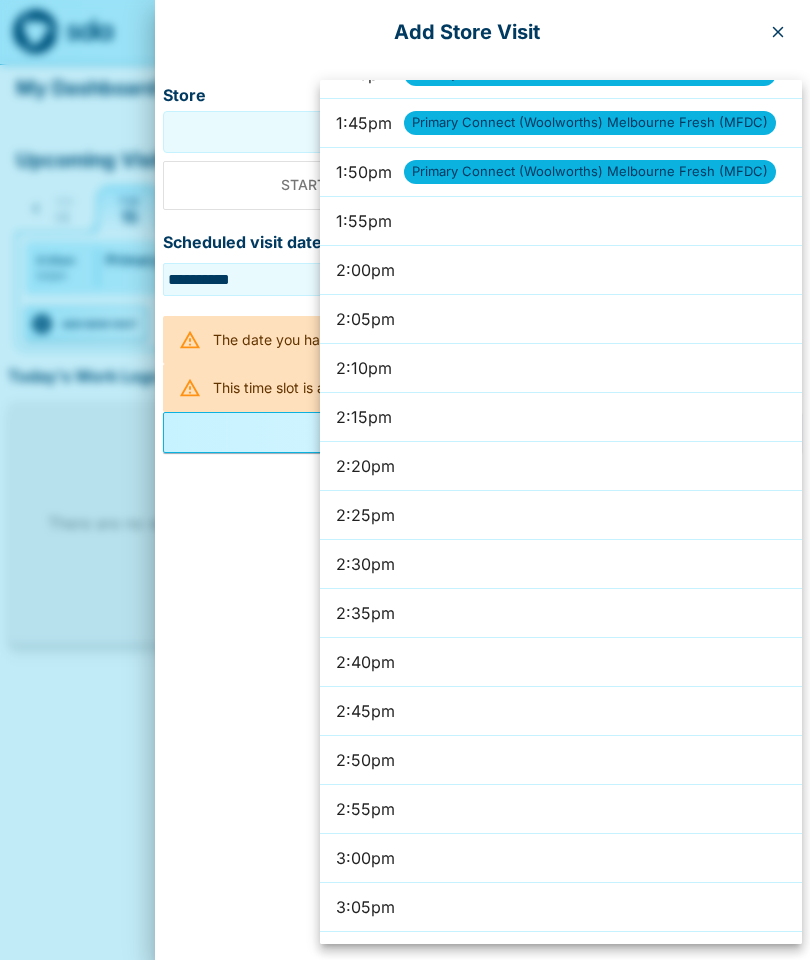 click on "2:00pm" at bounding box center [561, 270] 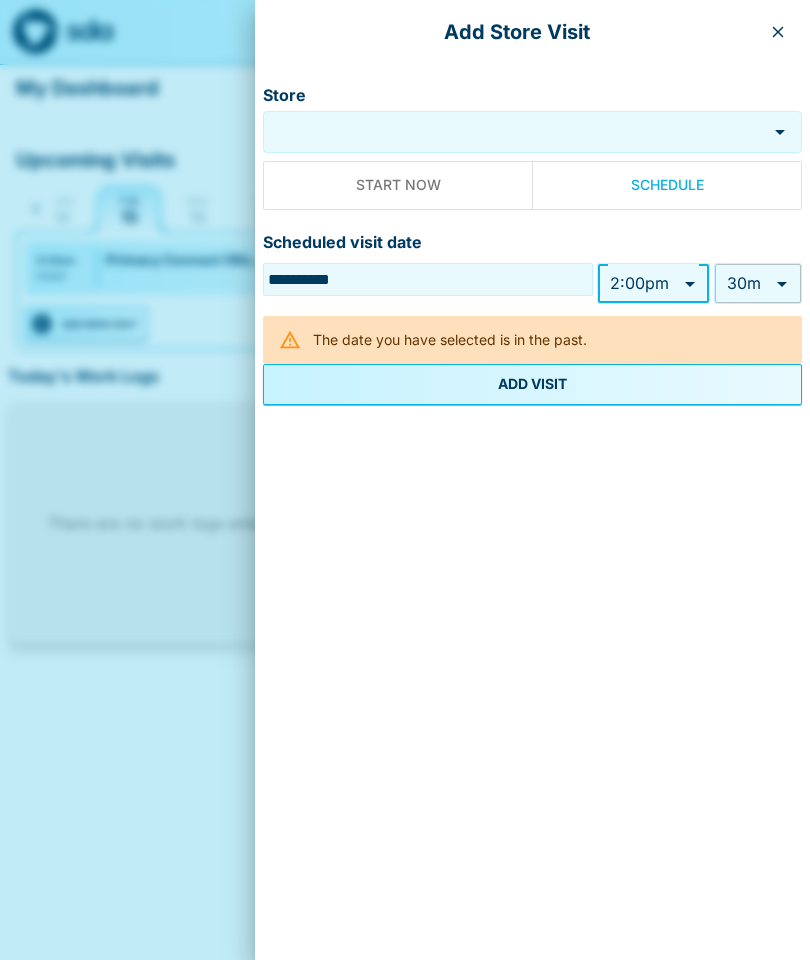 click on "**********" at bounding box center [405, 333] 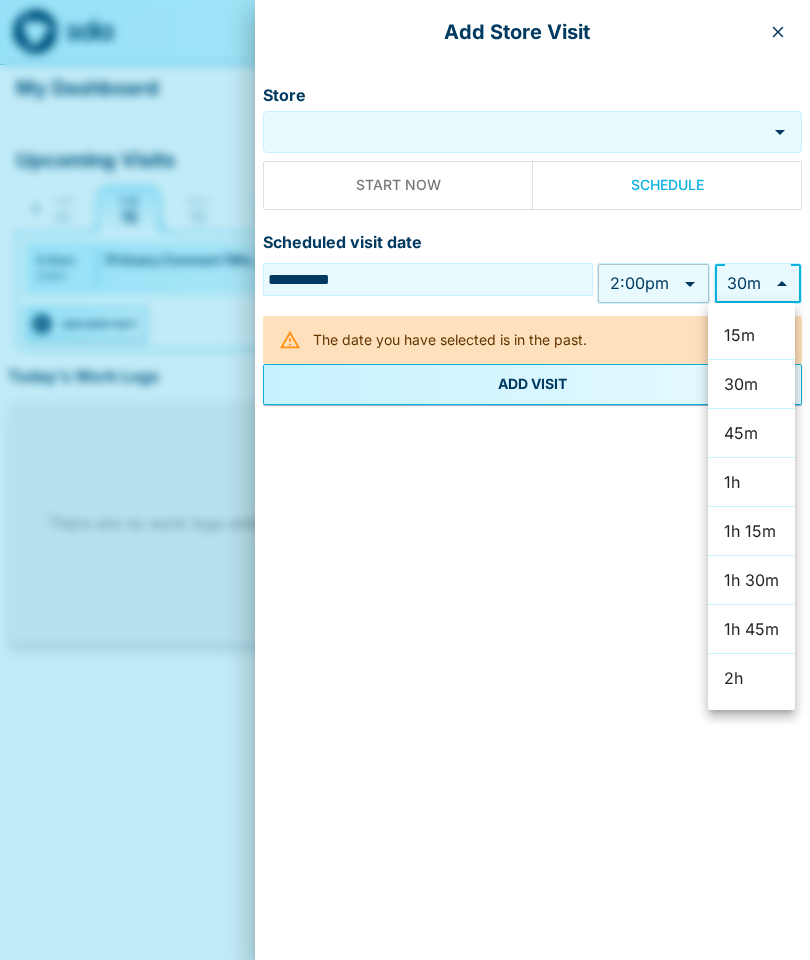 click on "2h" at bounding box center (751, 678) 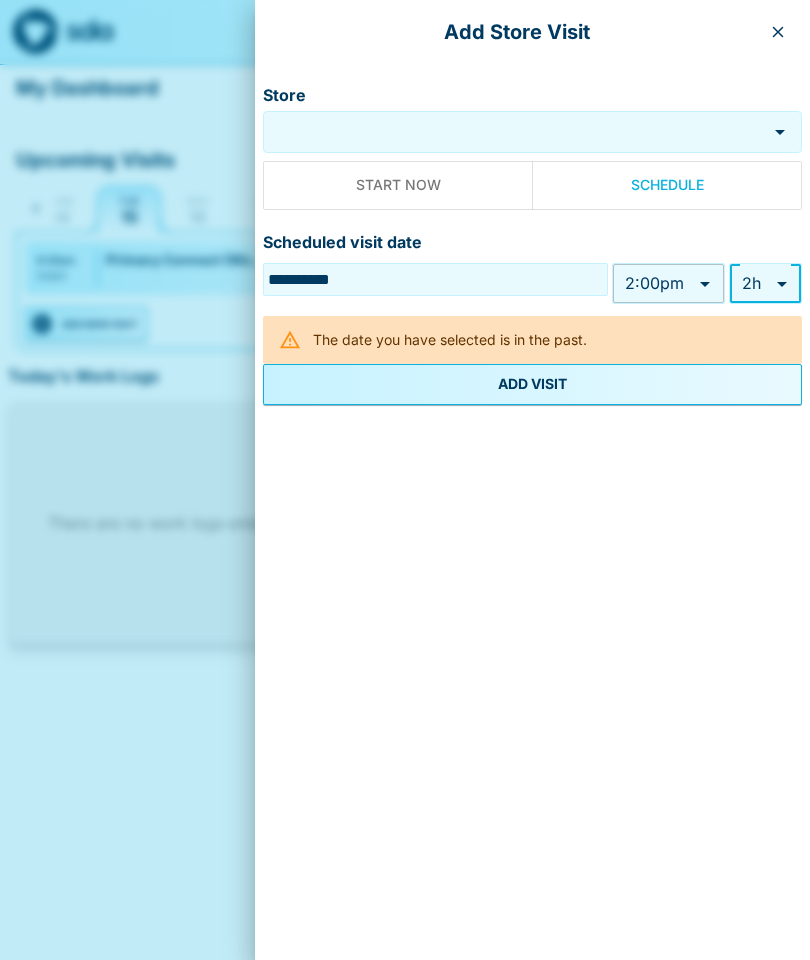 click on "Store" at bounding box center [515, 132] 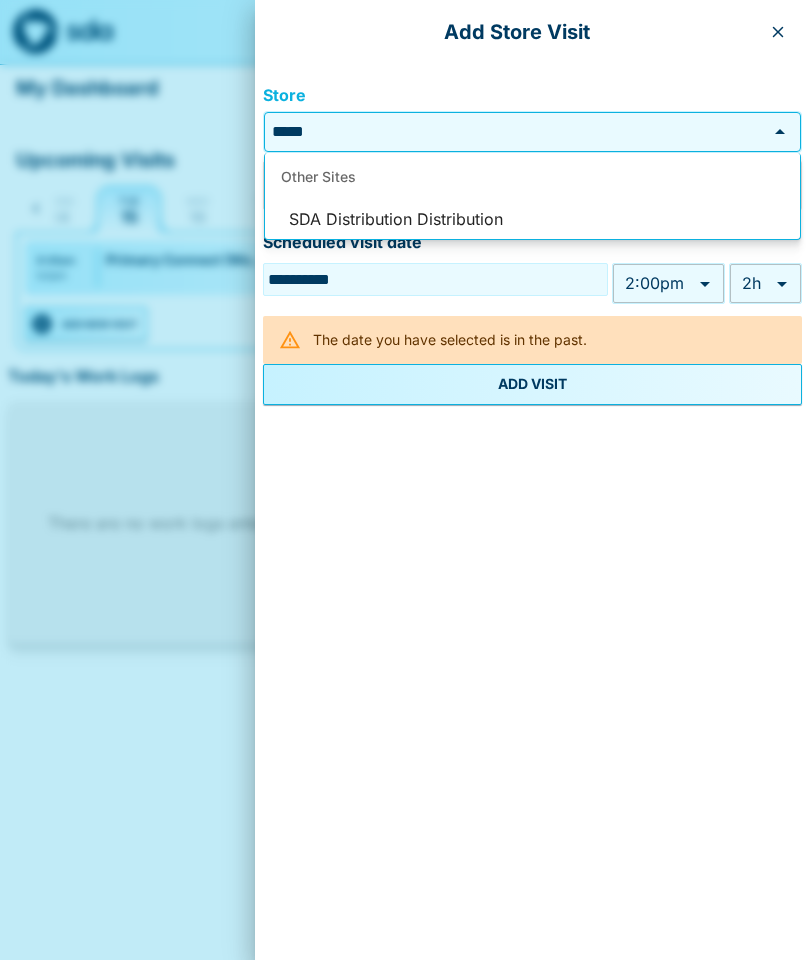 click on "SDA Distribution Distribution" at bounding box center (532, 220) 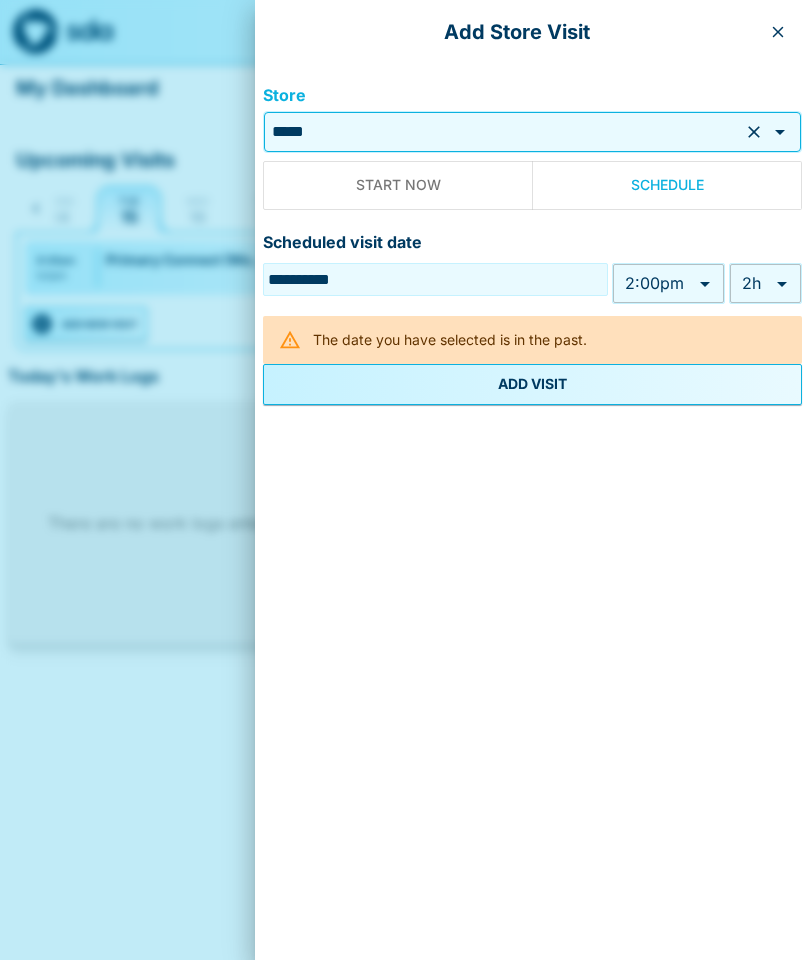 type on "**********" 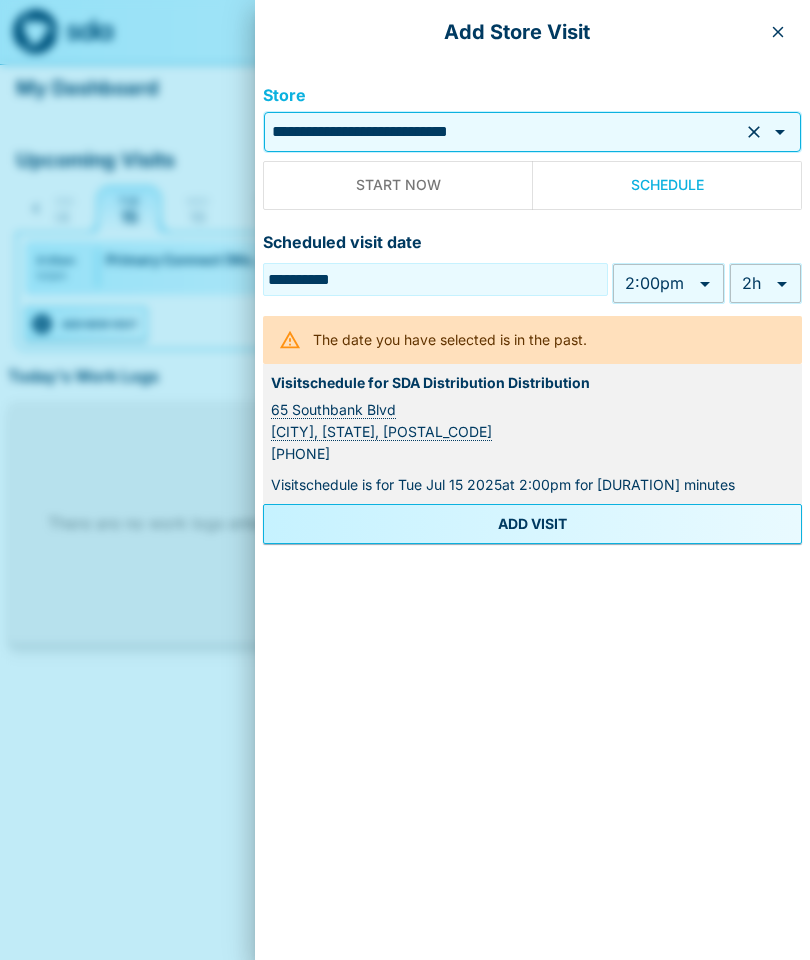 click on "ADD VISIT" at bounding box center [532, 524] 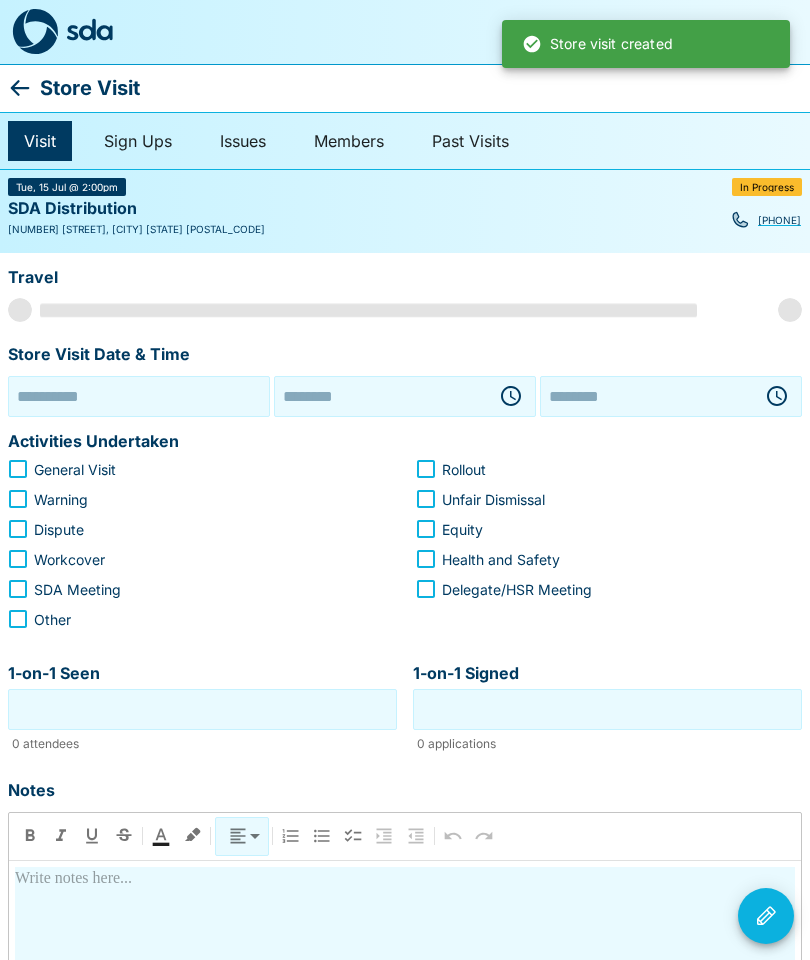 type on "**********" 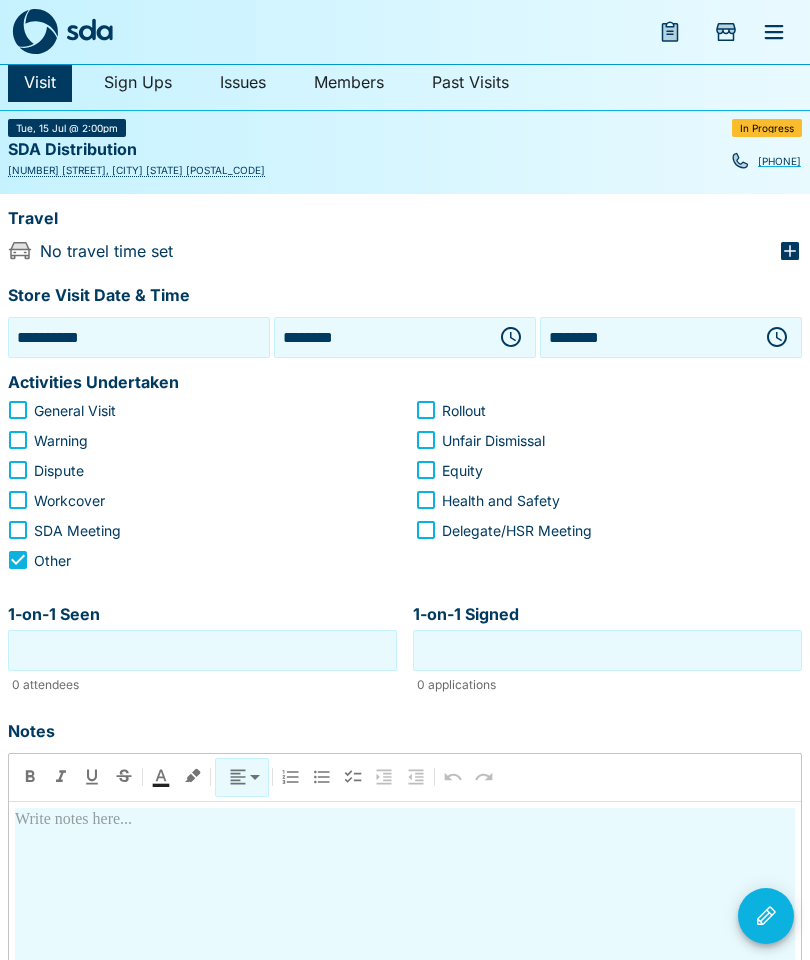 scroll, scrollTop: 89, scrollLeft: 0, axis: vertical 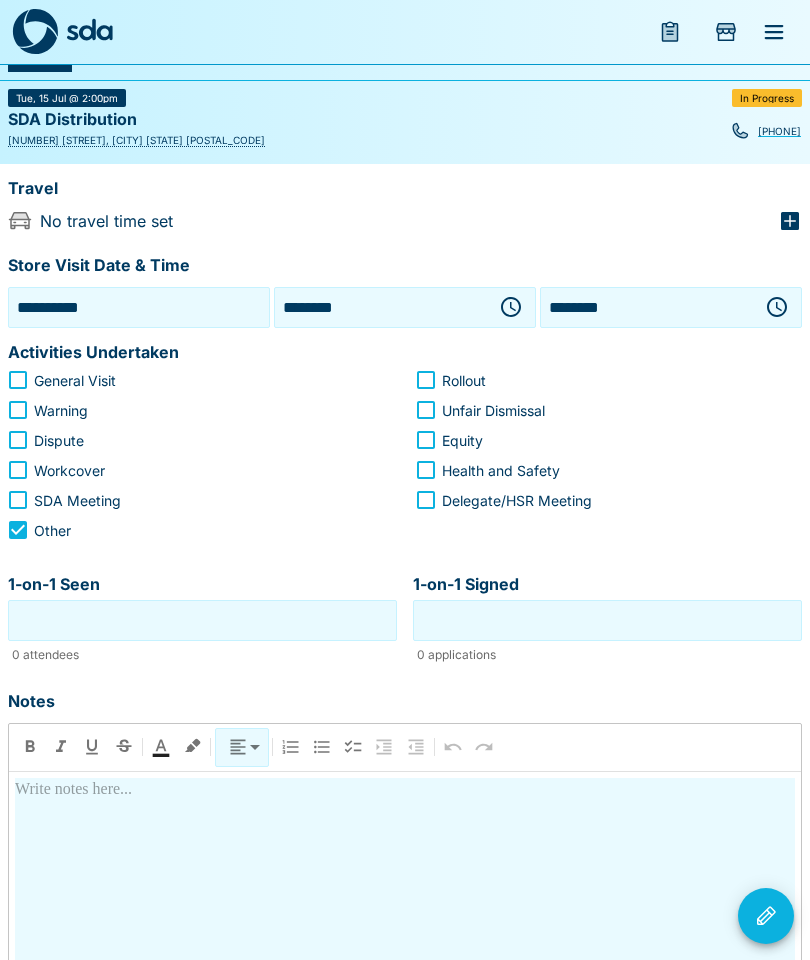 click at bounding box center (405, 1018) 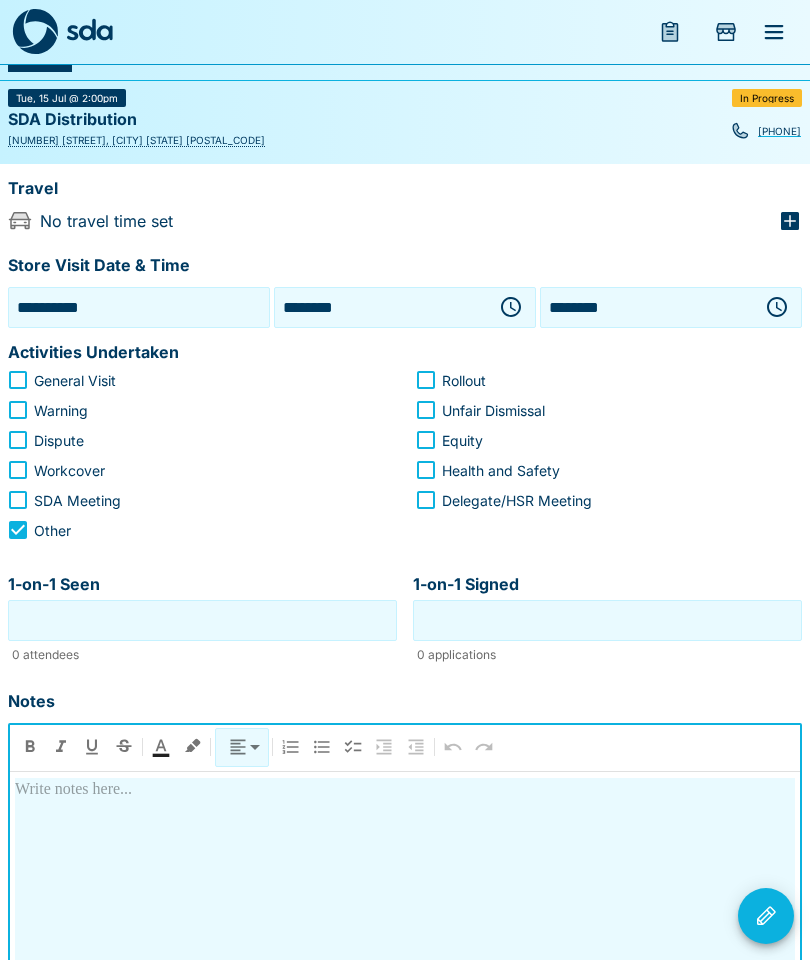 scroll, scrollTop: 446, scrollLeft: 0, axis: vertical 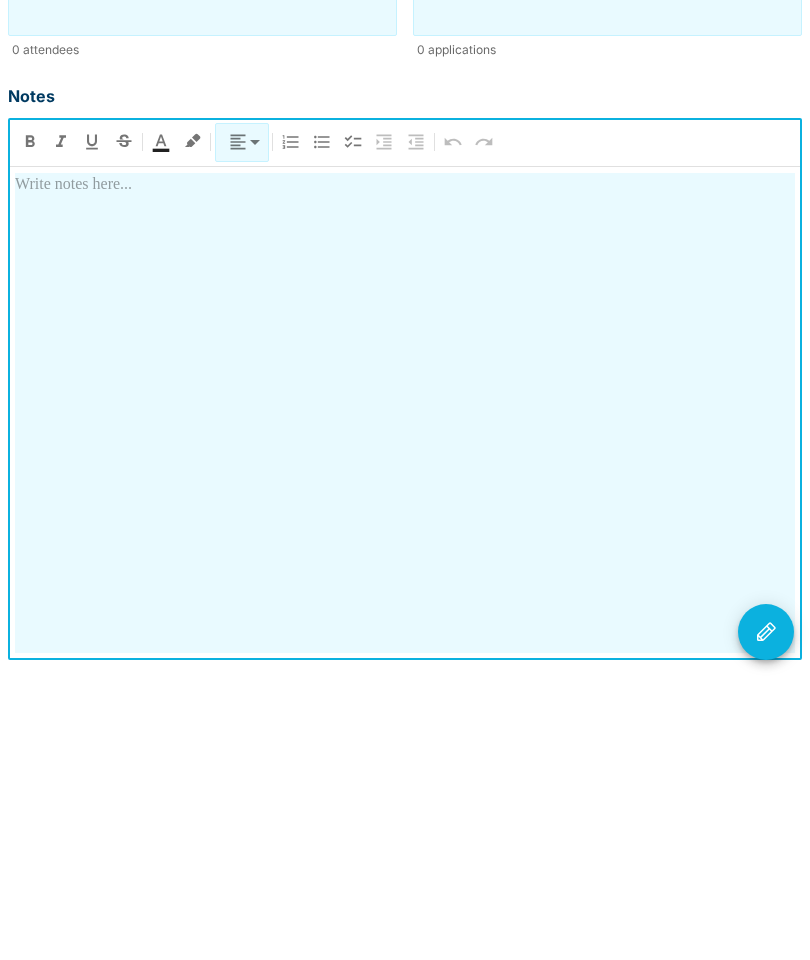 type 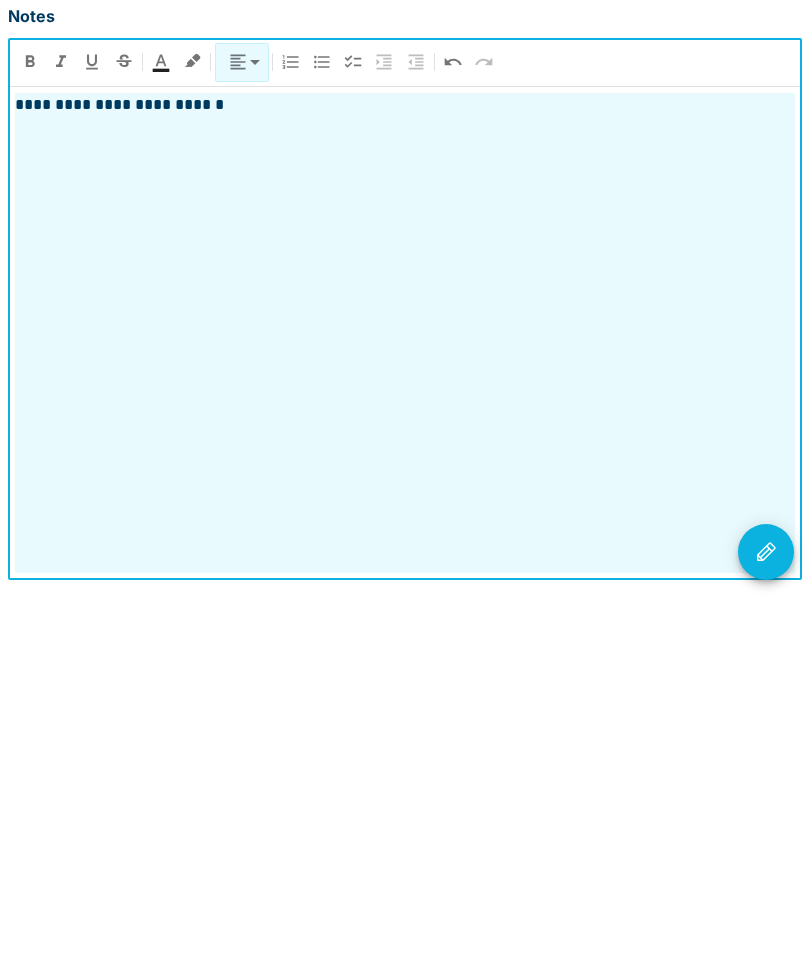 scroll, scrollTop: 446, scrollLeft: 0, axis: vertical 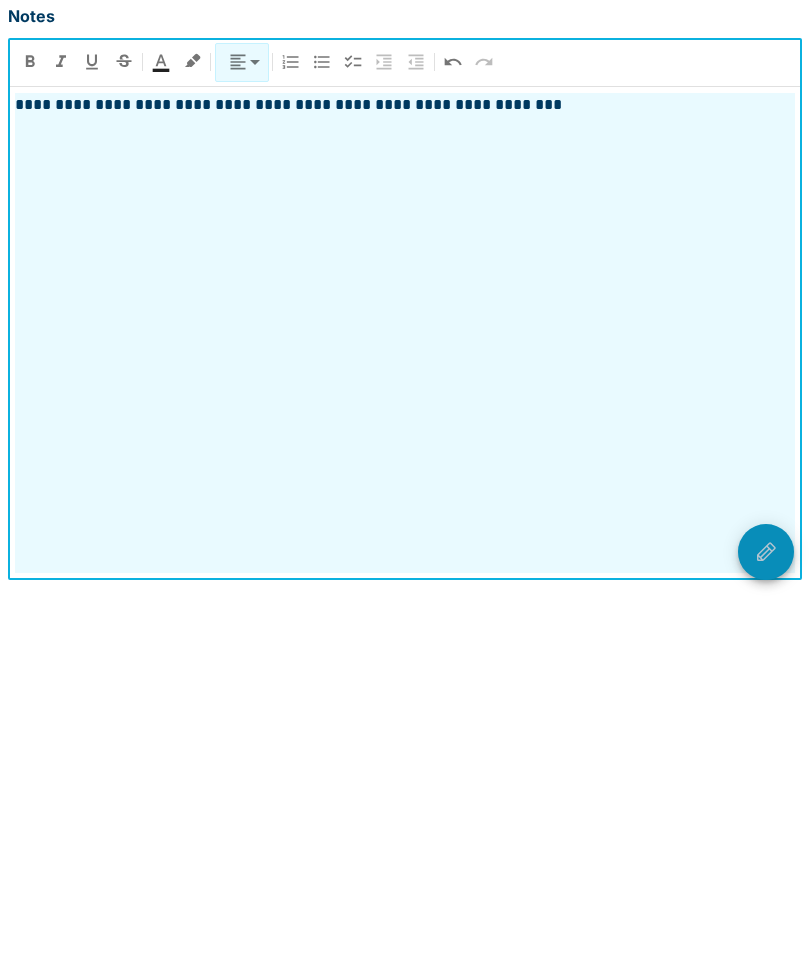 click 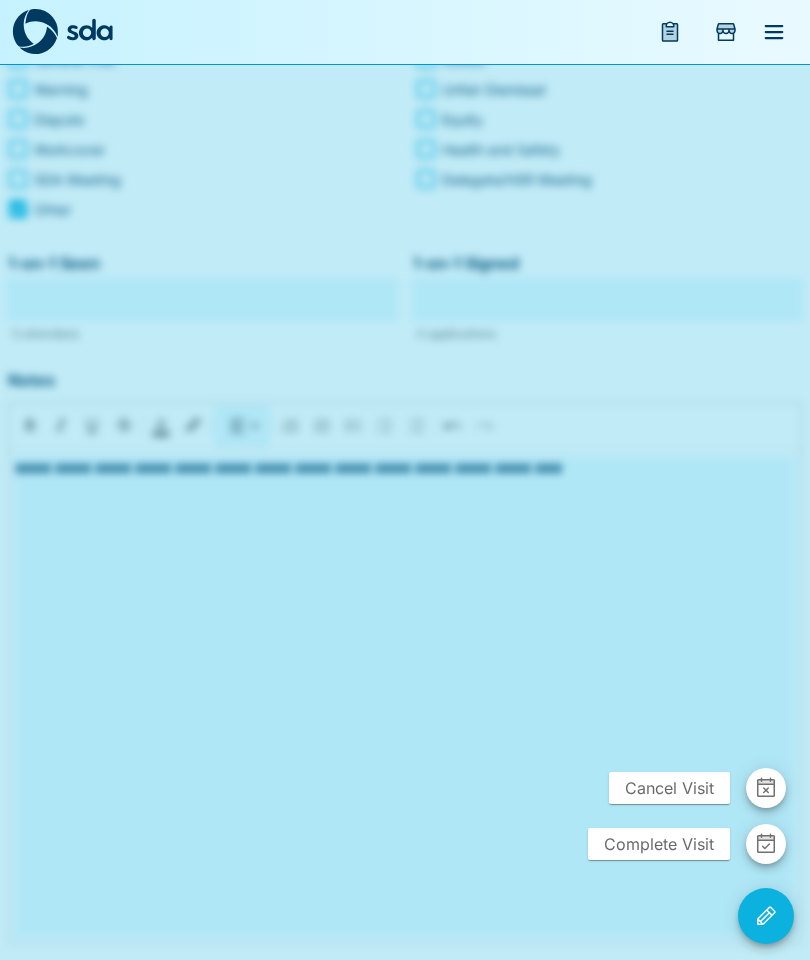 click at bounding box center [405, 480] 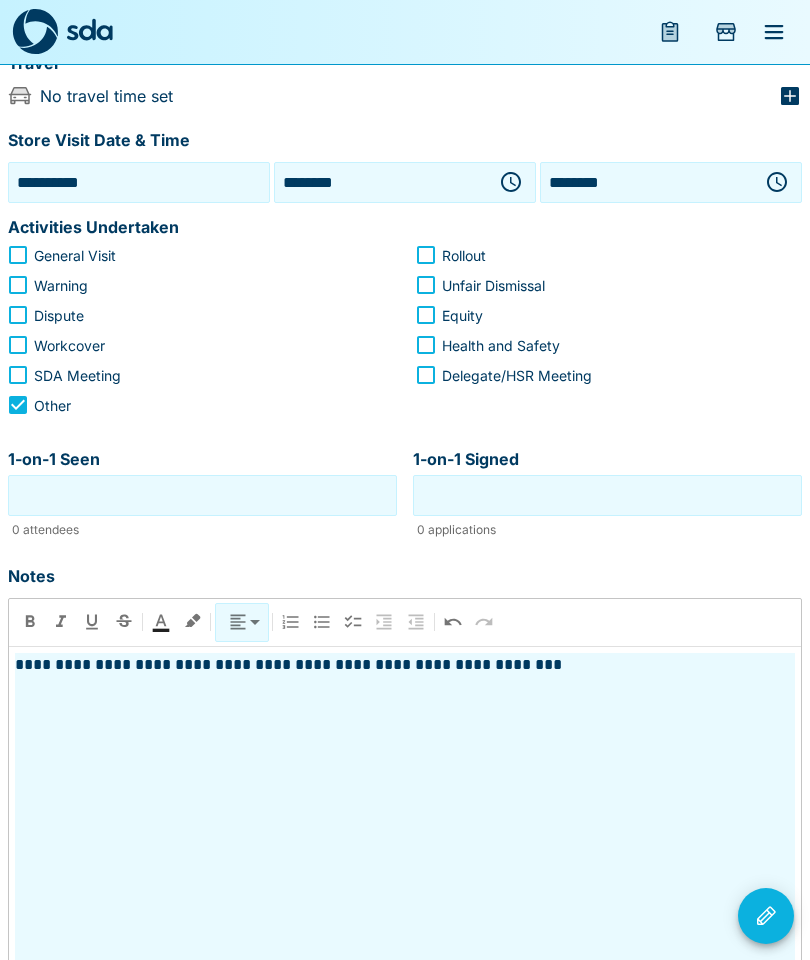 scroll, scrollTop: 113, scrollLeft: 0, axis: vertical 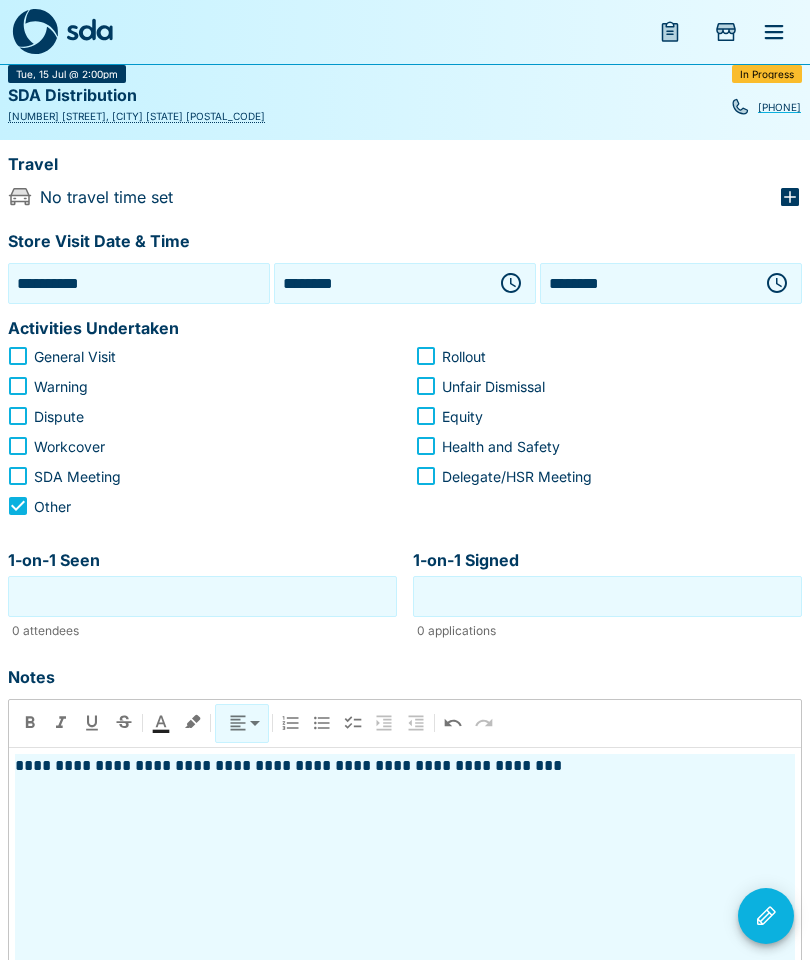 click on "********" at bounding box center (647, 283) 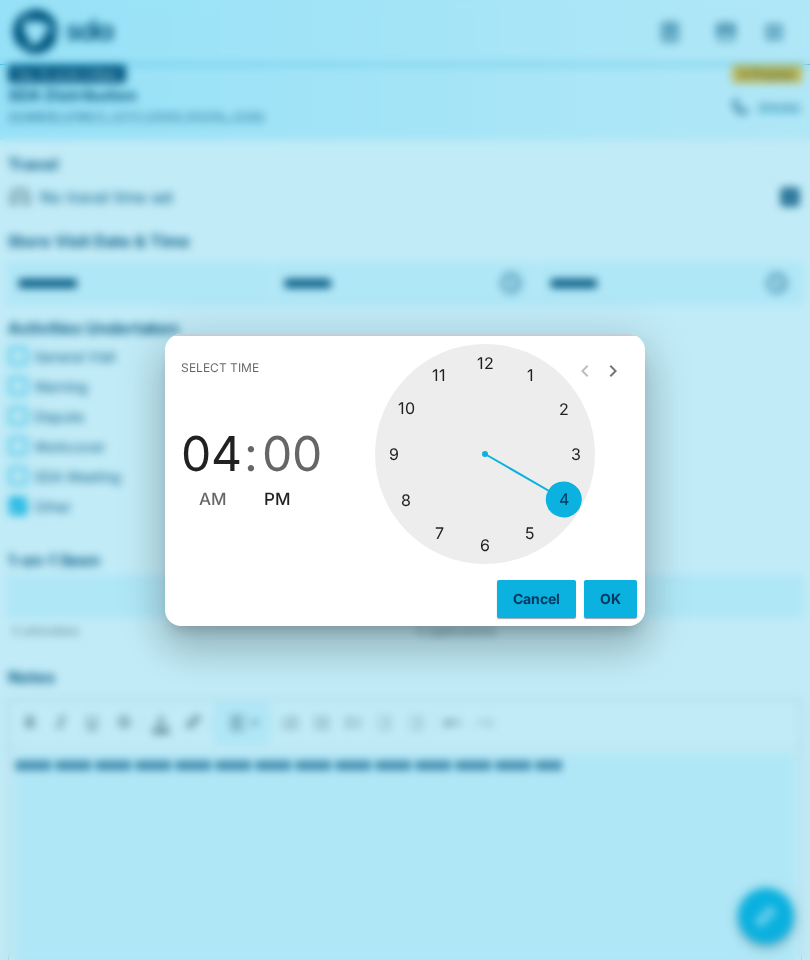 click at bounding box center (485, 454) 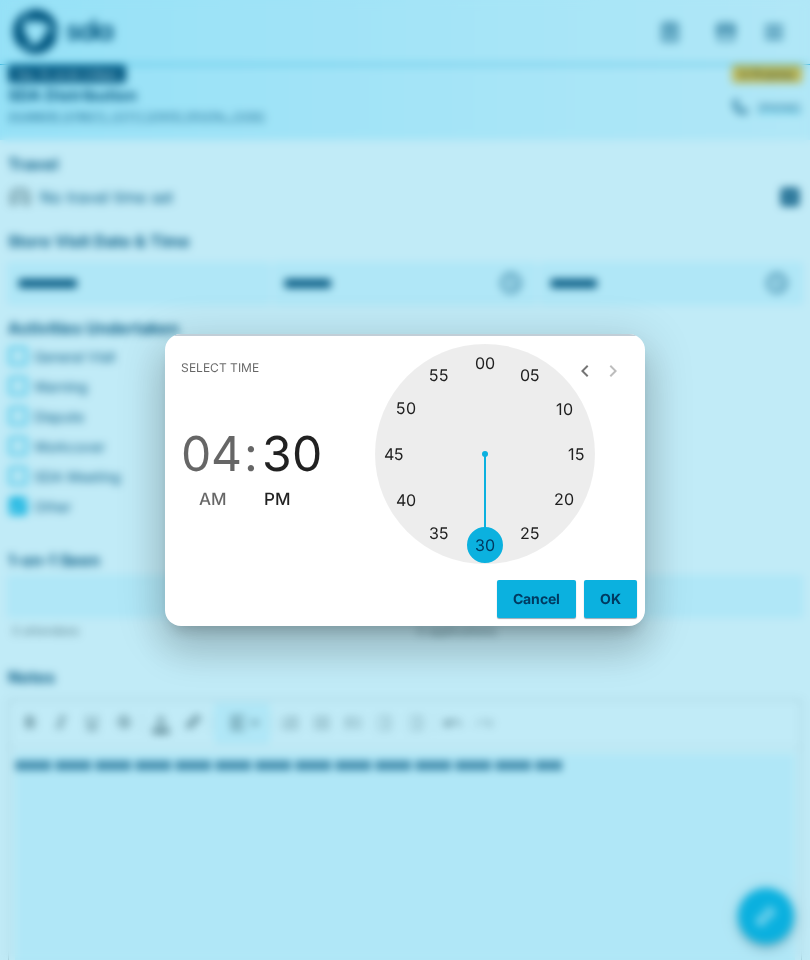 click on "04" at bounding box center (211, 454) 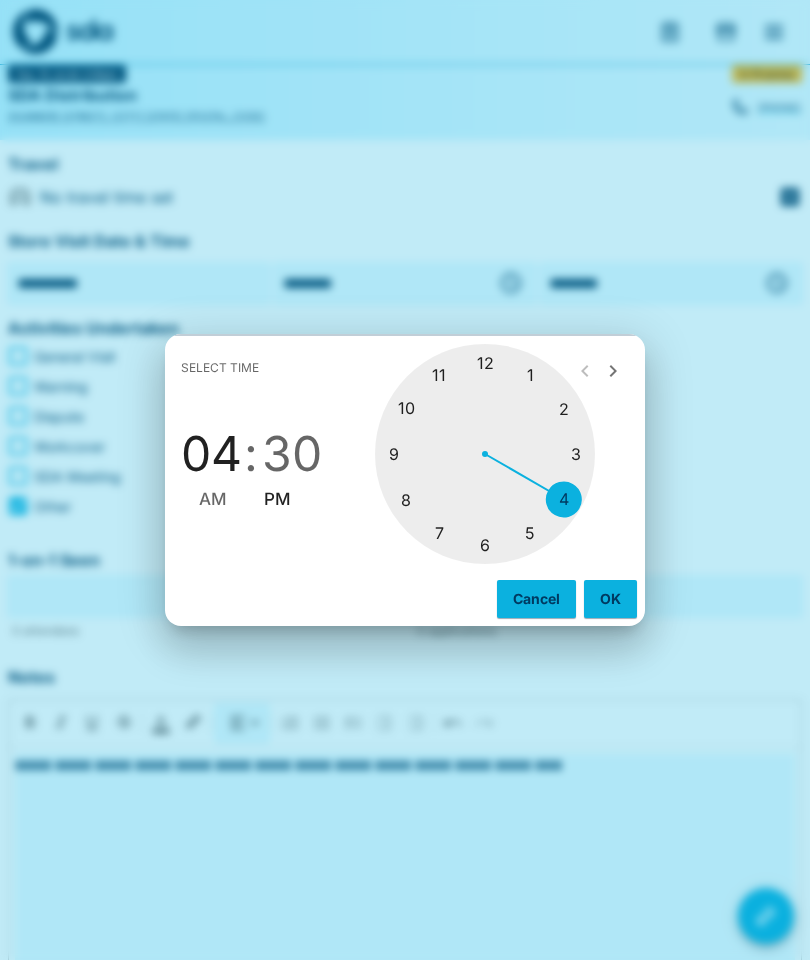 type on "********" 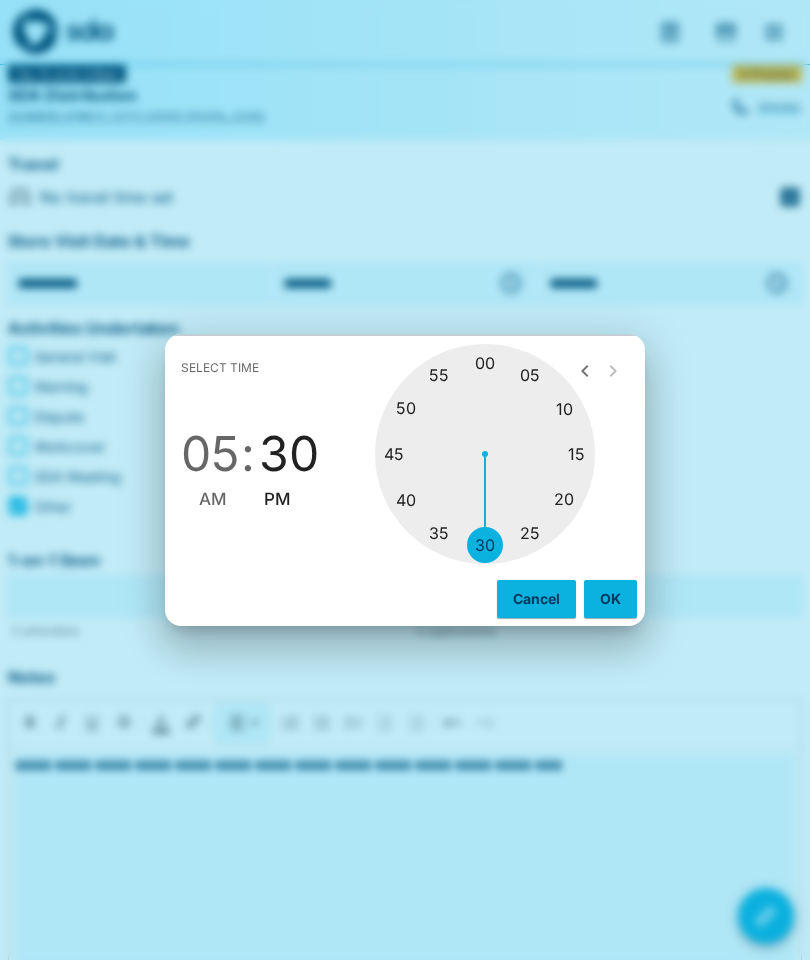 click on "PM" at bounding box center (277, 499) 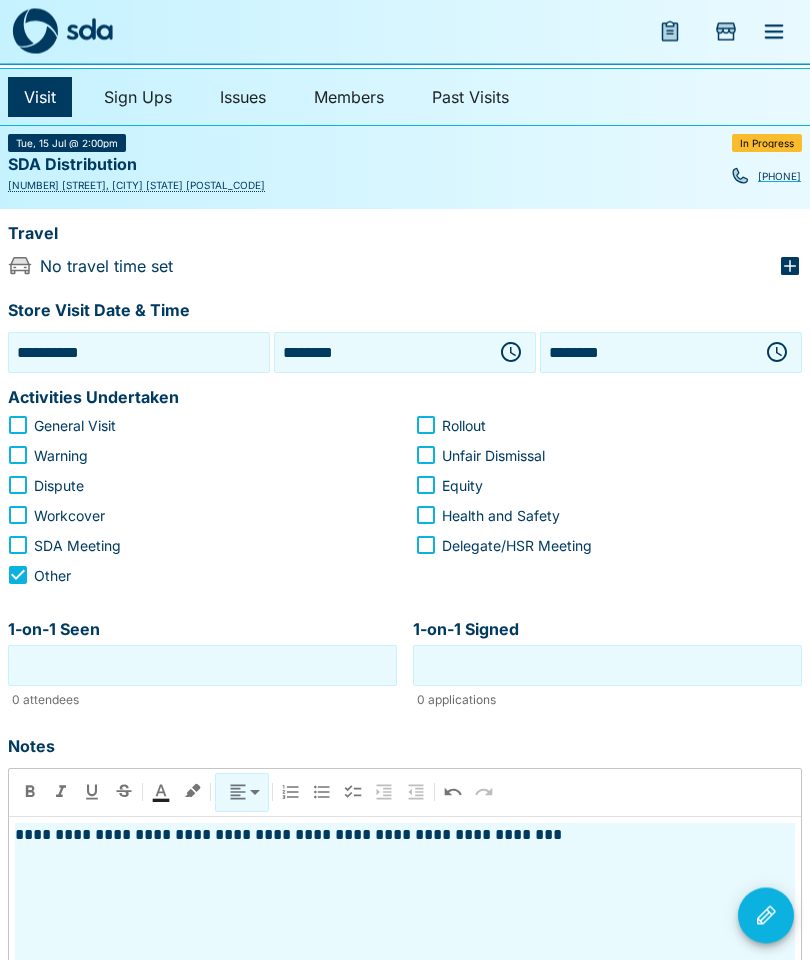 scroll, scrollTop: 0, scrollLeft: 0, axis: both 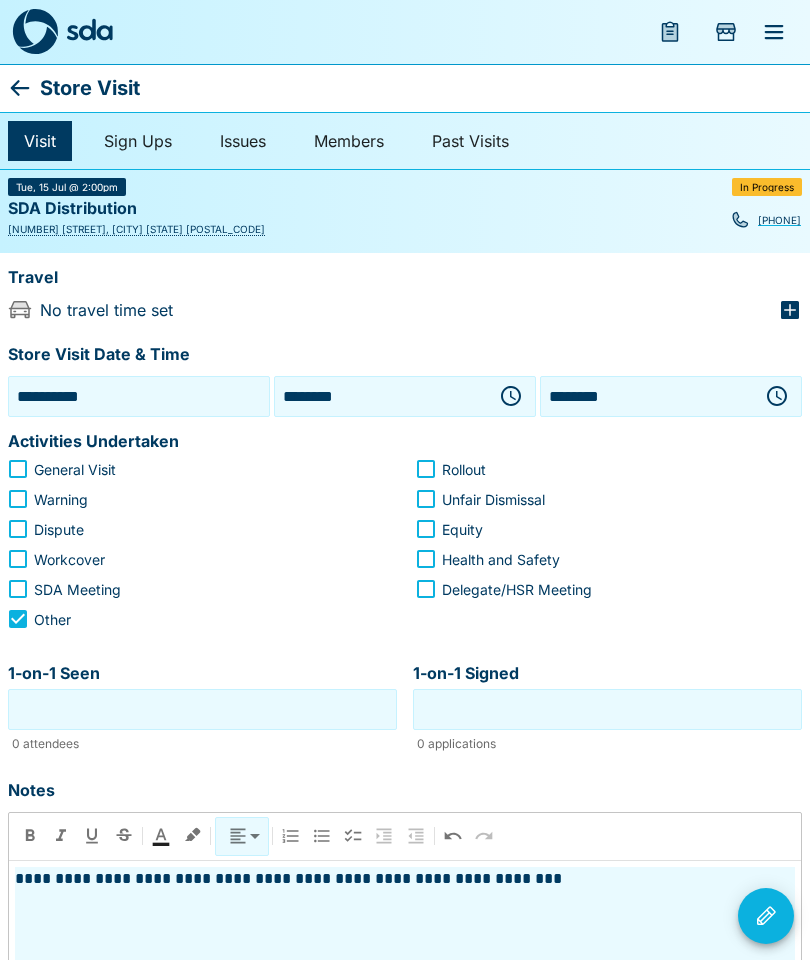 click on "**********" at bounding box center [139, 396] 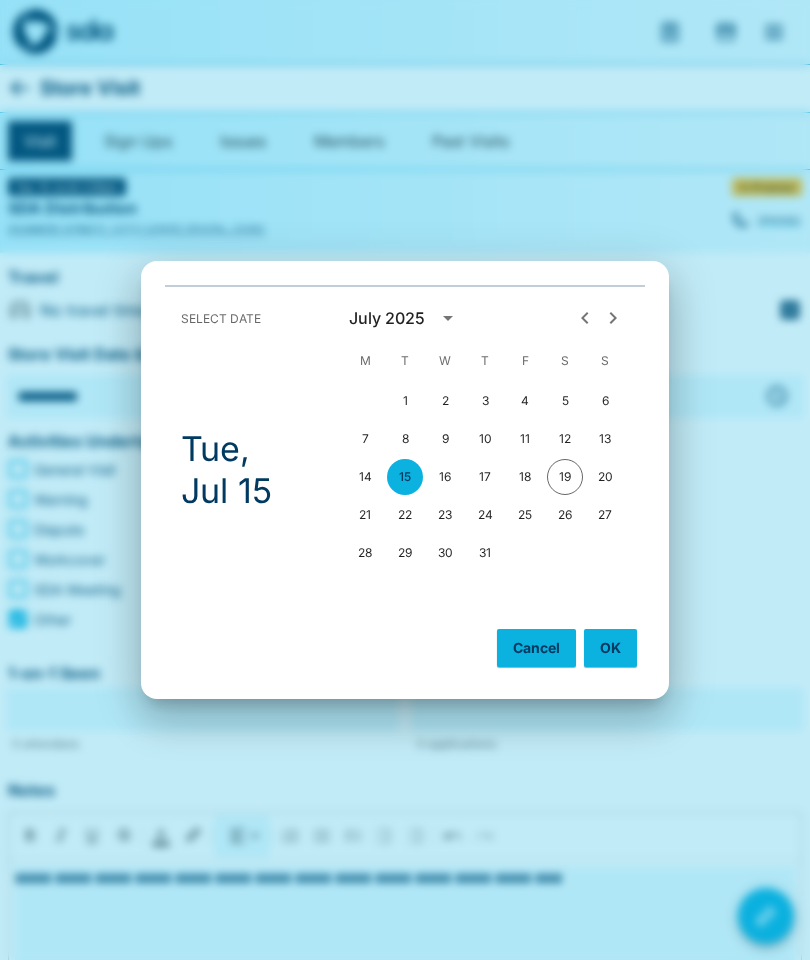 click on "OK" at bounding box center (610, 648) 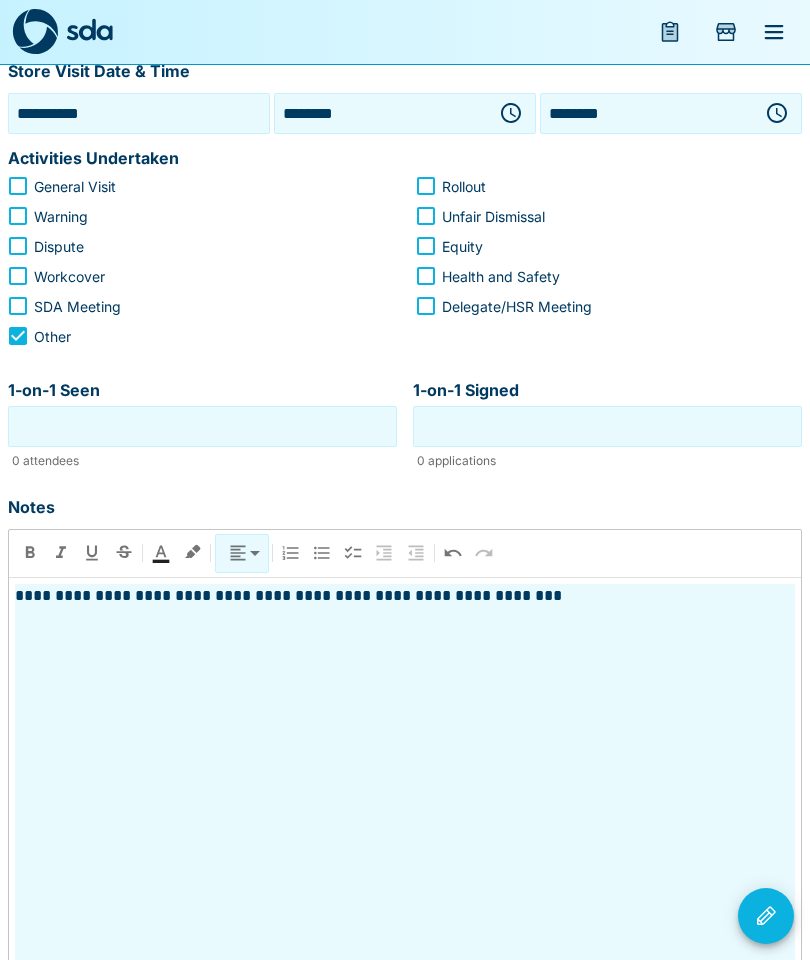 scroll, scrollTop: 266, scrollLeft: 0, axis: vertical 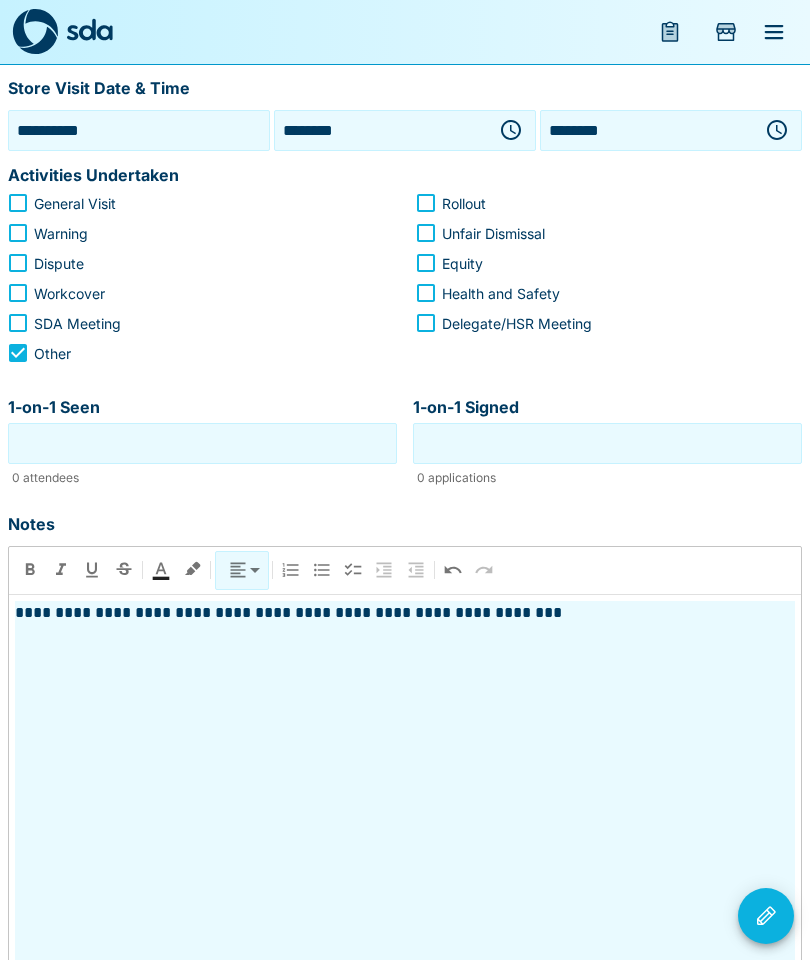 click 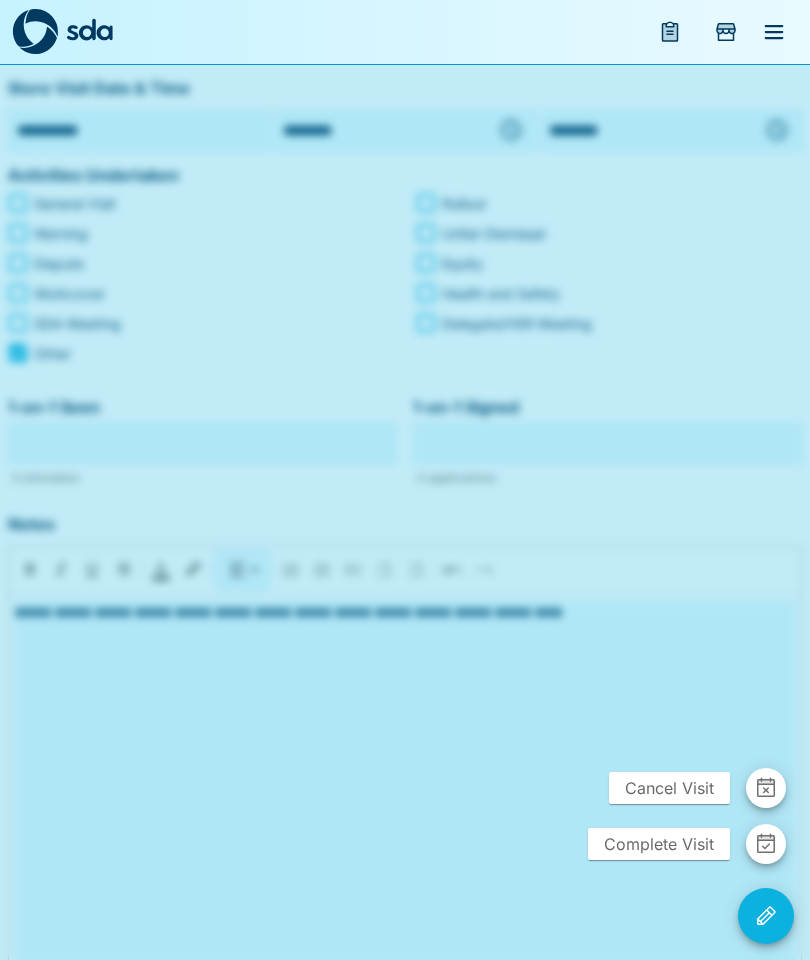 click on "Complete Visit" at bounding box center (659, 844) 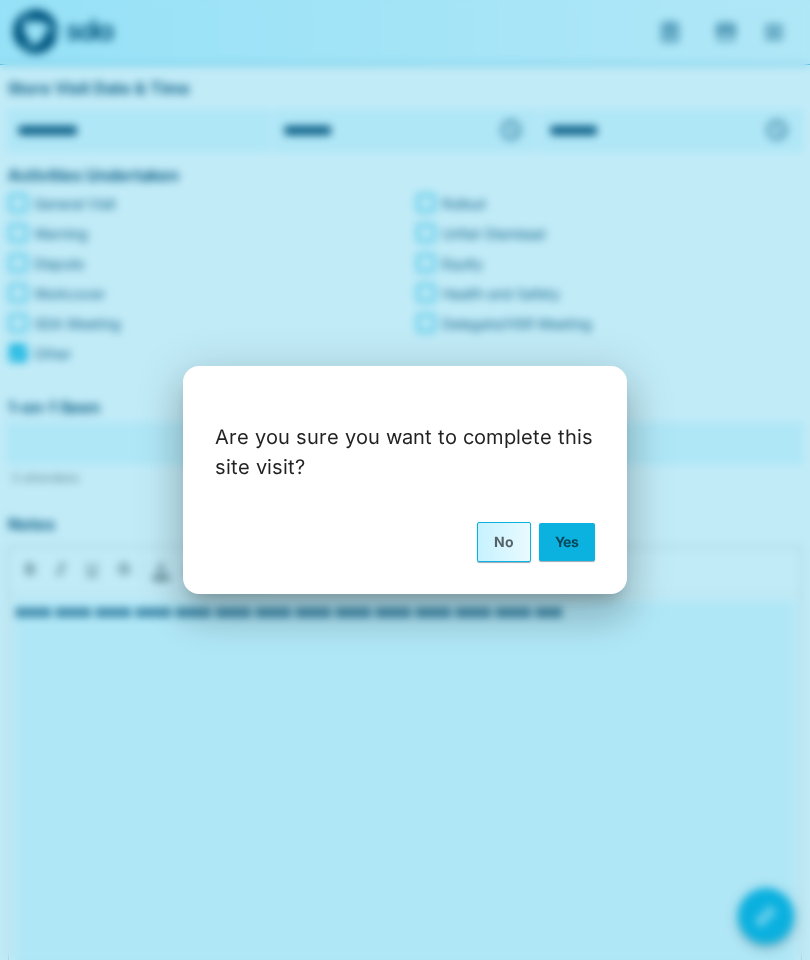 click on "Yes" at bounding box center [567, 542] 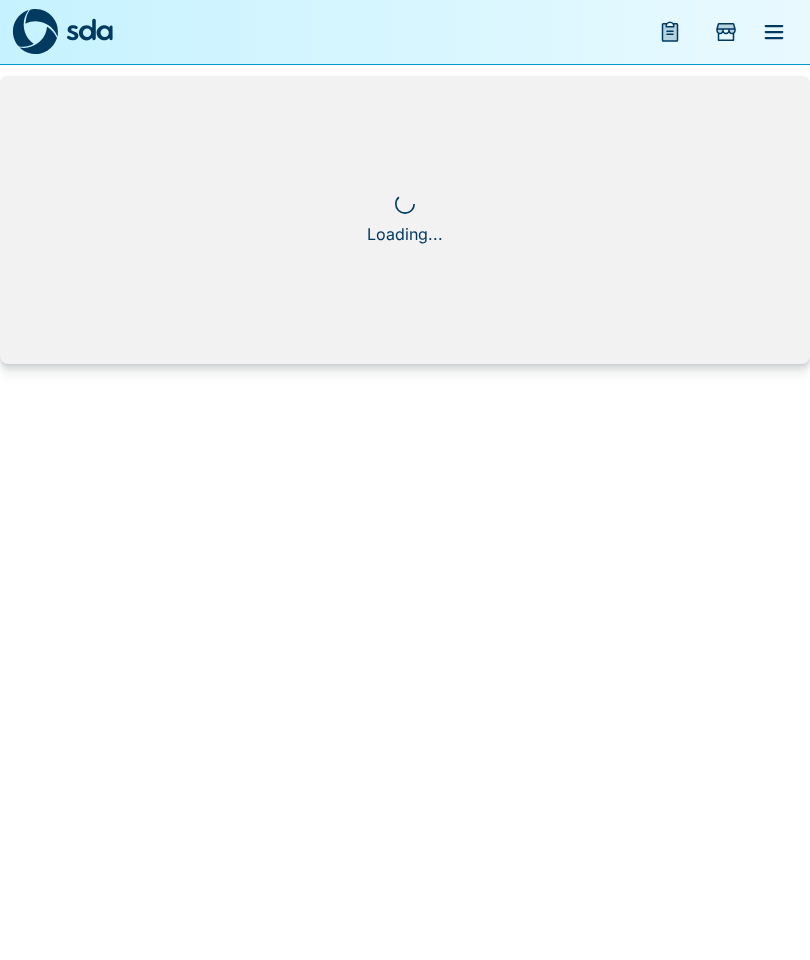 scroll, scrollTop: 0, scrollLeft: 0, axis: both 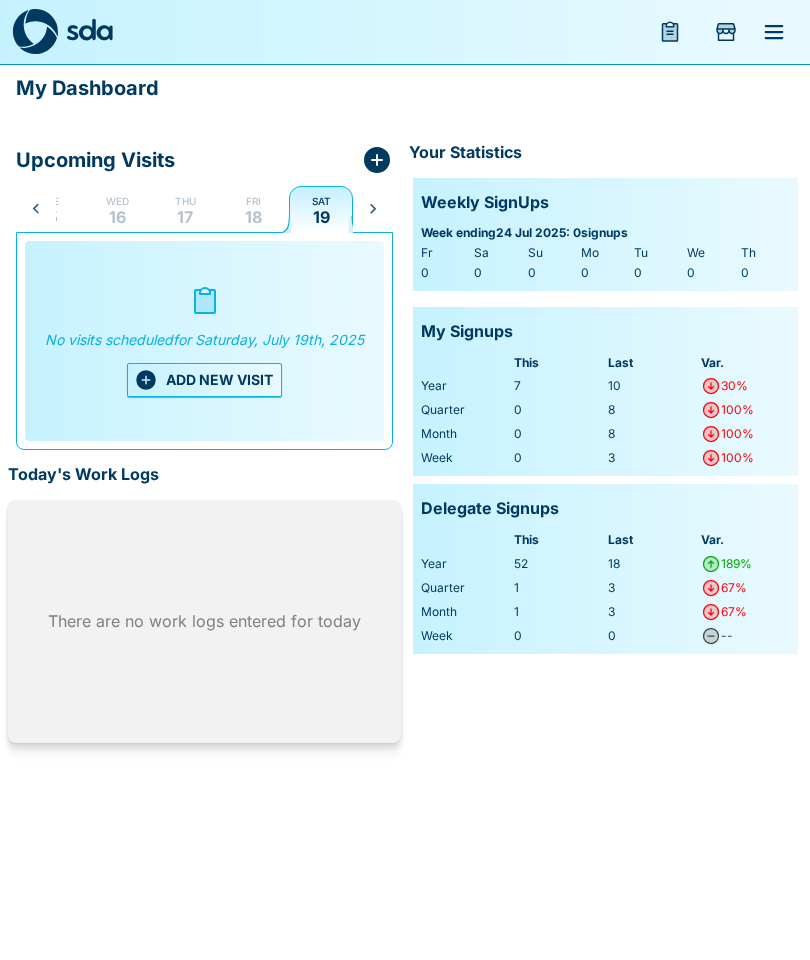 click on "Fri 18" at bounding box center (253, 209) 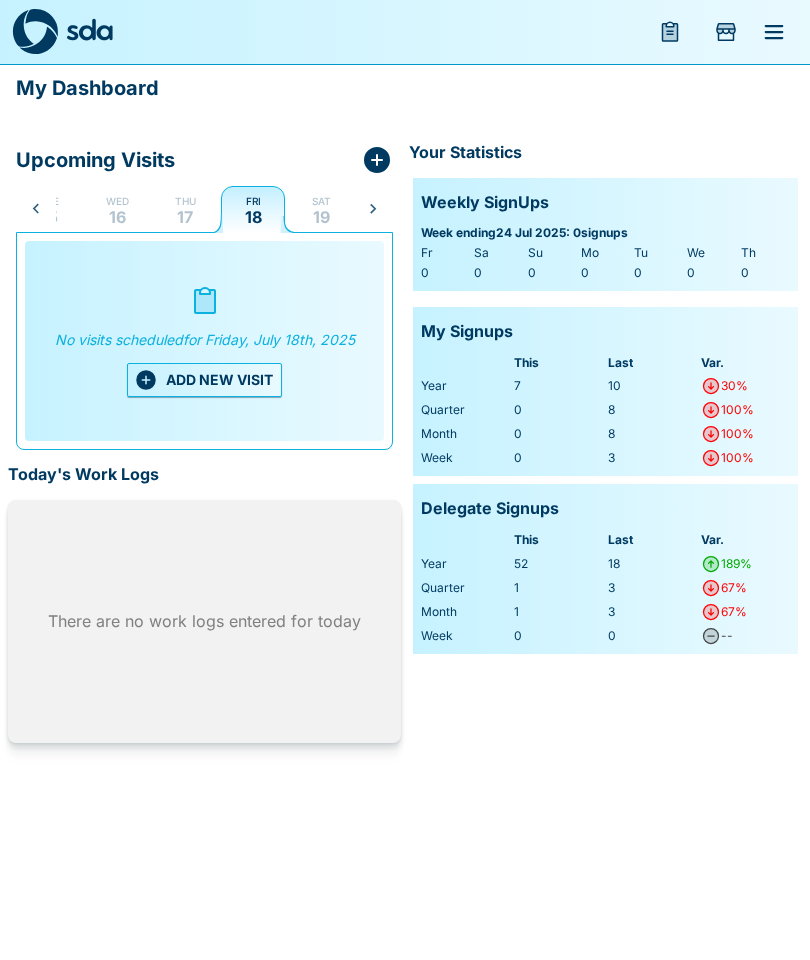 click on "ADD NEW VISIT" at bounding box center [204, 380] 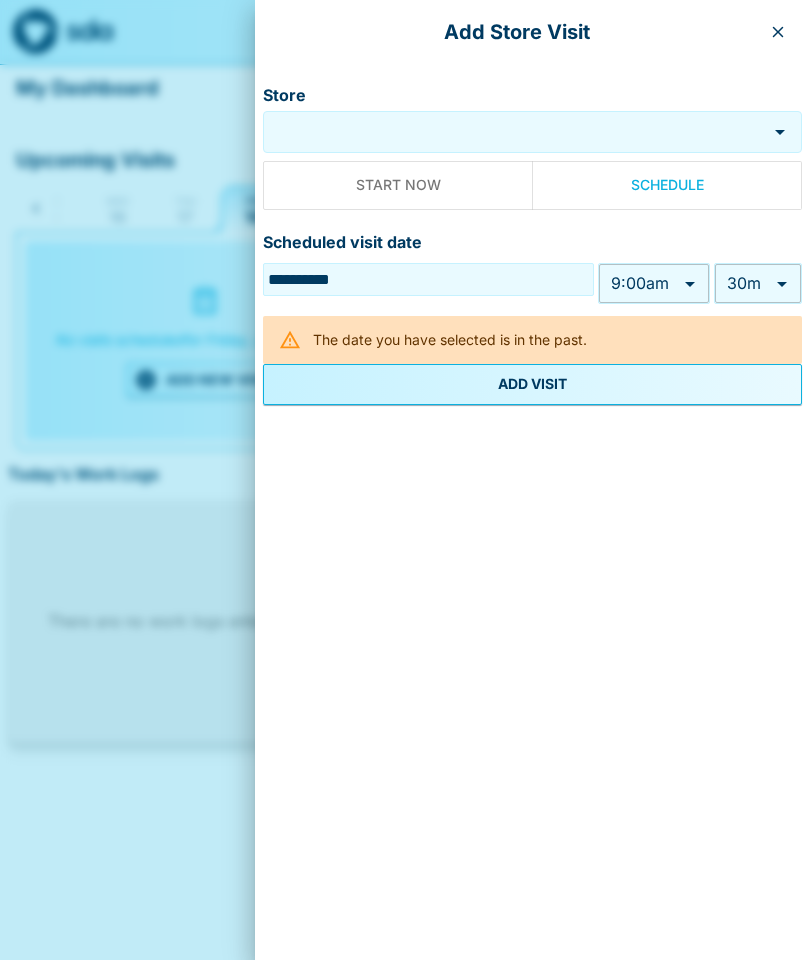 click on "Store" at bounding box center [515, 132] 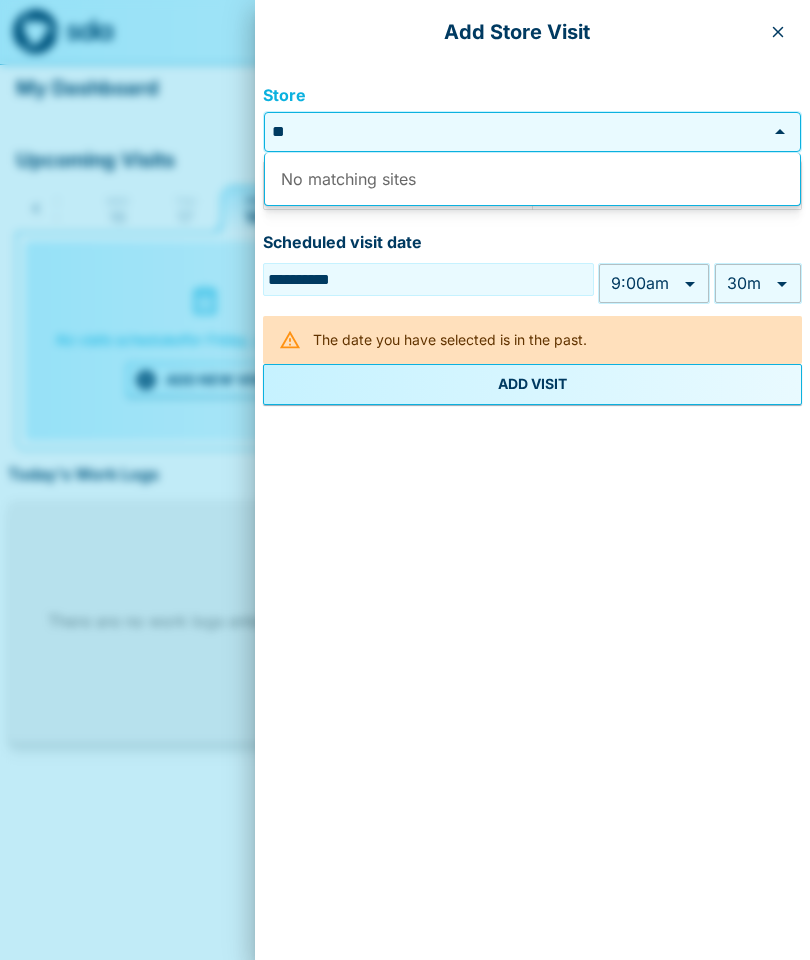 type on "*" 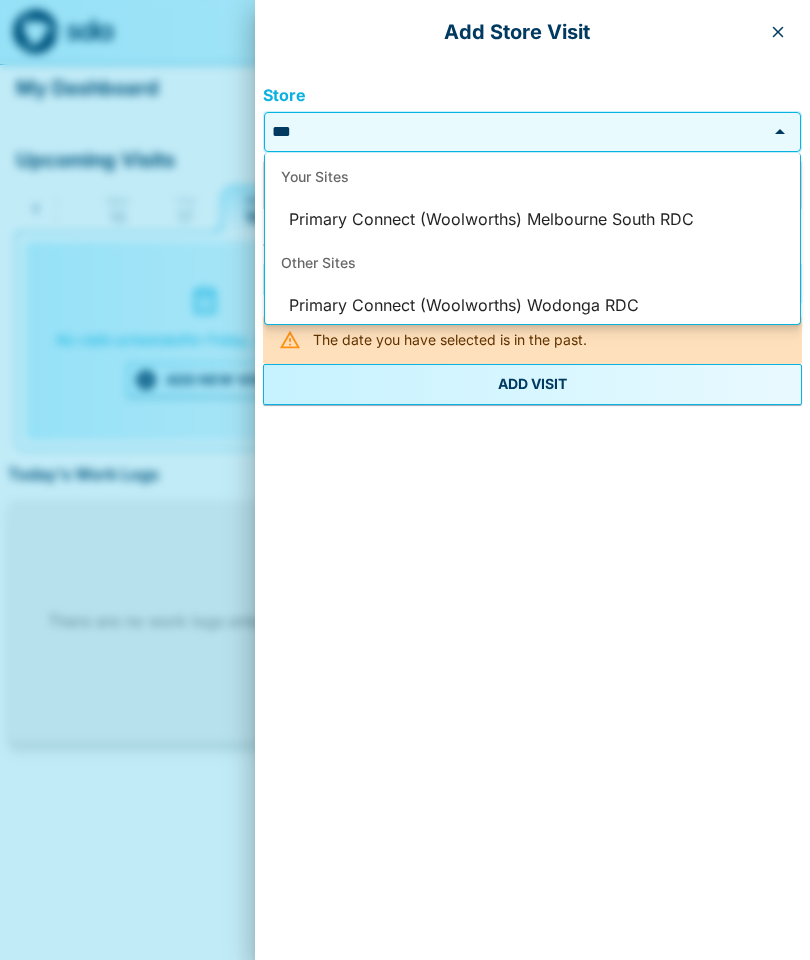 click on "Primary Connect (Woolworths) Melbourne South RDC" at bounding box center [532, 220] 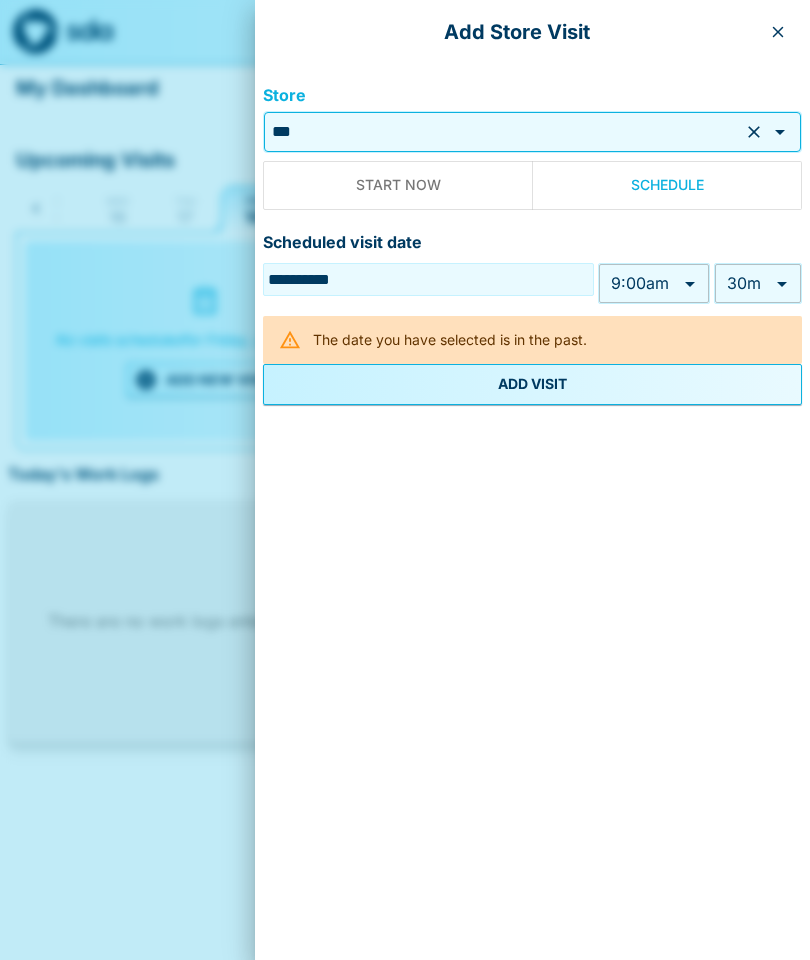 type on "**********" 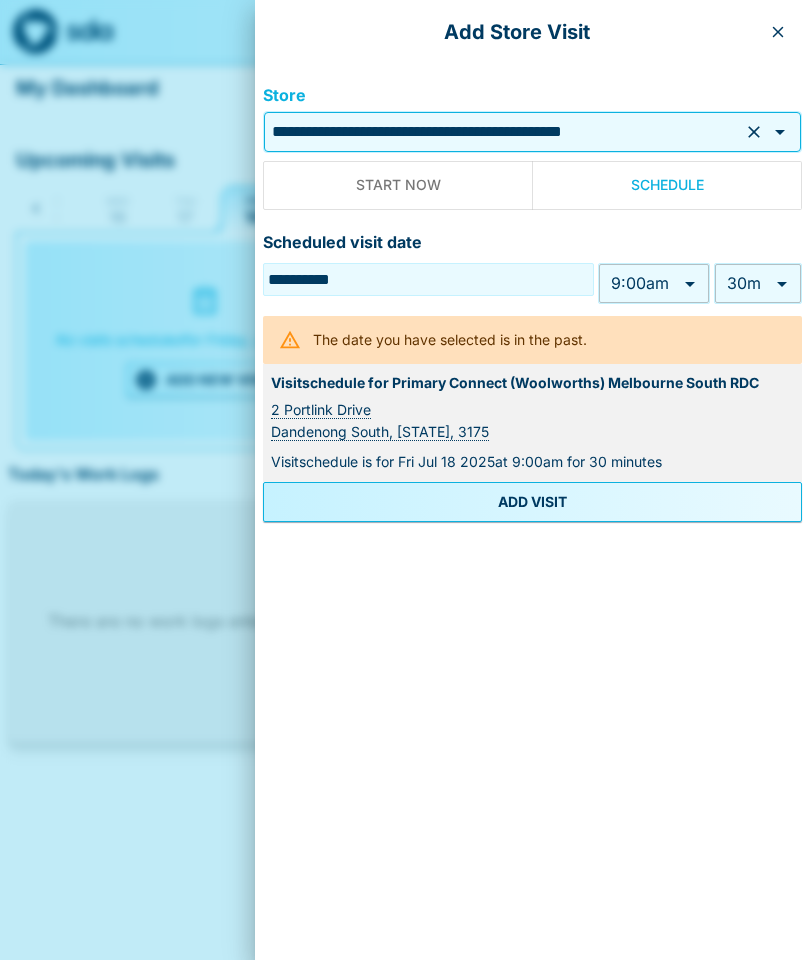 click on "**********" at bounding box center (405, 381) 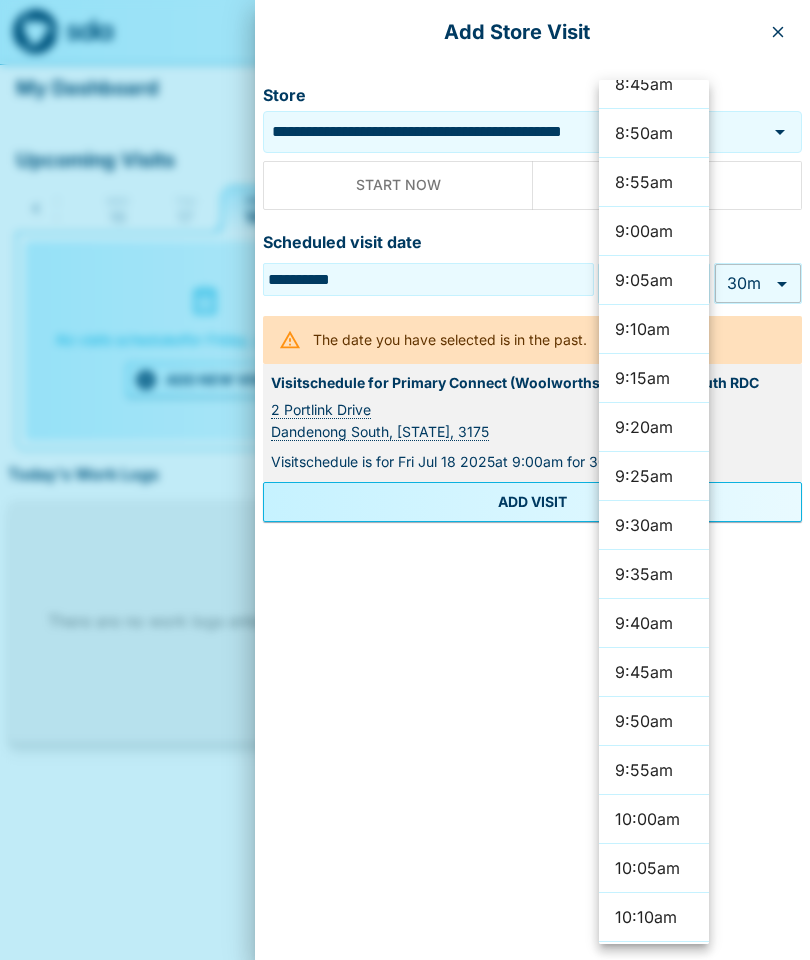 scroll, scrollTop: 5179, scrollLeft: 0, axis: vertical 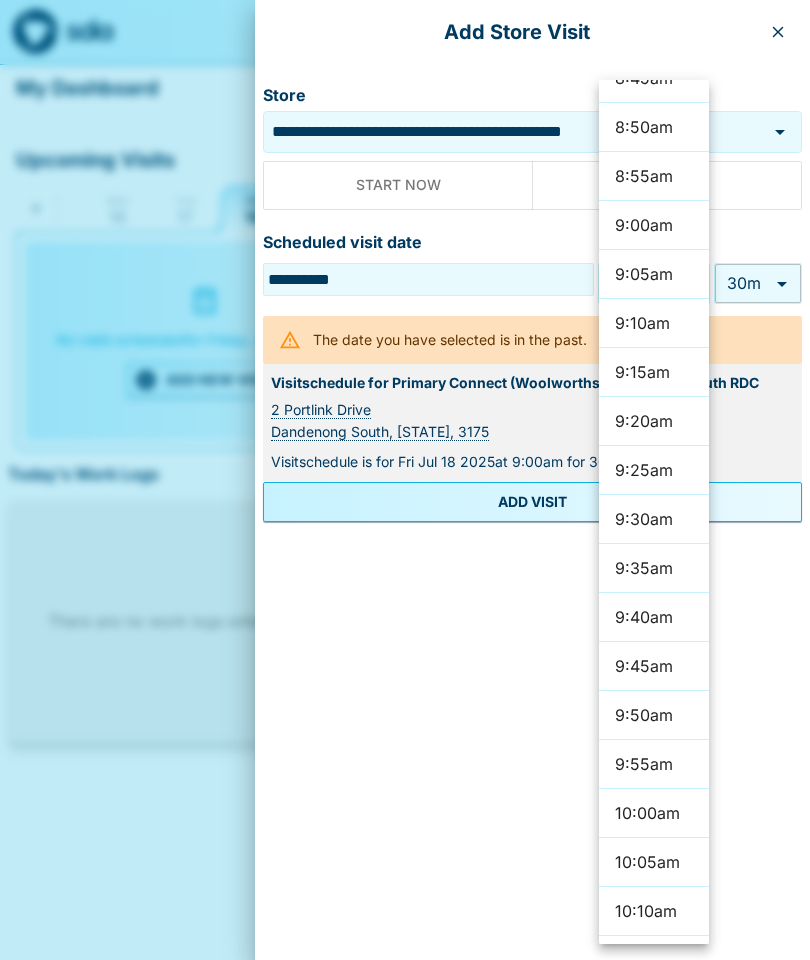 click on "9:30am" at bounding box center (654, 519) 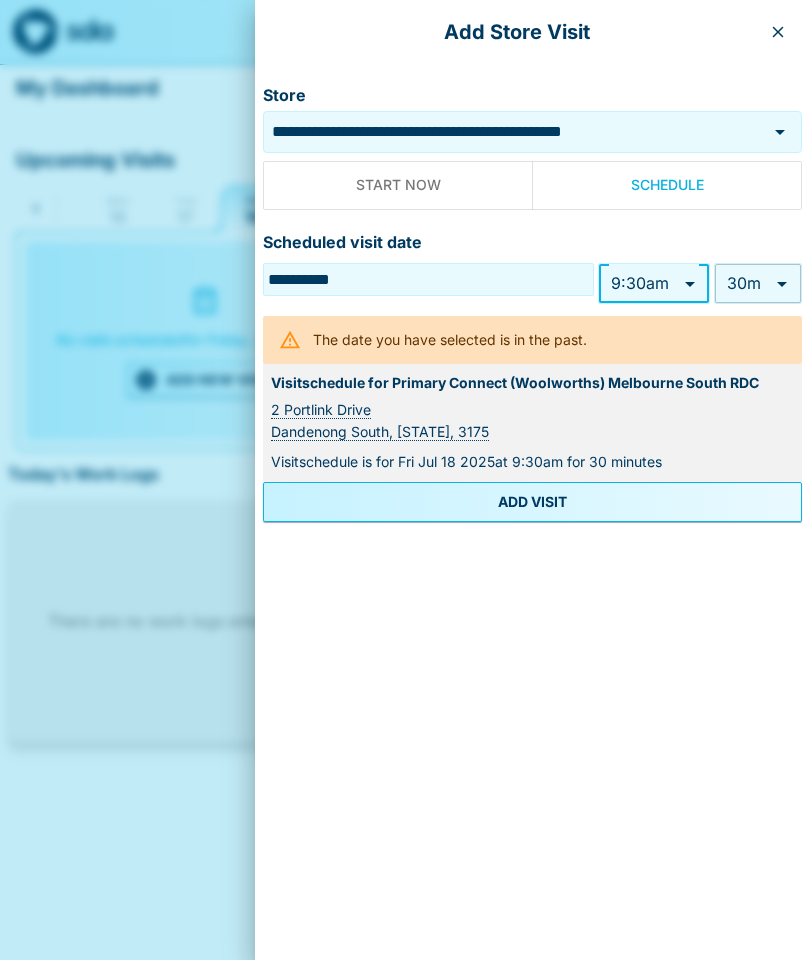 click on "**********" at bounding box center (405, 381) 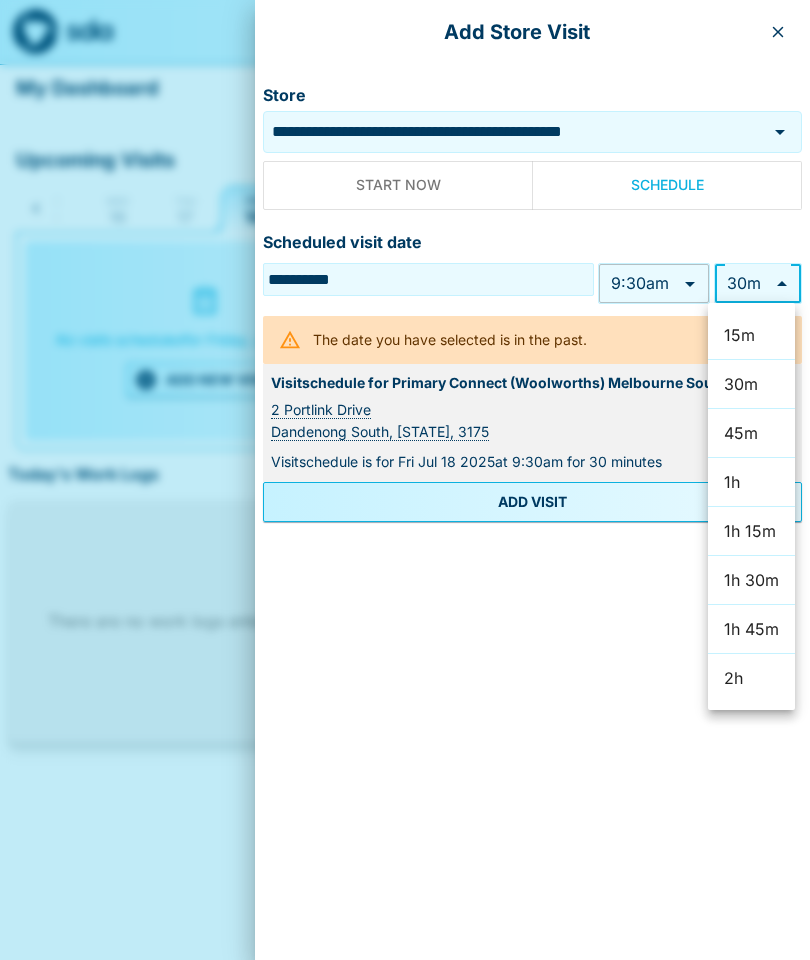 click on "2h" at bounding box center [751, 678] 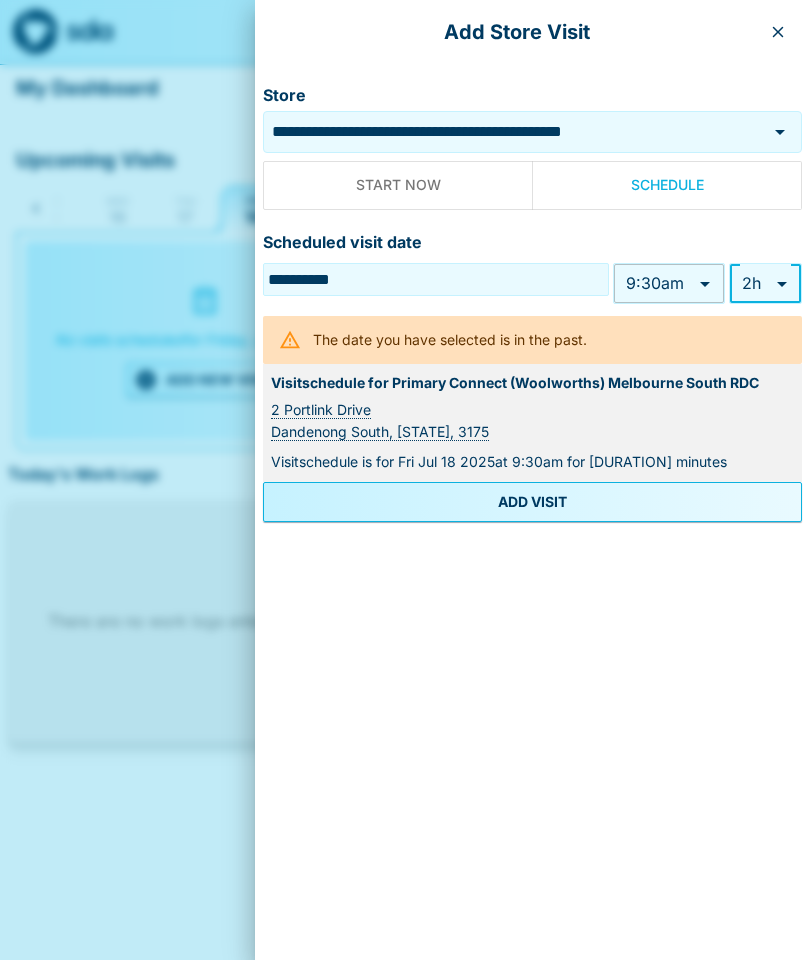 type on "***" 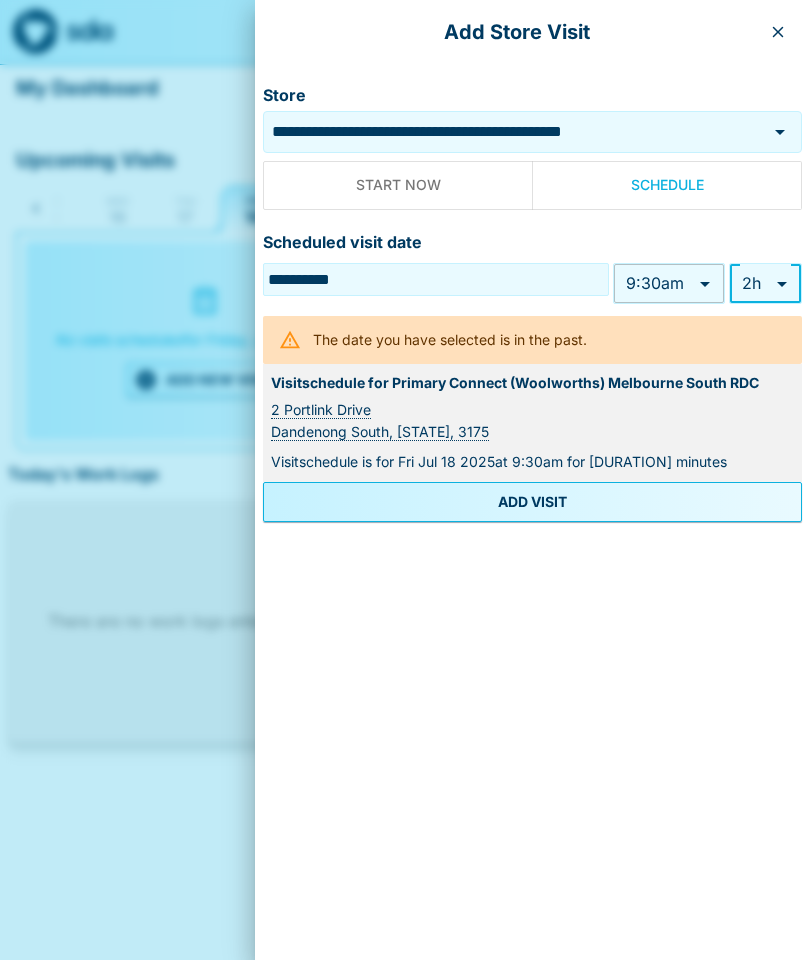 click on "ADD VISIT" at bounding box center [532, 502] 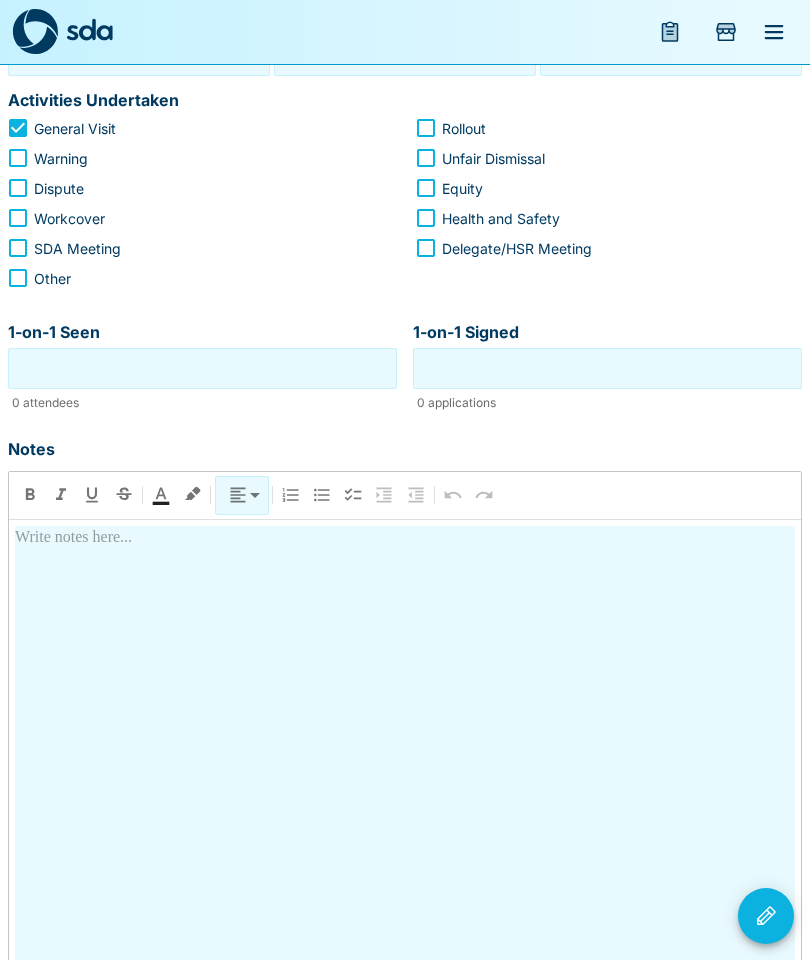 scroll, scrollTop: 360, scrollLeft: 0, axis: vertical 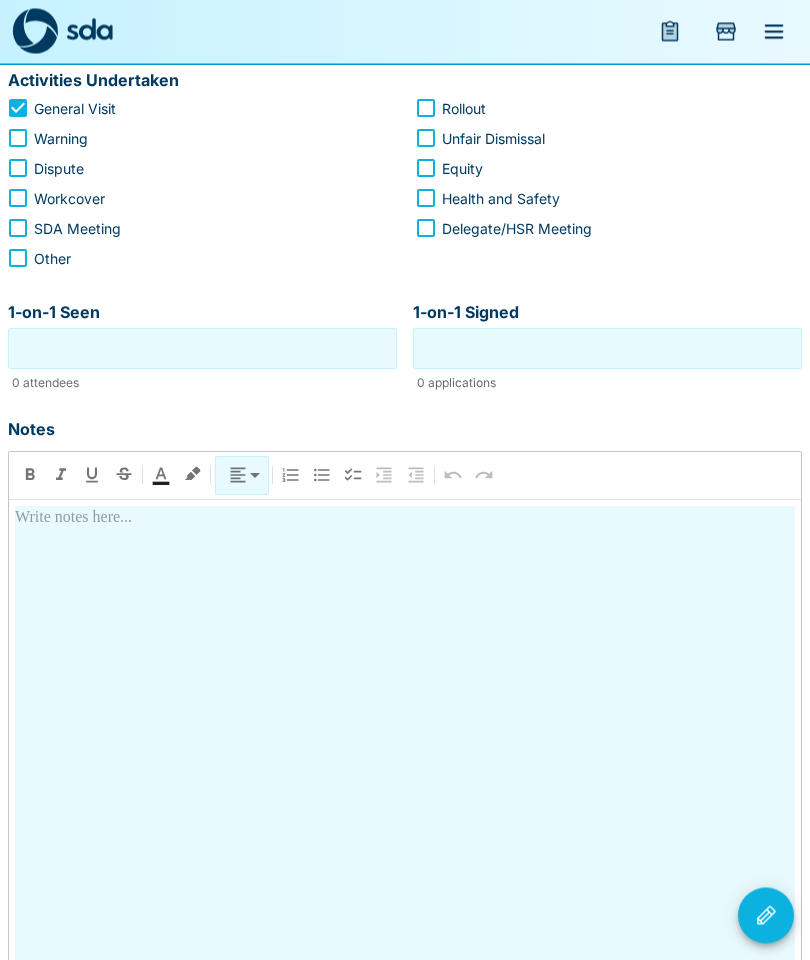 click at bounding box center [405, 747] 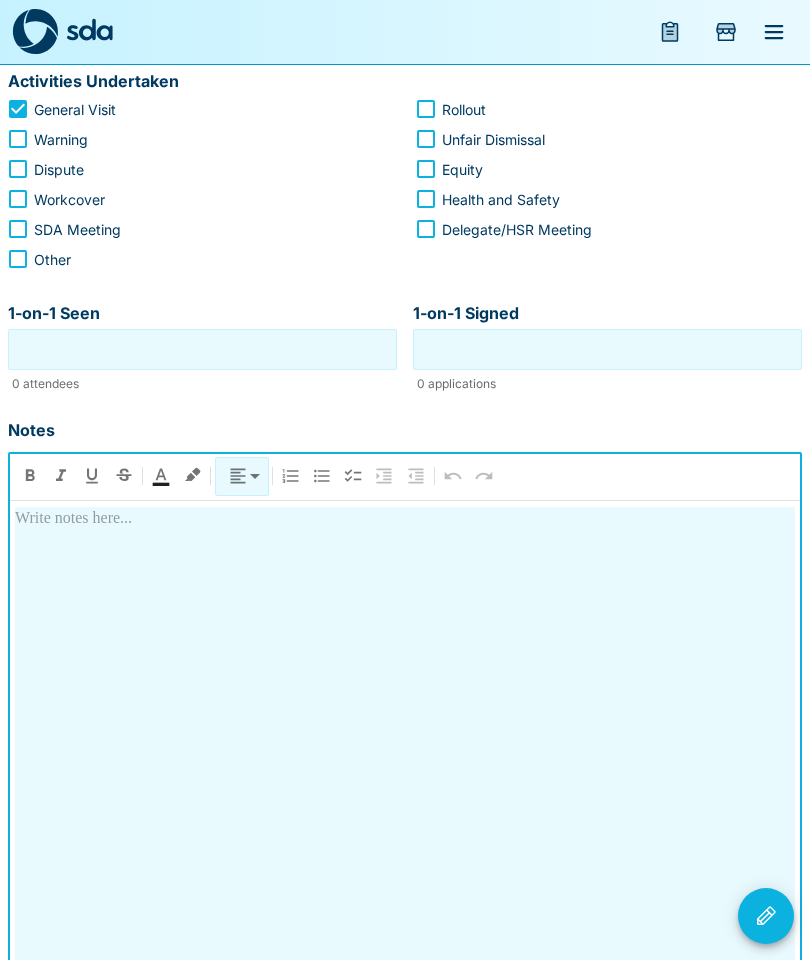 type 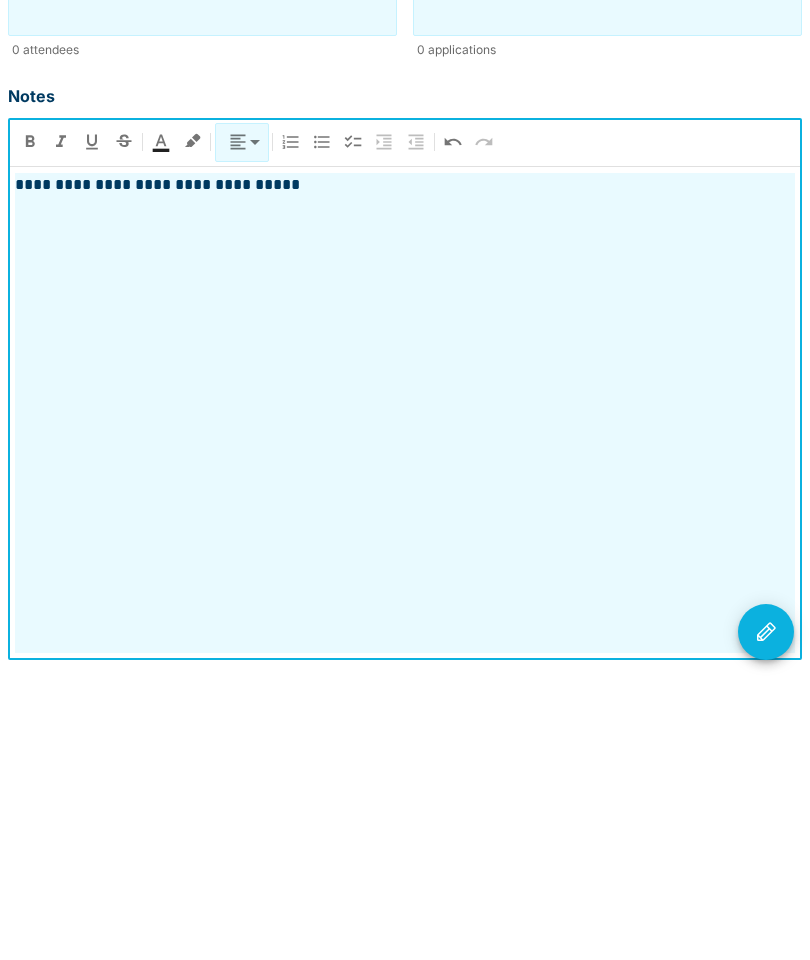 scroll, scrollTop: 446, scrollLeft: 0, axis: vertical 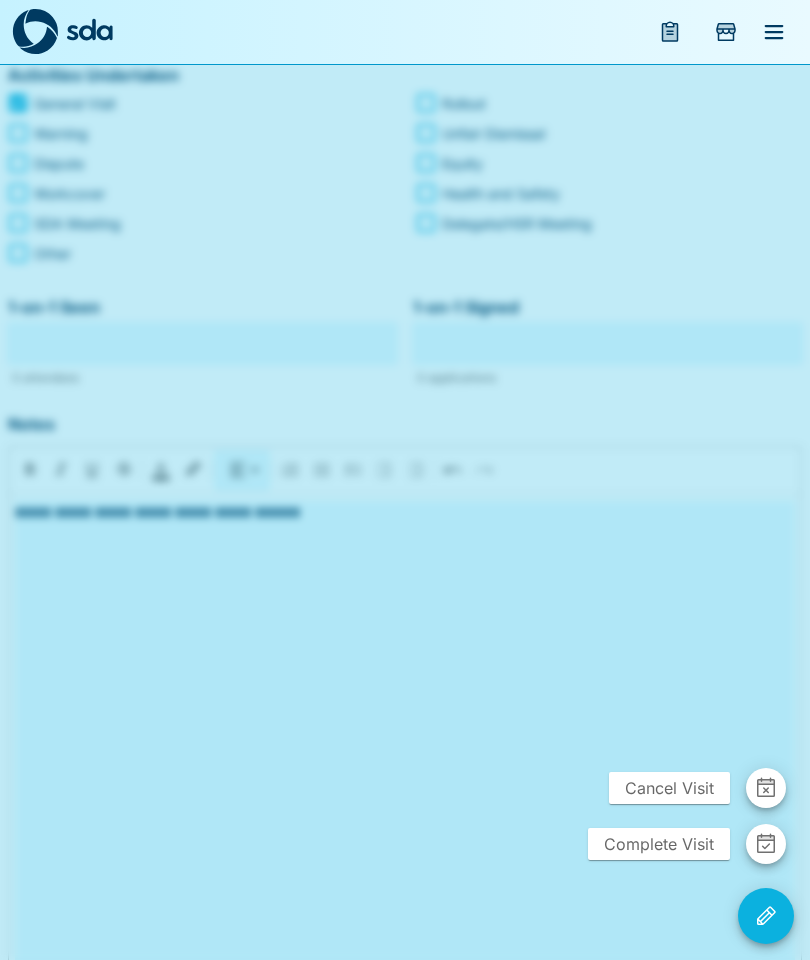 click on "Complete Visit" at bounding box center [659, 844] 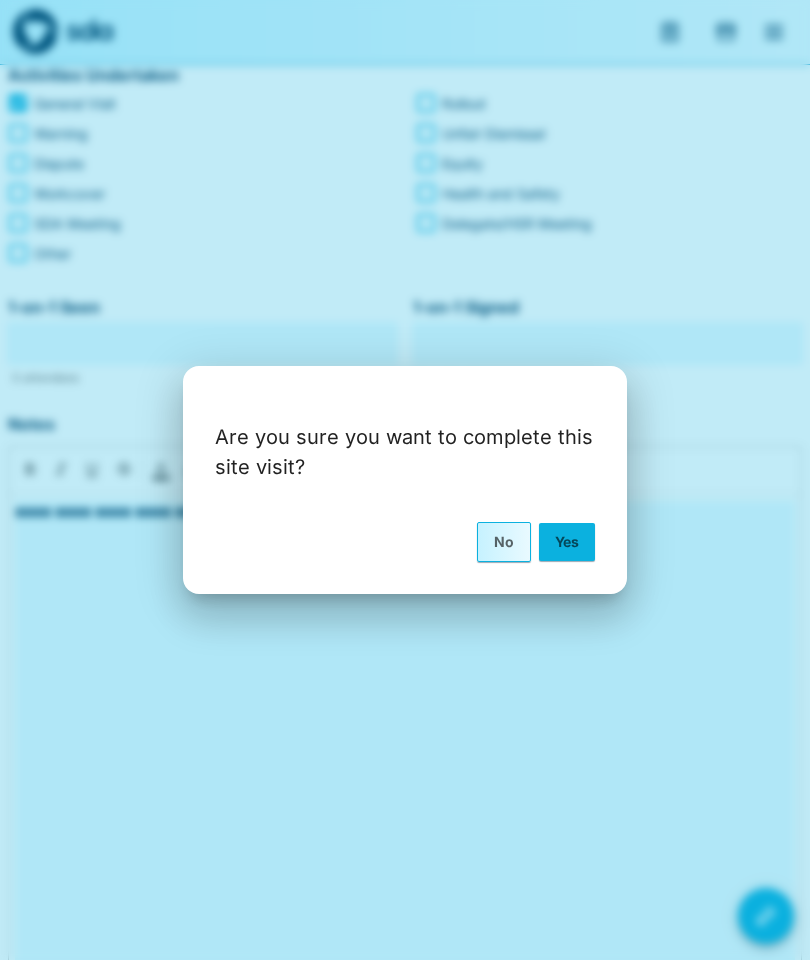 click on "Are you sure you want to complete this site visit? No Yes" at bounding box center [405, 480] 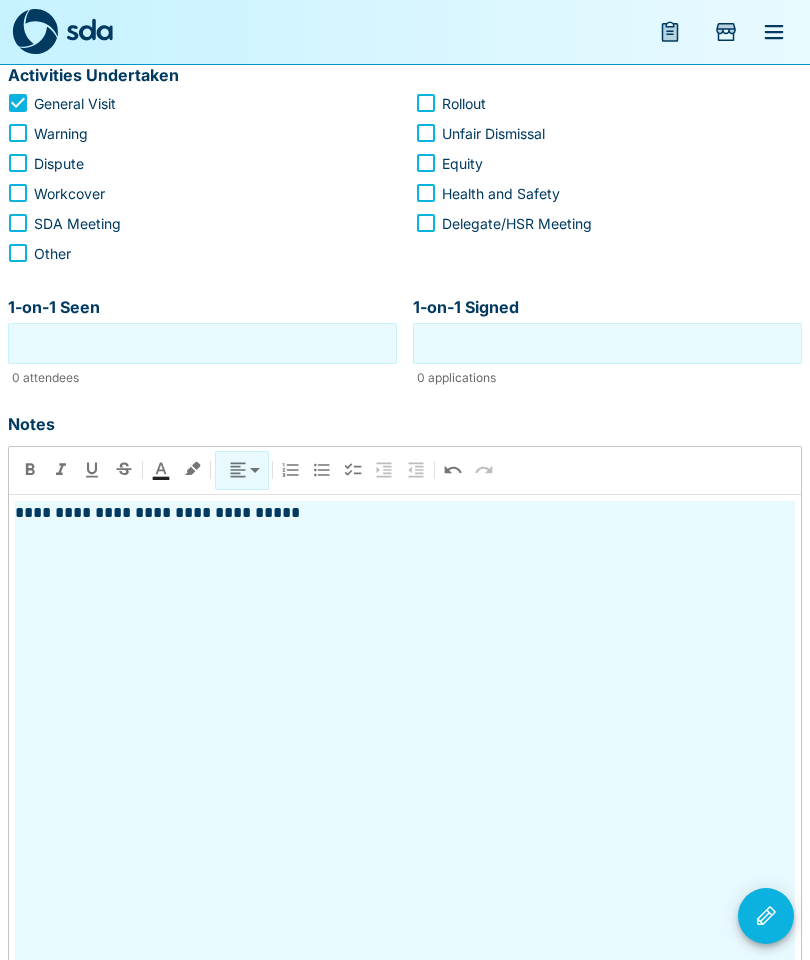 click 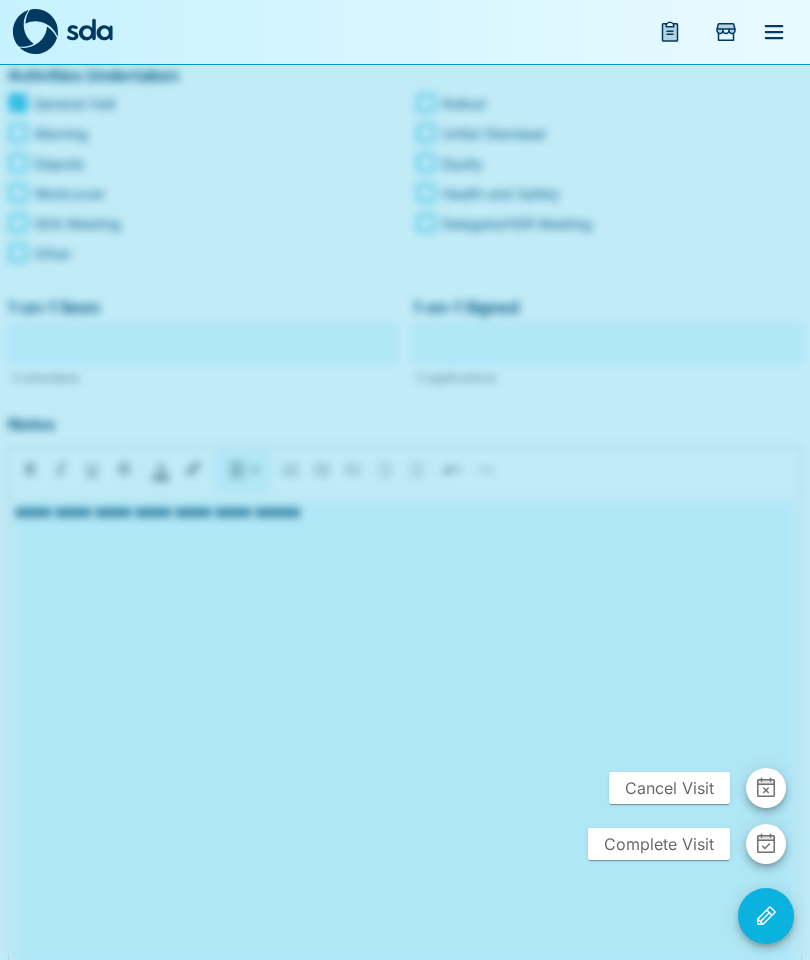 click on "Complete Visit" at bounding box center (659, 844) 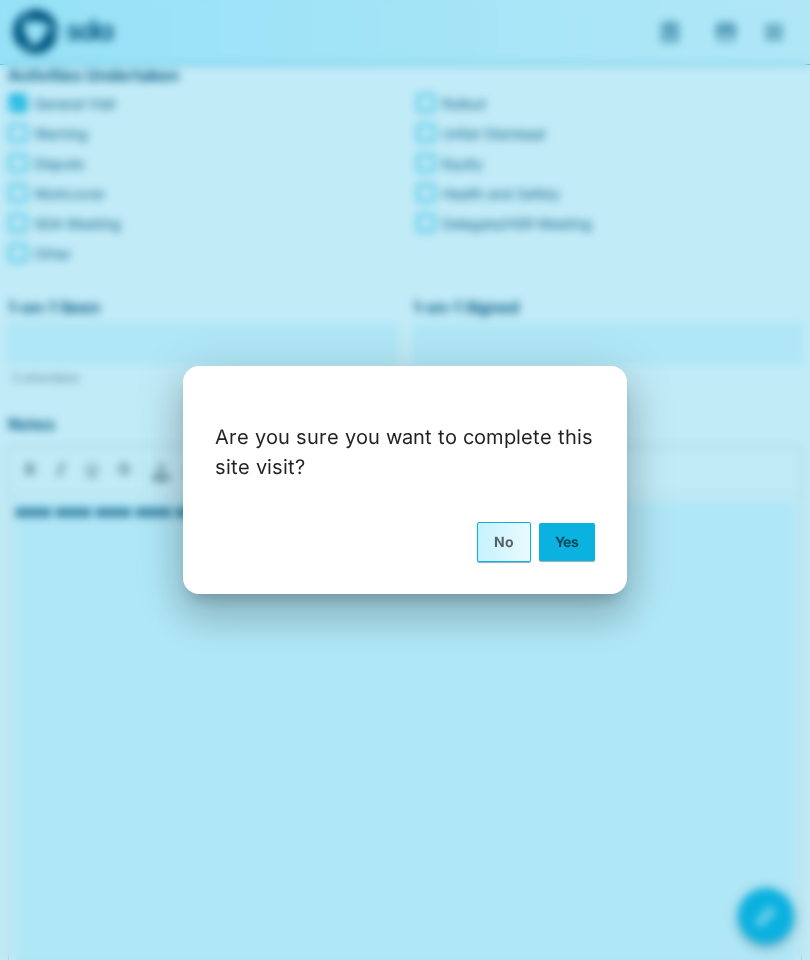 click on "Yes" at bounding box center (567, 542) 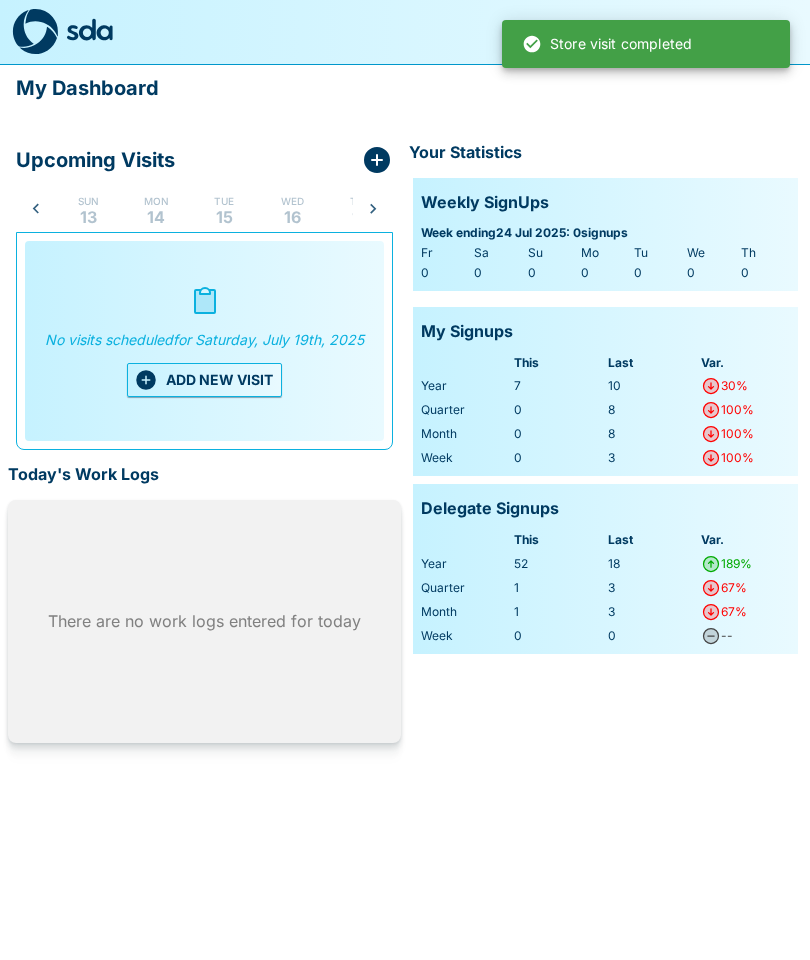 scroll, scrollTop: 0, scrollLeft: 95, axis: horizontal 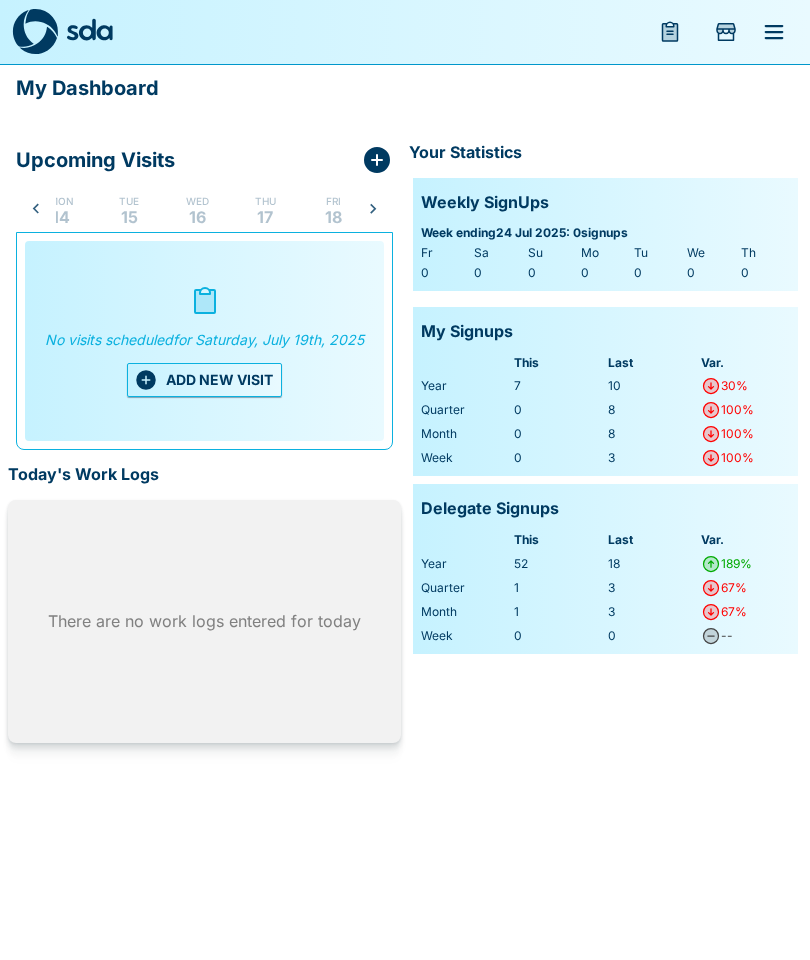 click on "Thu 17" at bounding box center [265, 209] 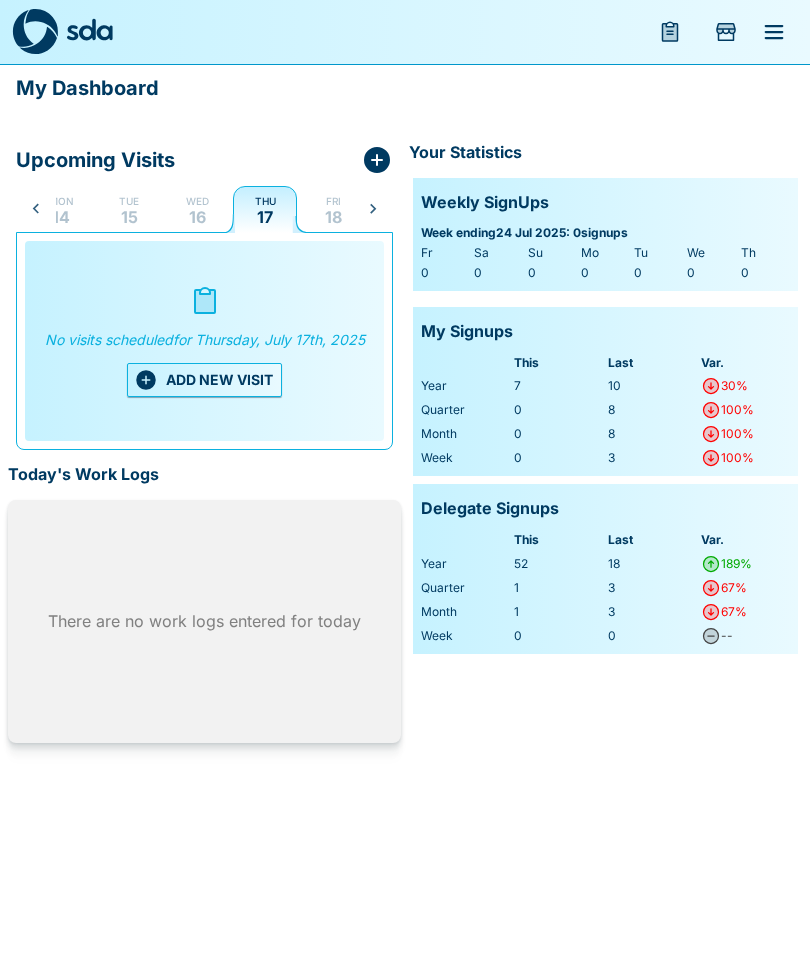 click on "ADD NEW VISIT" at bounding box center [204, 380] 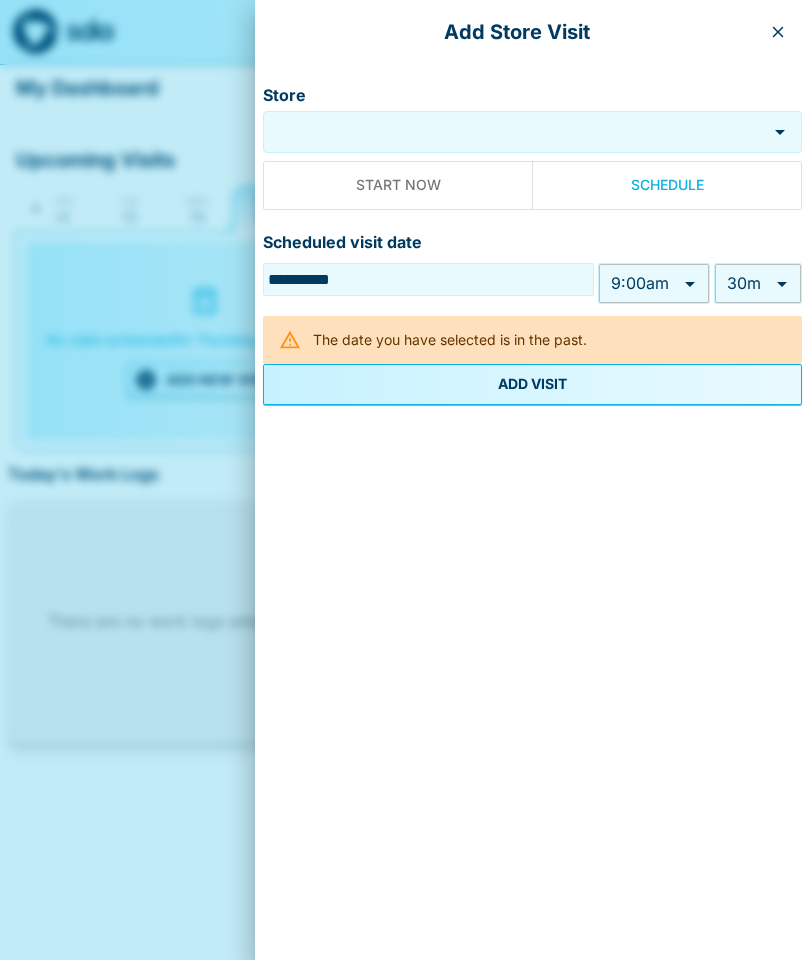 click on "**********" at bounding box center (405, 381) 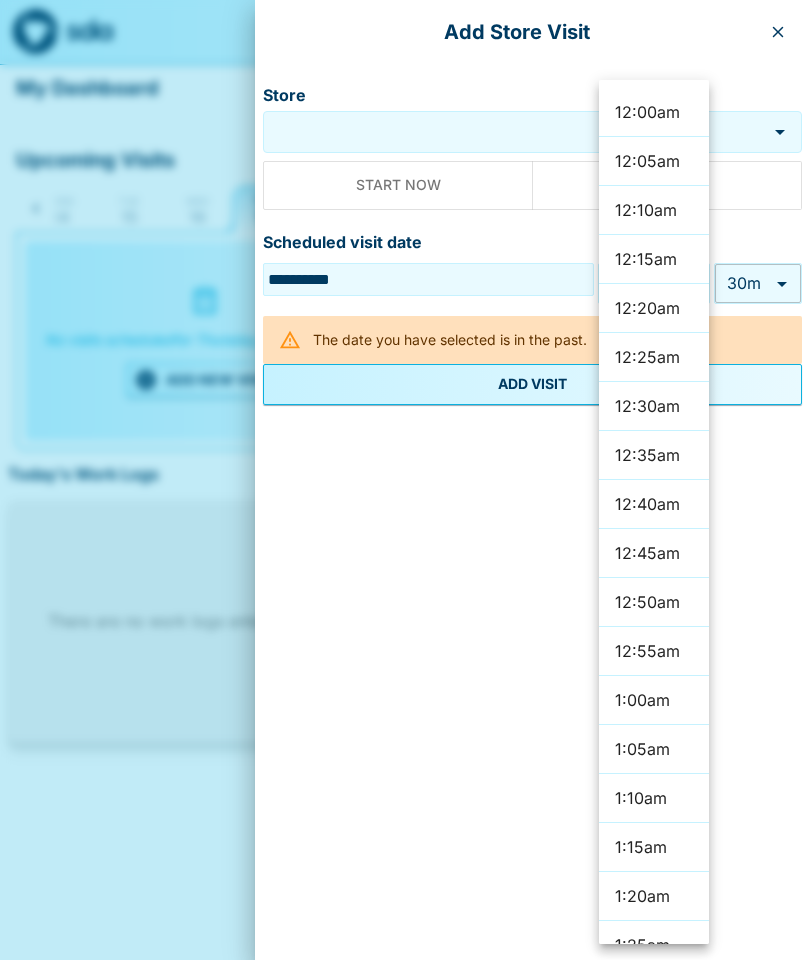 scroll, scrollTop: 4893, scrollLeft: 0, axis: vertical 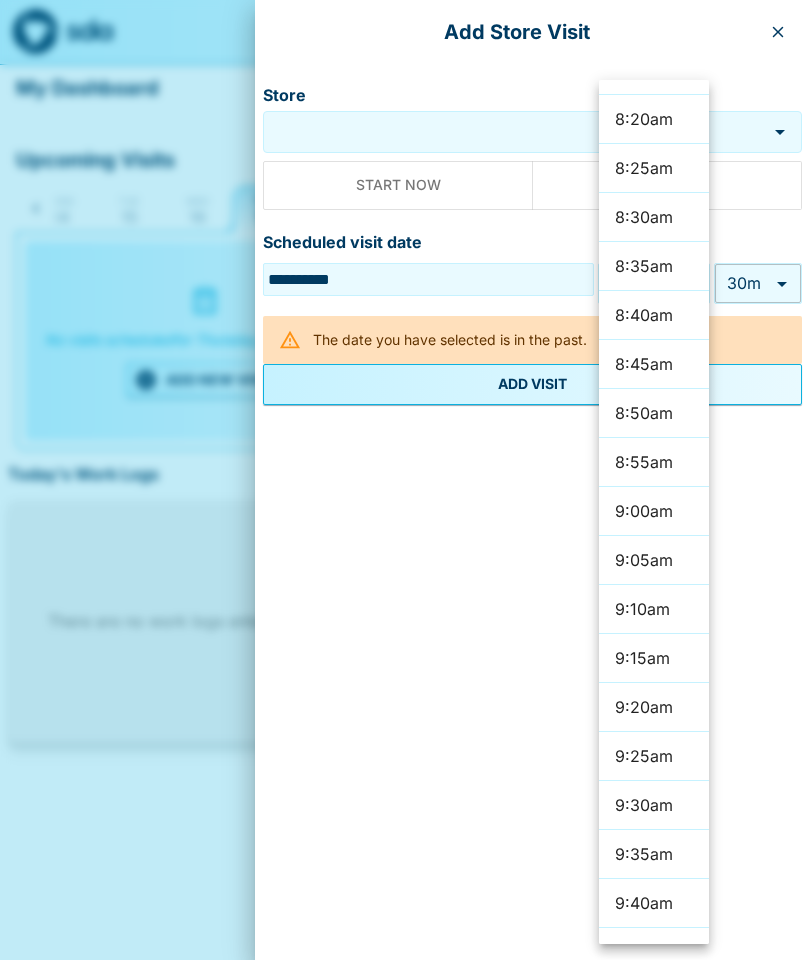 click on "9:00am" at bounding box center (654, 511) 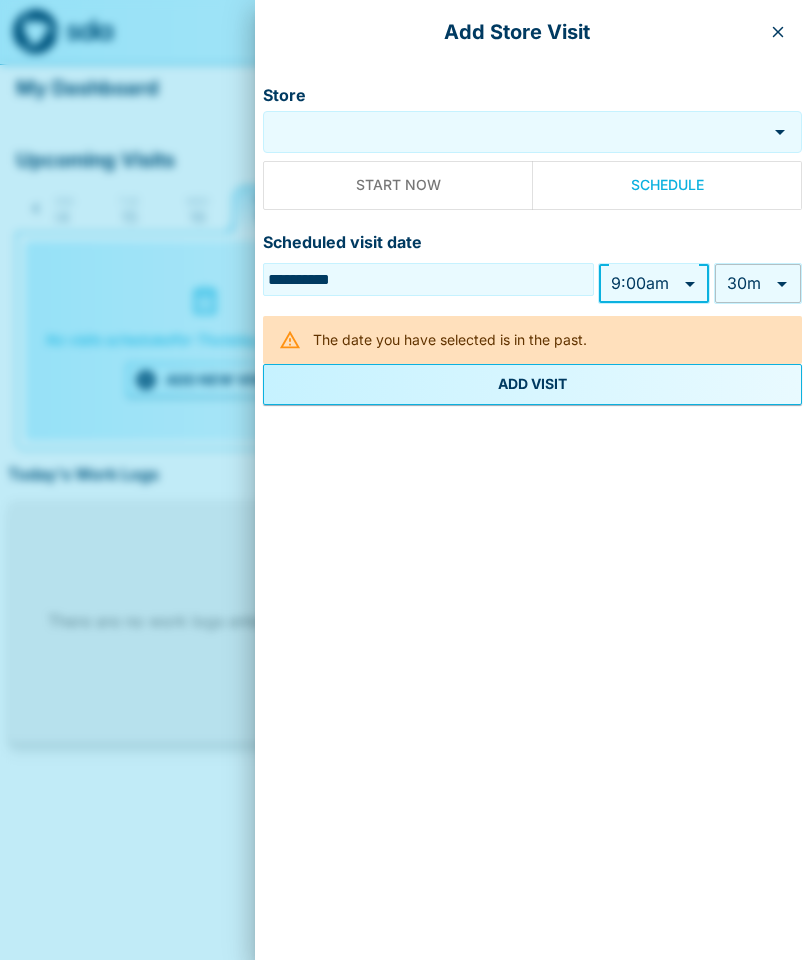 click on "**********" at bounding box center (405, 381) 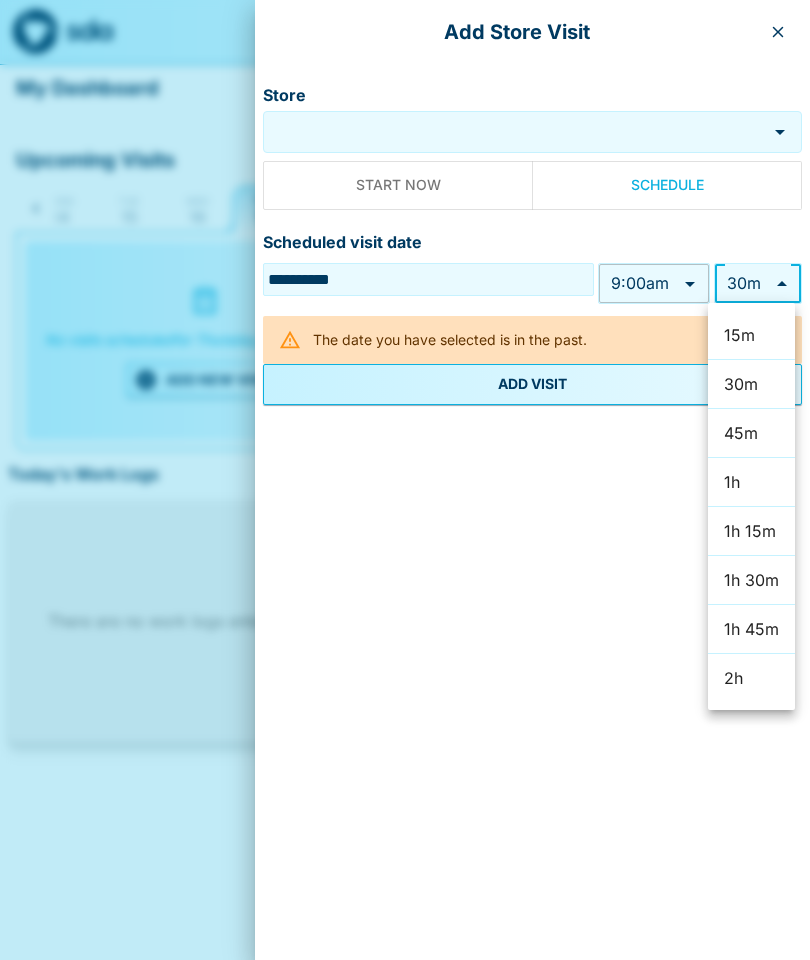 click at bounding box center [405, 480] 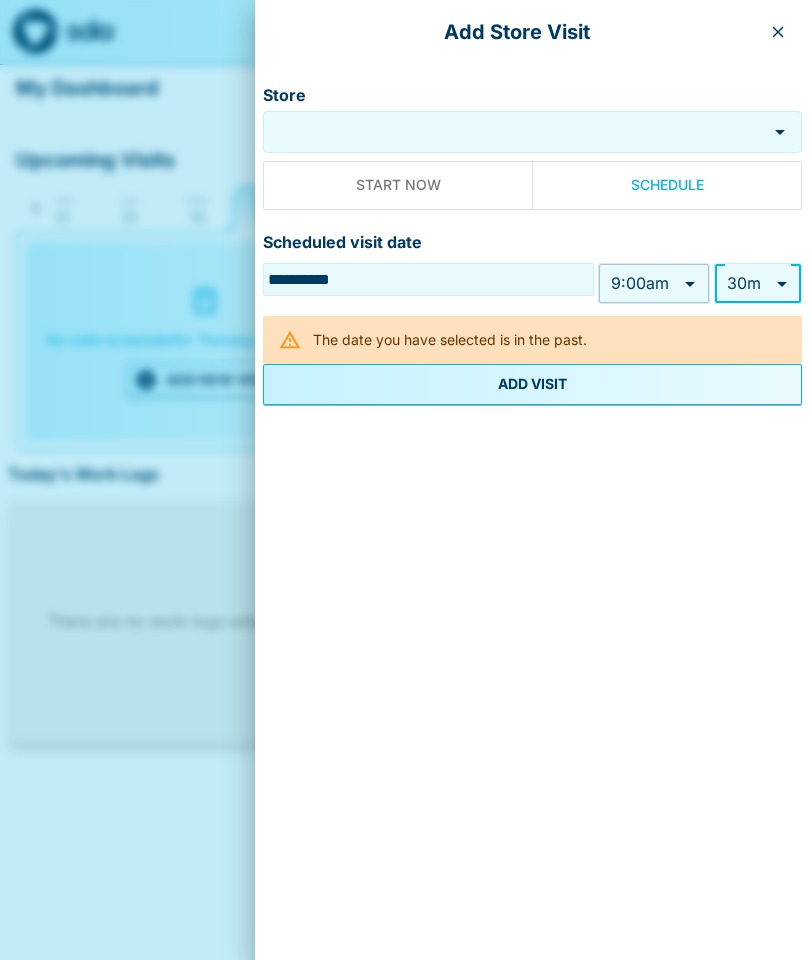 click on "ADD VISIT" at bounding box center (532, 384) 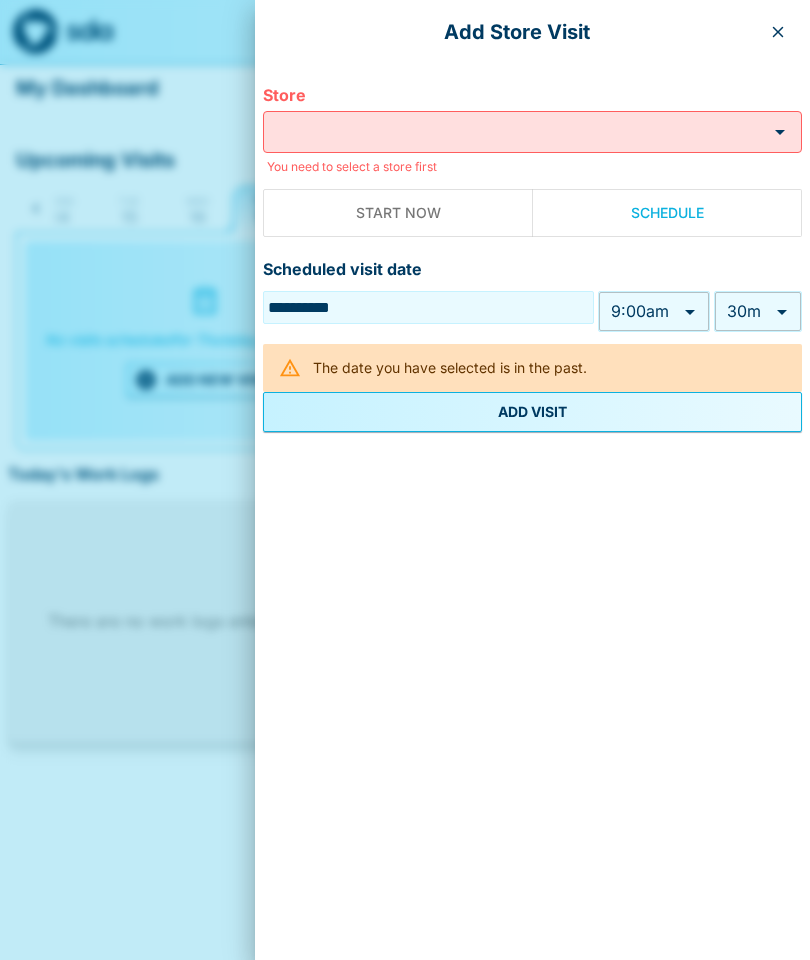 click on "Store" at bounding box center [515, 132] 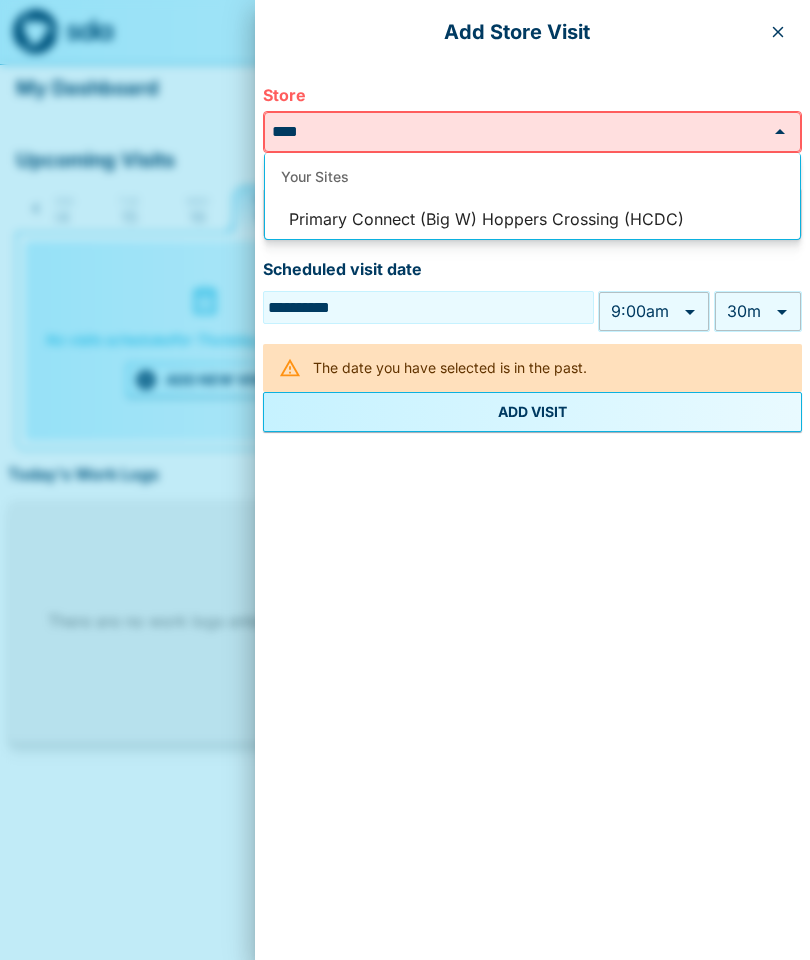click on "Primary Connect (Big W) Hoppers Crossing (HCDC)" at bounding box center (532, 220) 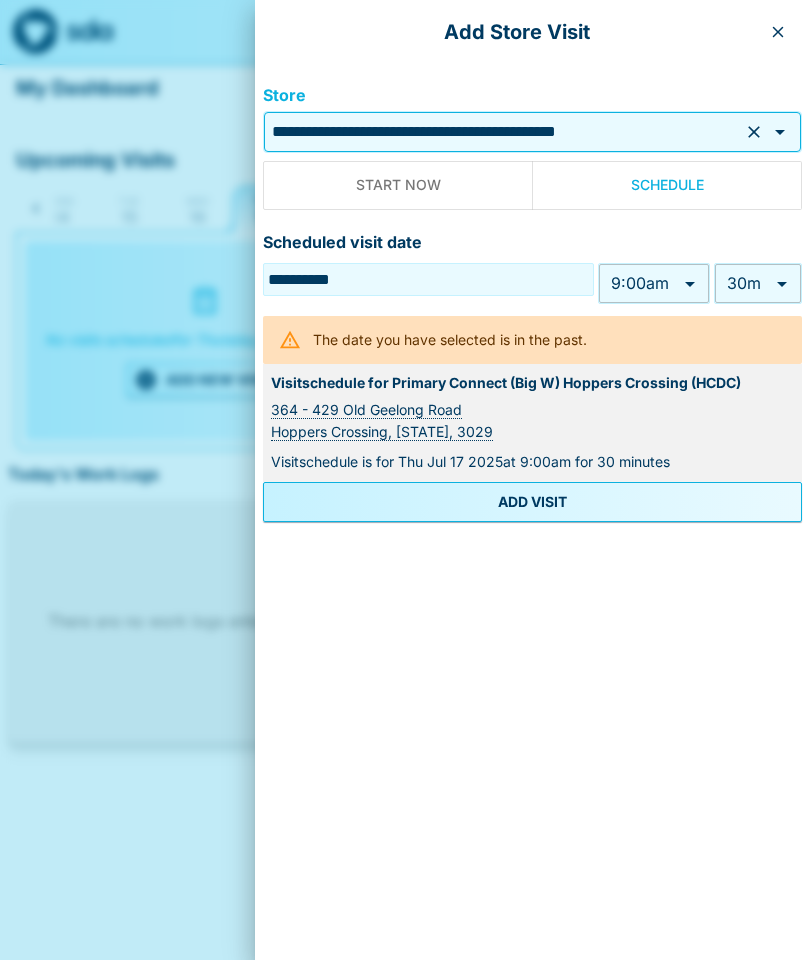 click on "ADD VISIT" at bounding box center (532, 502) 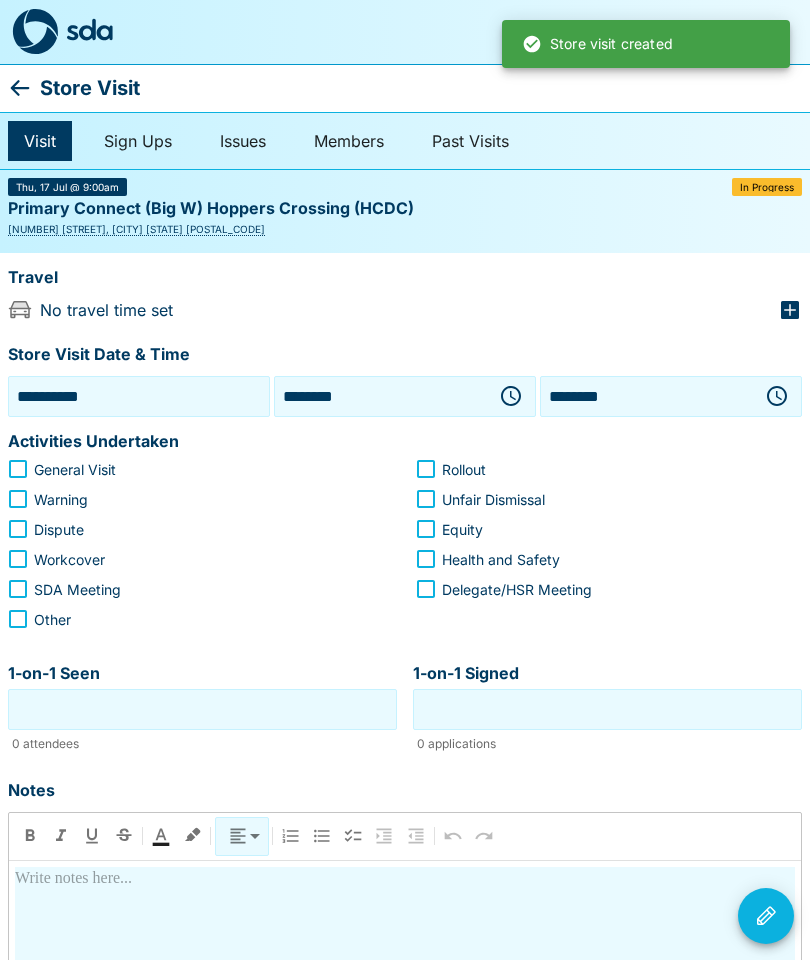 click on "********" at bounding box center [647, 396] 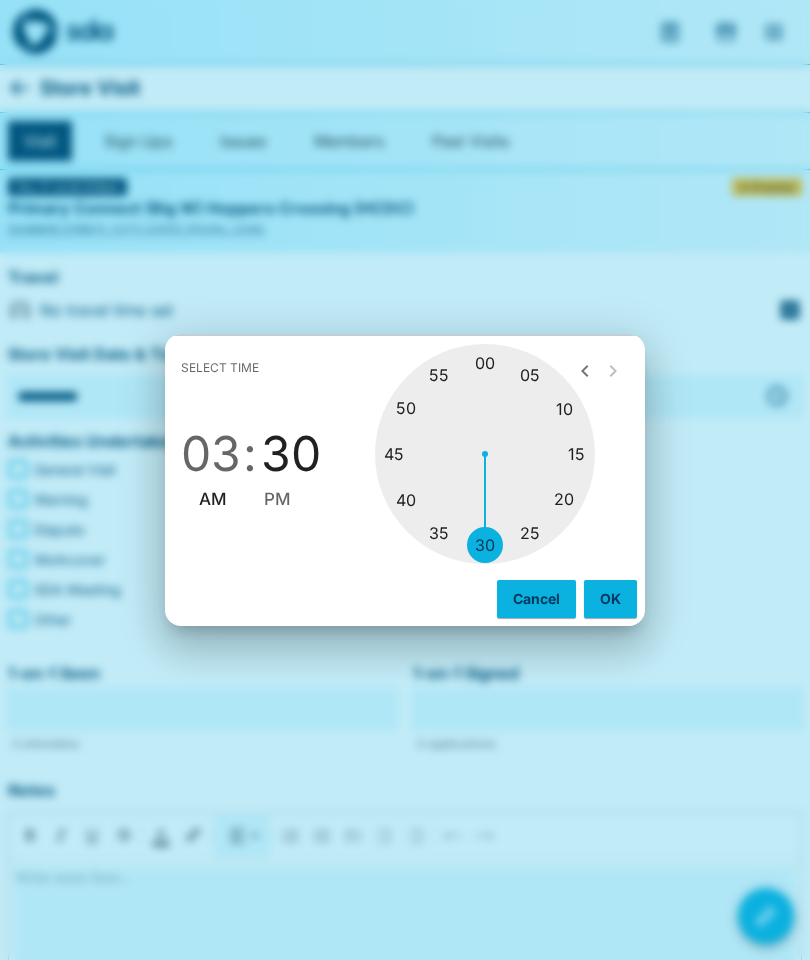 click on "PM" at bounding box center (277, 499) 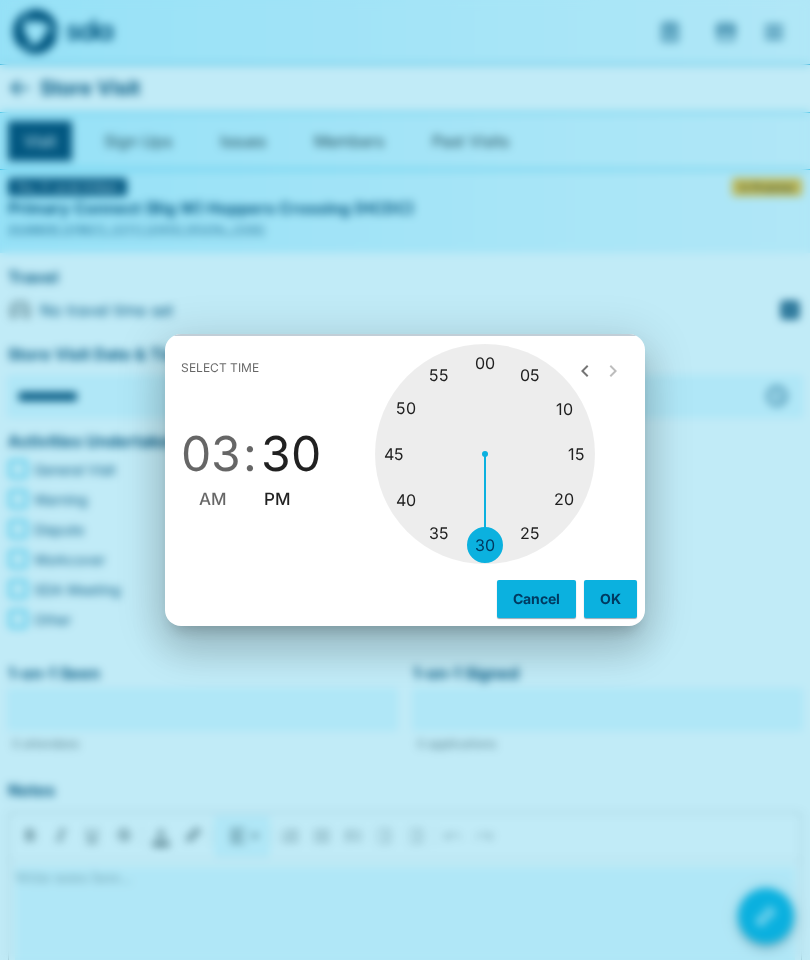 click on "OK" at bounding box center [610, 599] 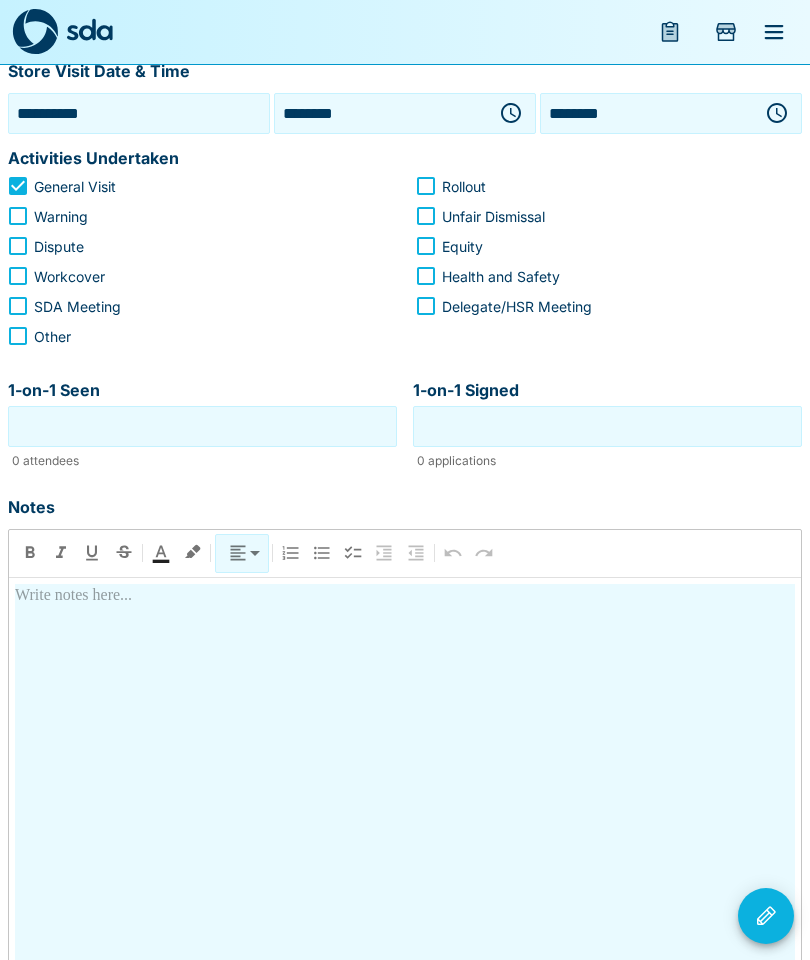 scroll, scrollTop: 297, scrollLeft: 0, axis: vertical 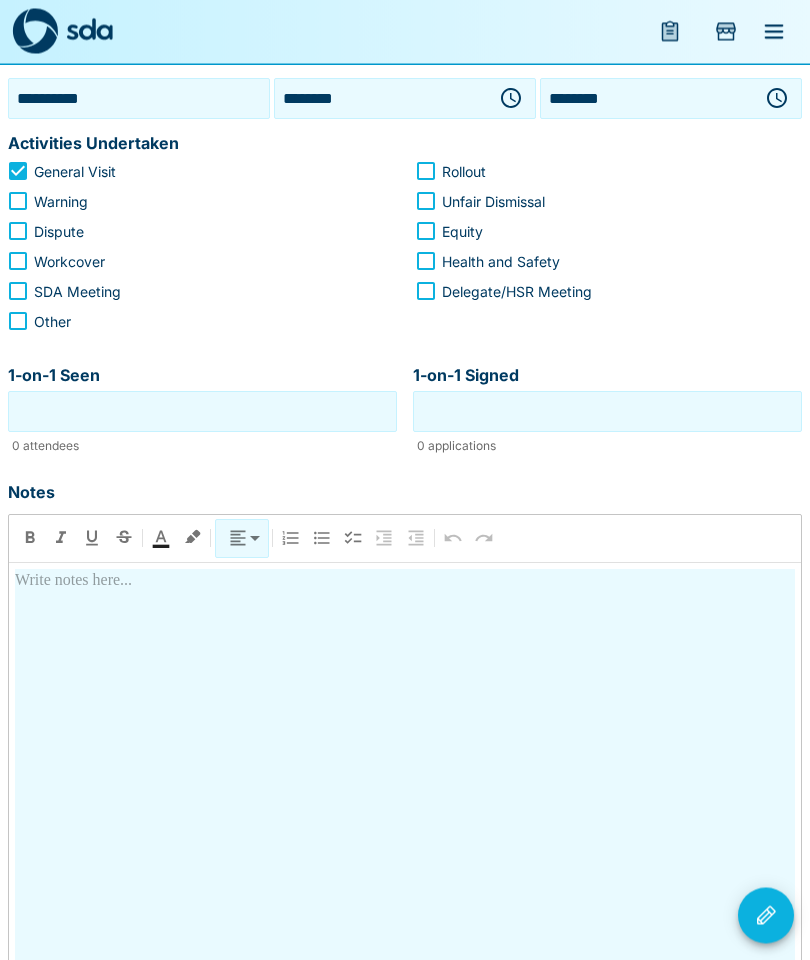 click at bounding box center (405, 810) 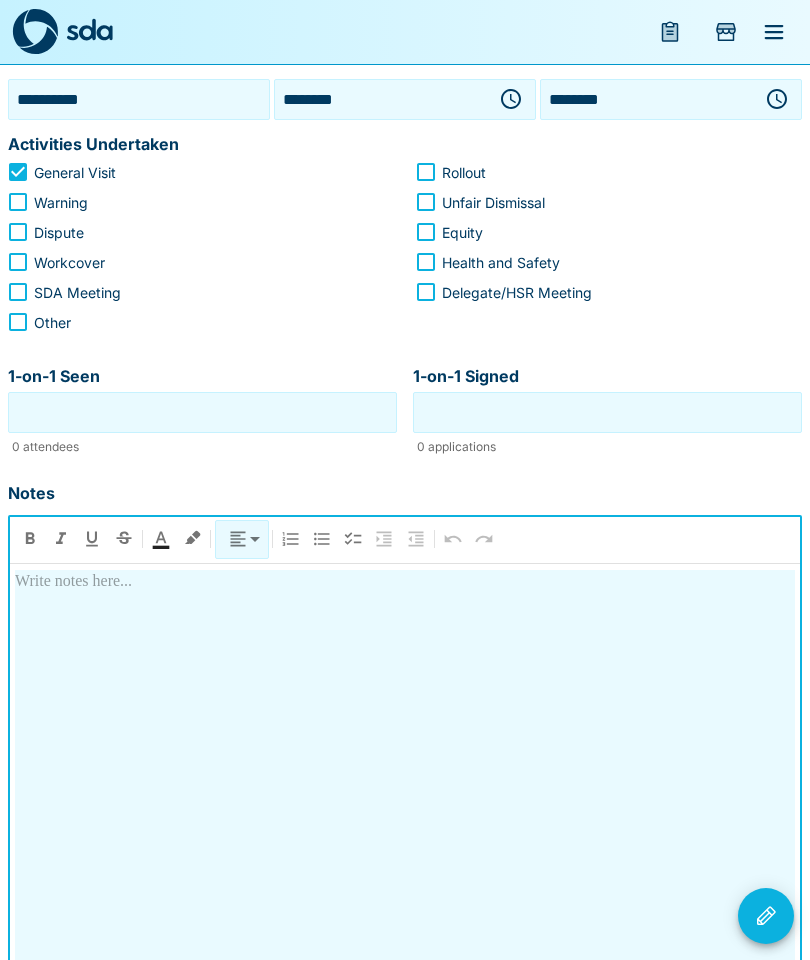 type 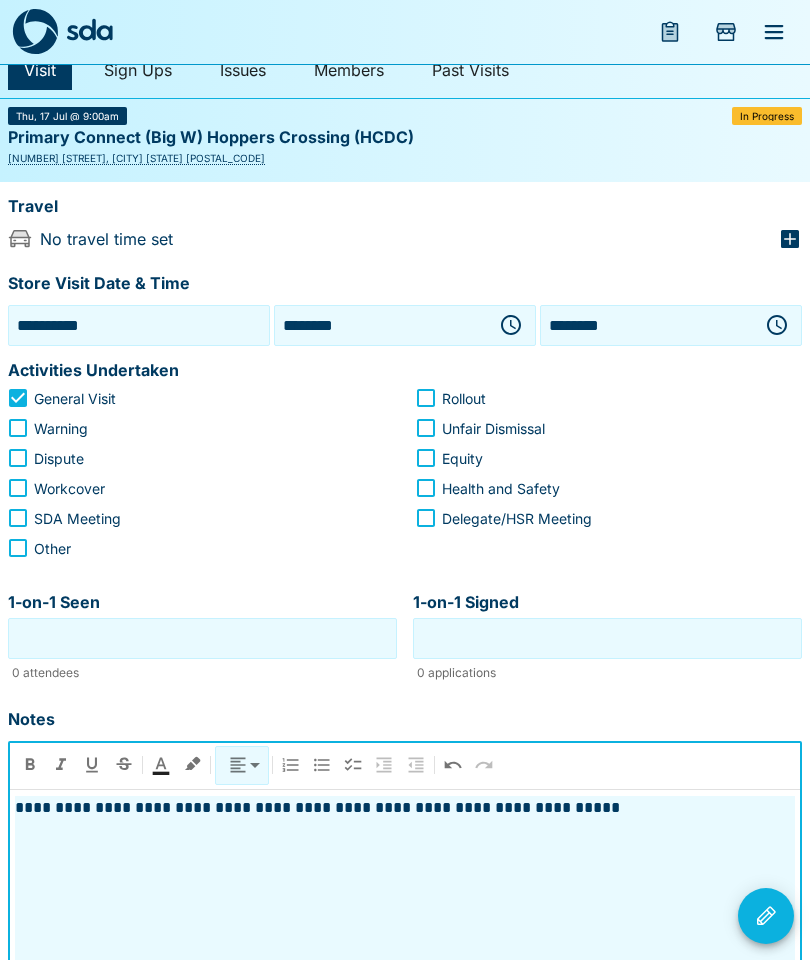 scroll, scrollTop: 48, scrollLeft: 0, axis: vertical 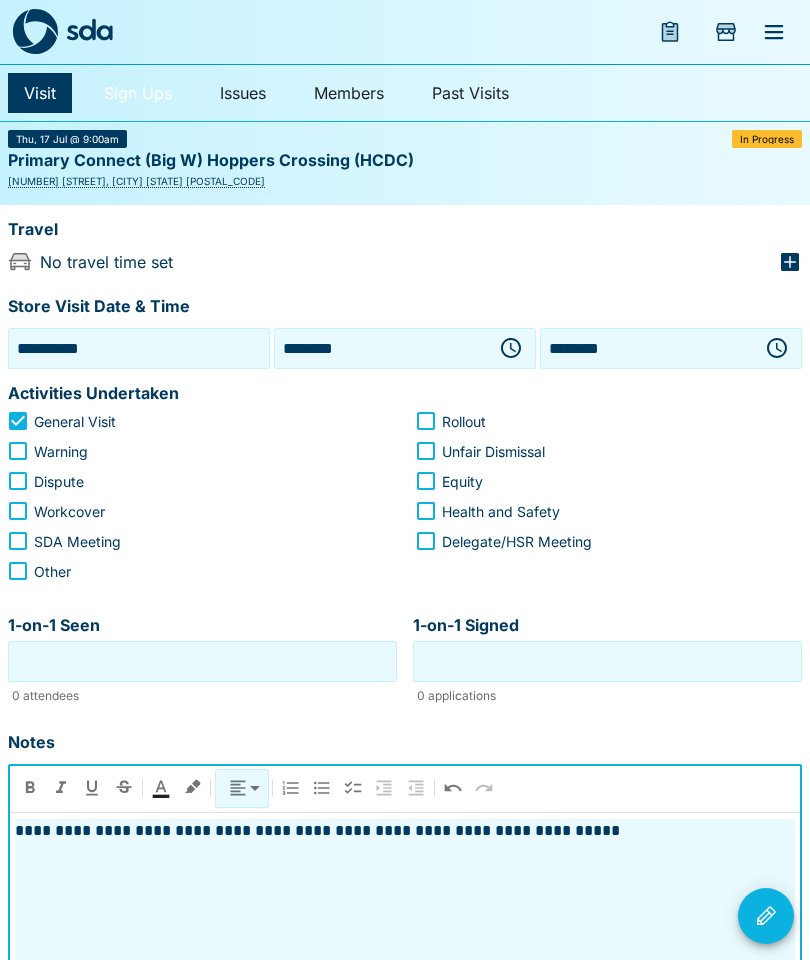 click on "Sign Ups" at bounding box center [138, 93] 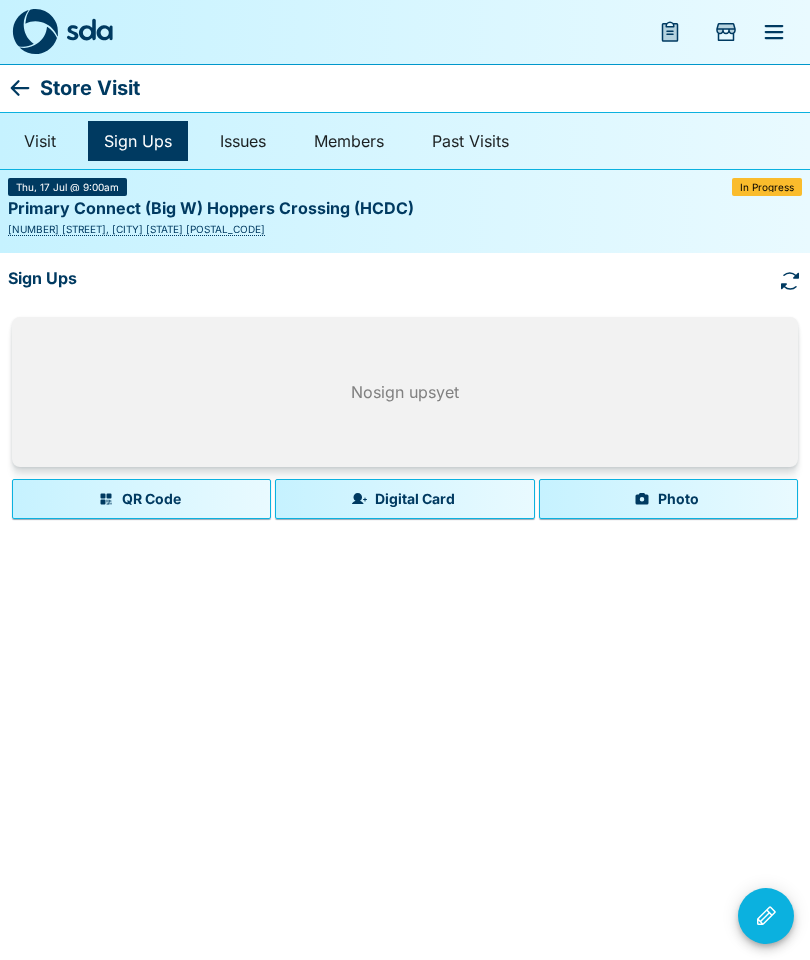 click on "Photo" at bounding box center (668, 499) 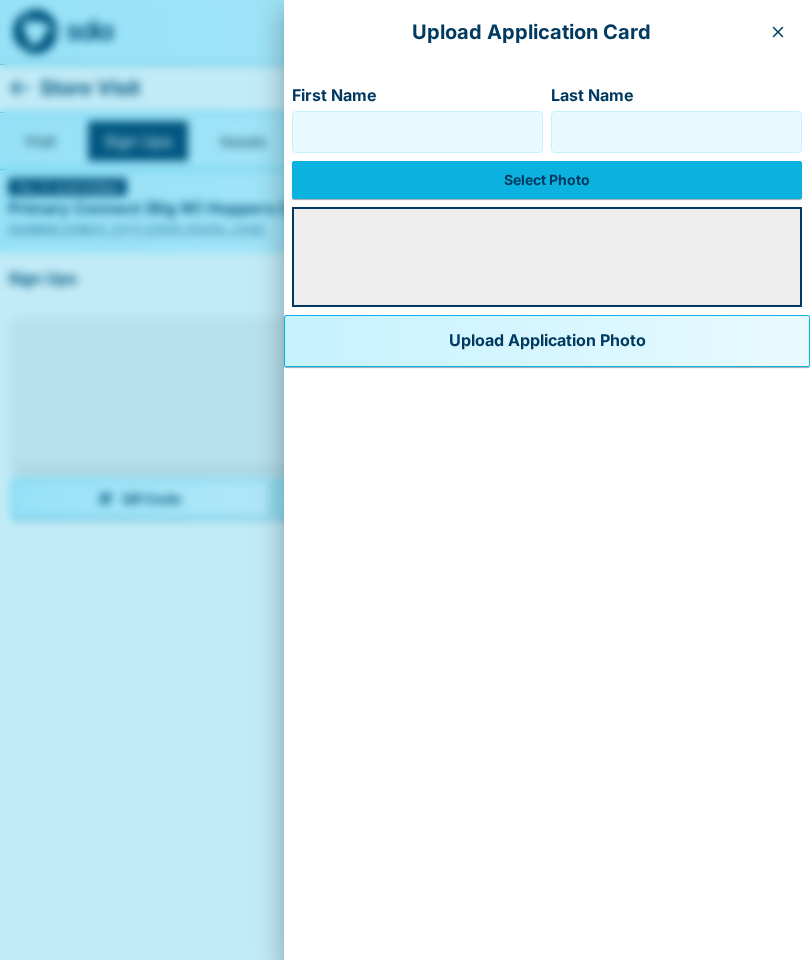 click on "Select Photo" at bounding box center [547, 180] 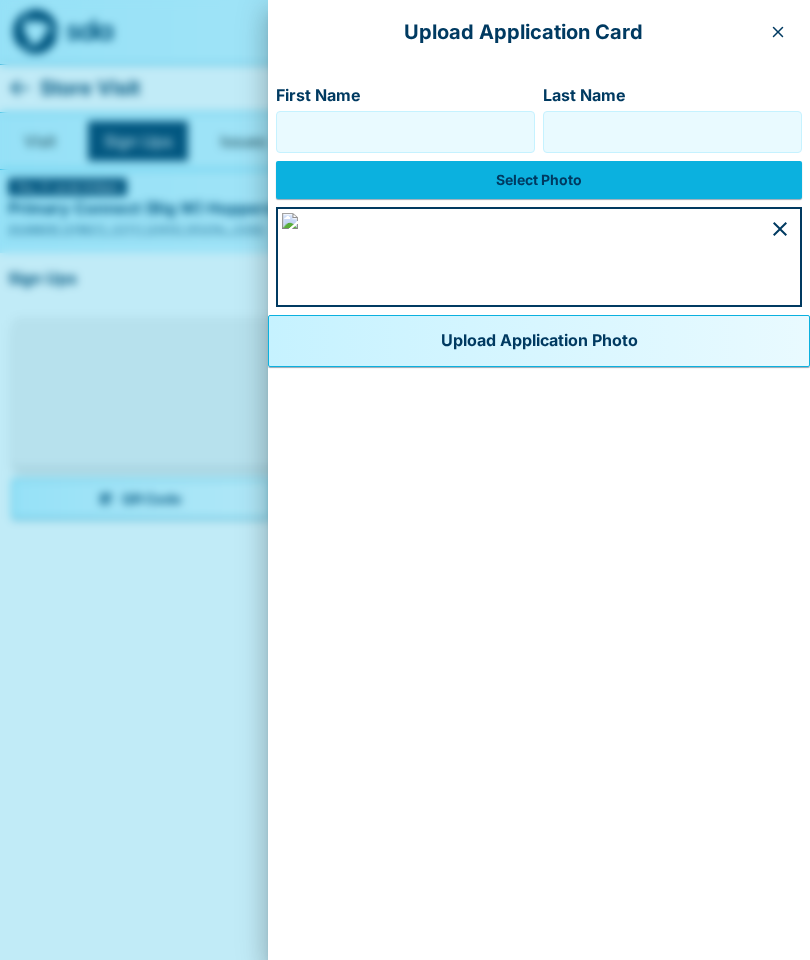 click on "First Name" at bounding box center [405, 132] 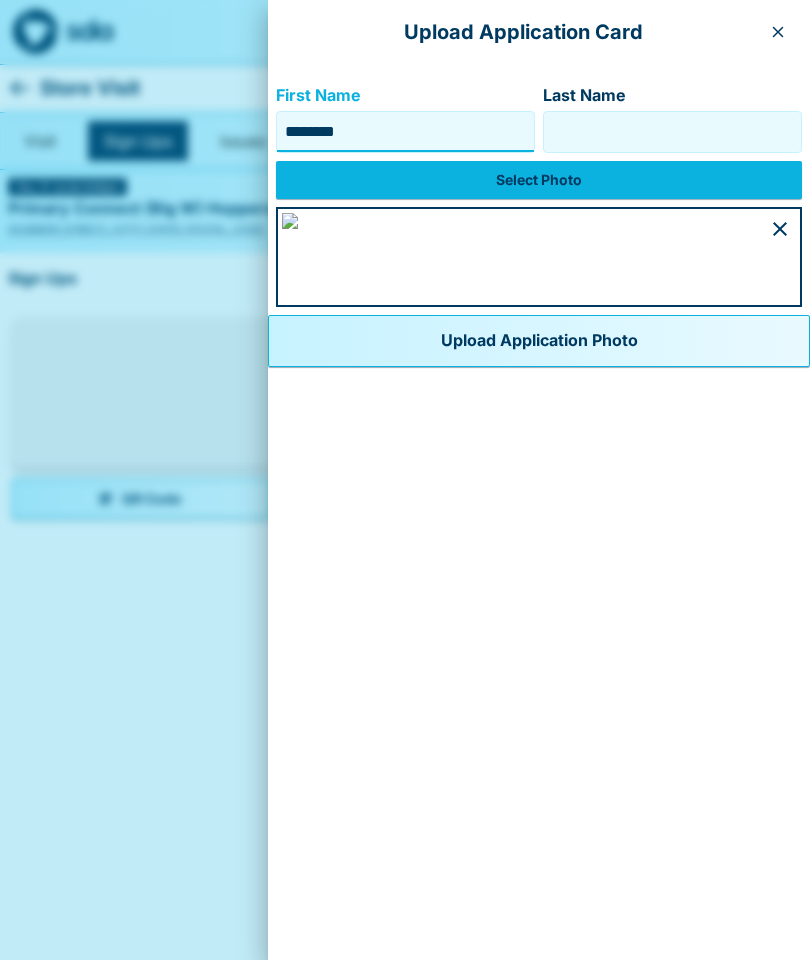 type on "********" 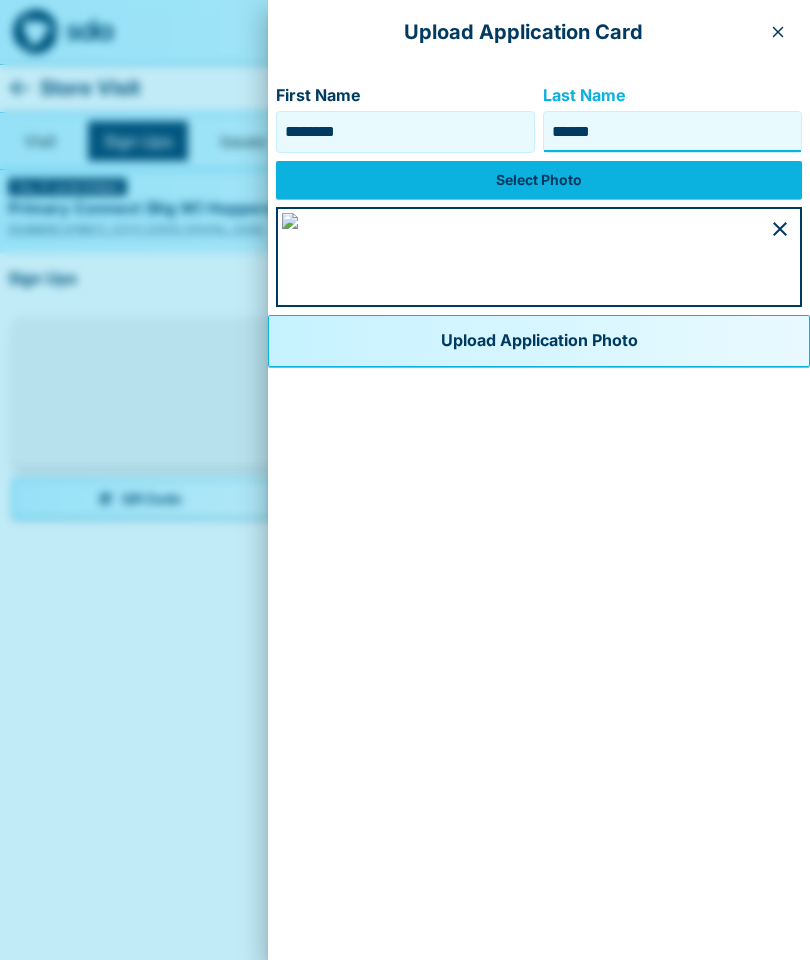 type on "******" 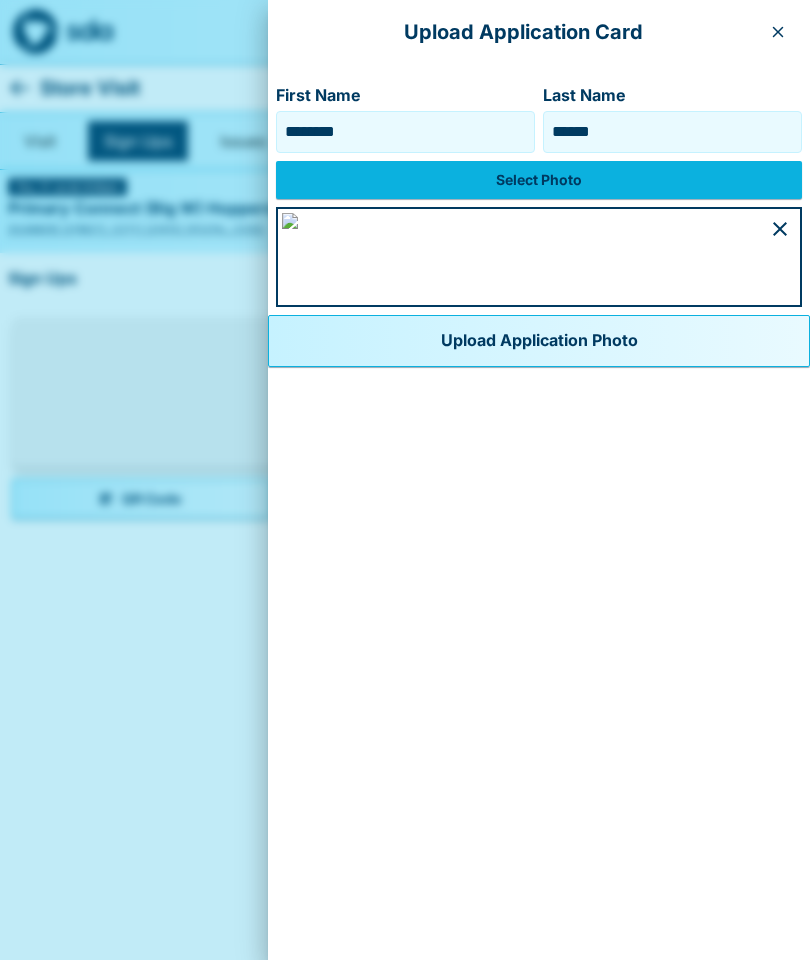 scroll, scrollTop: 455, scrollLeft: 0, axis: vertical 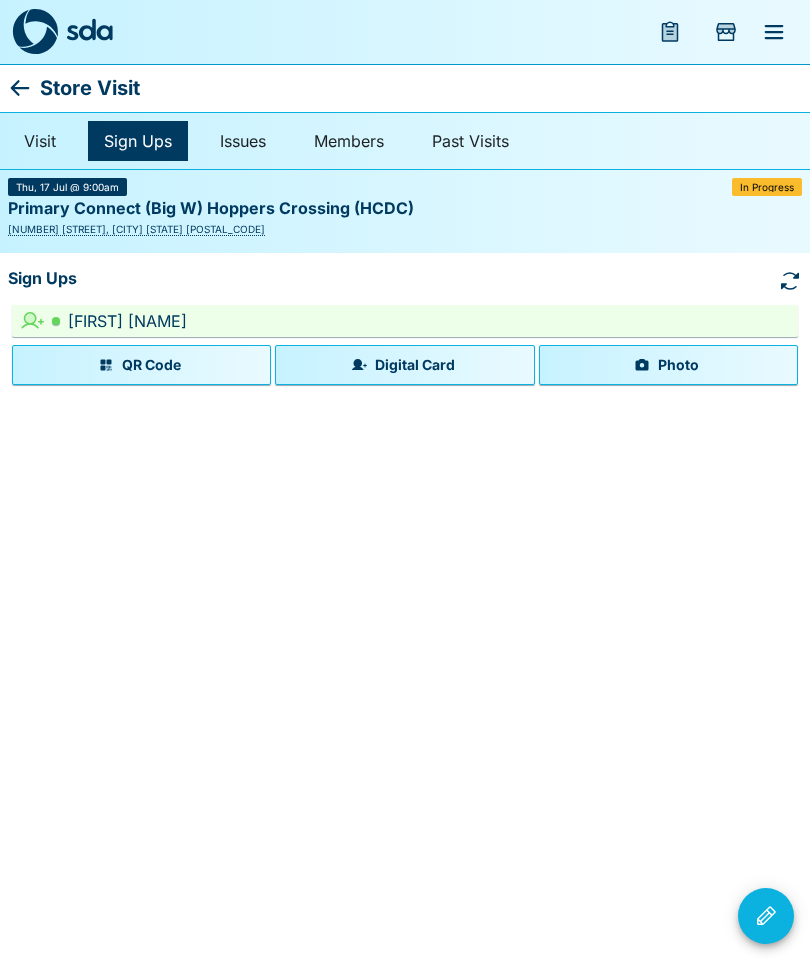 click on "Photo" at bounding box center (668, 365) 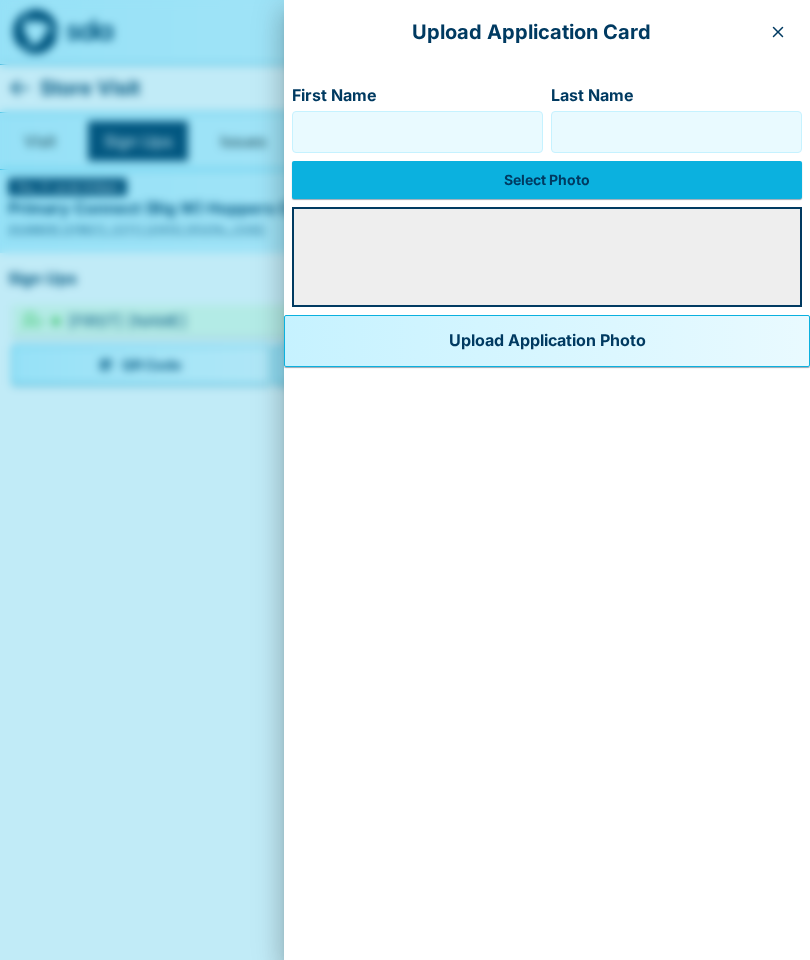 click on "First Name" at bounding box center (417, 132) 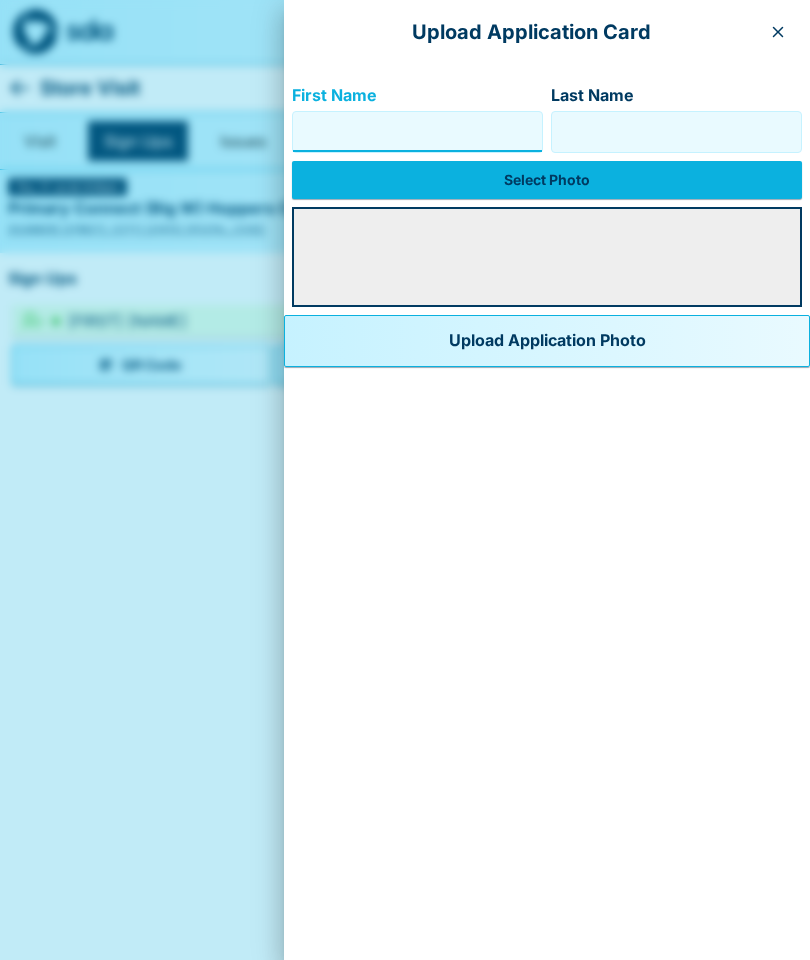 click on "Select Photo" at bounding box center (547, 180) 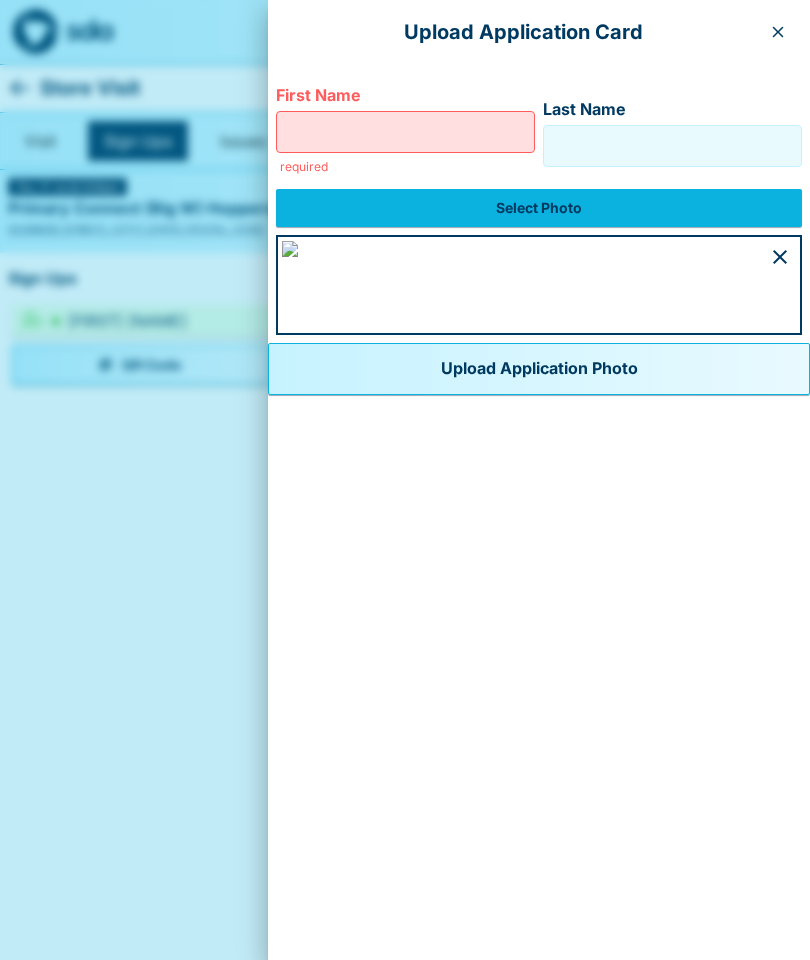 click on "First Name" at bounding box center [405, 132] 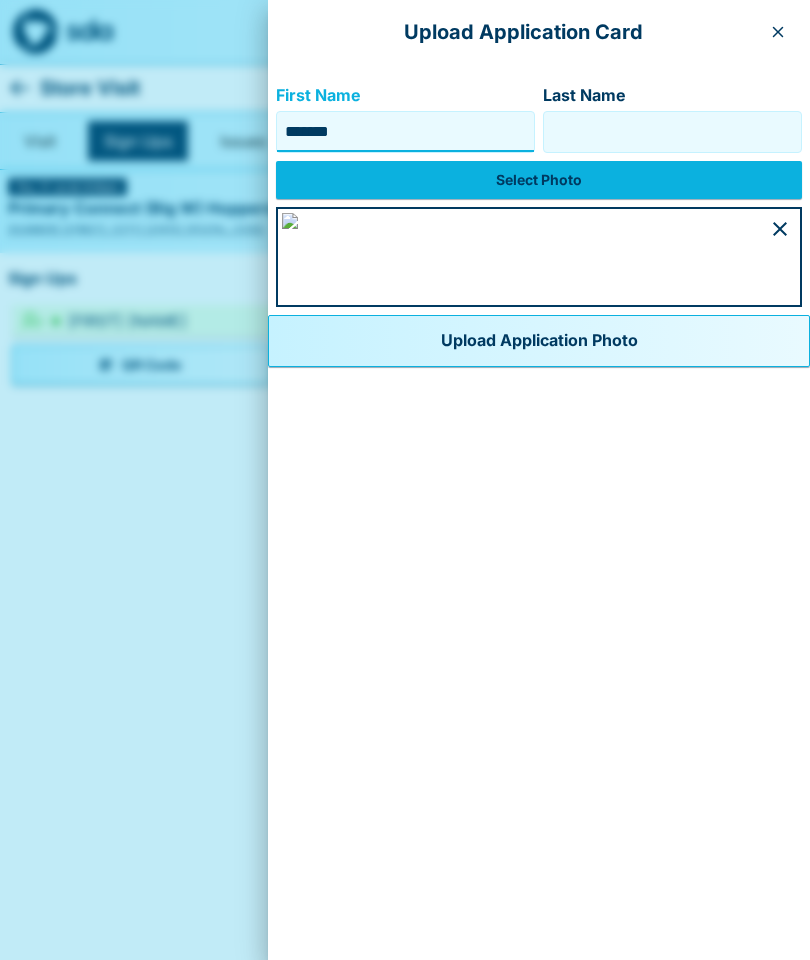 type on "*******" 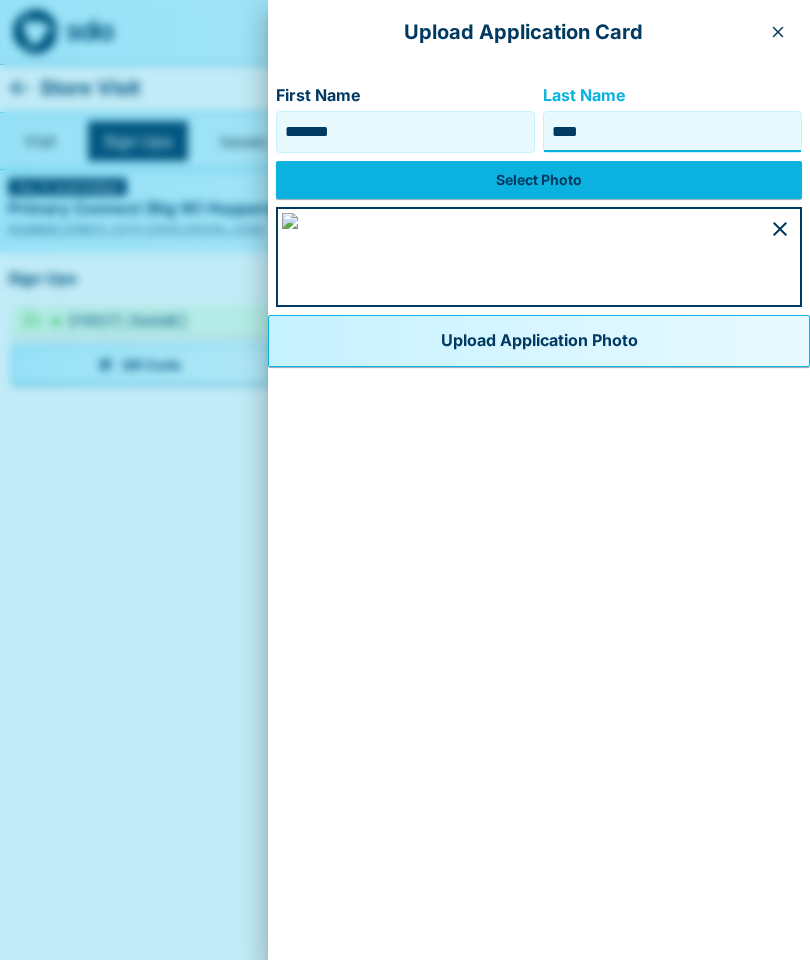type on "****" 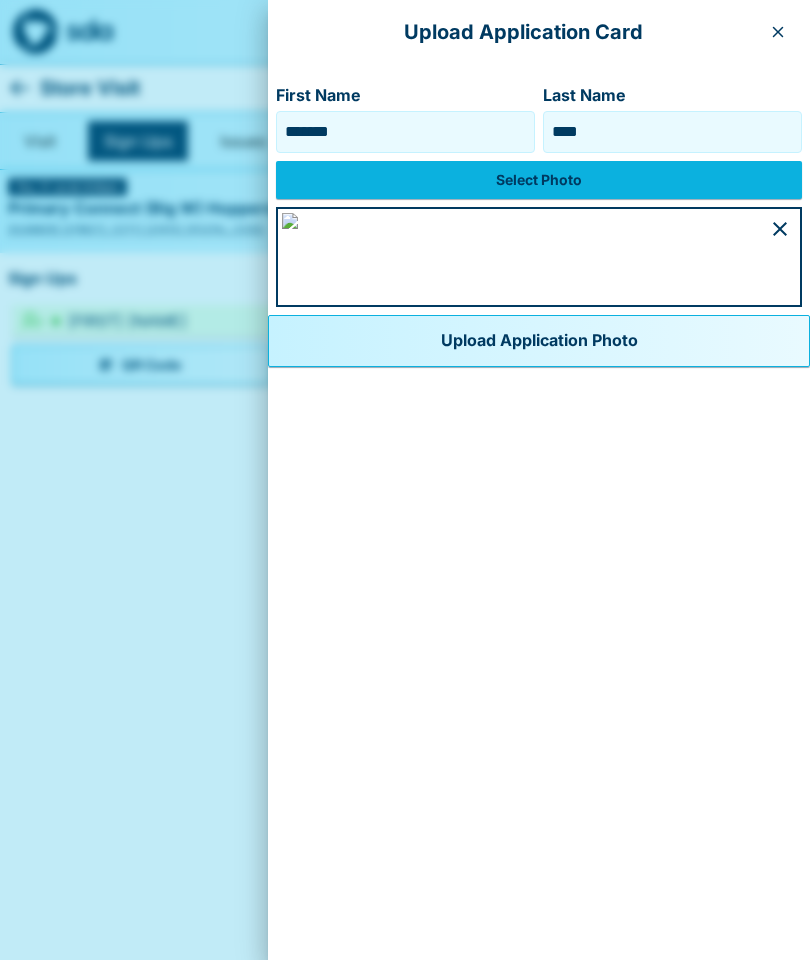 scroll, scrollTop: 433, scrollLeft: 0, axis: vertical 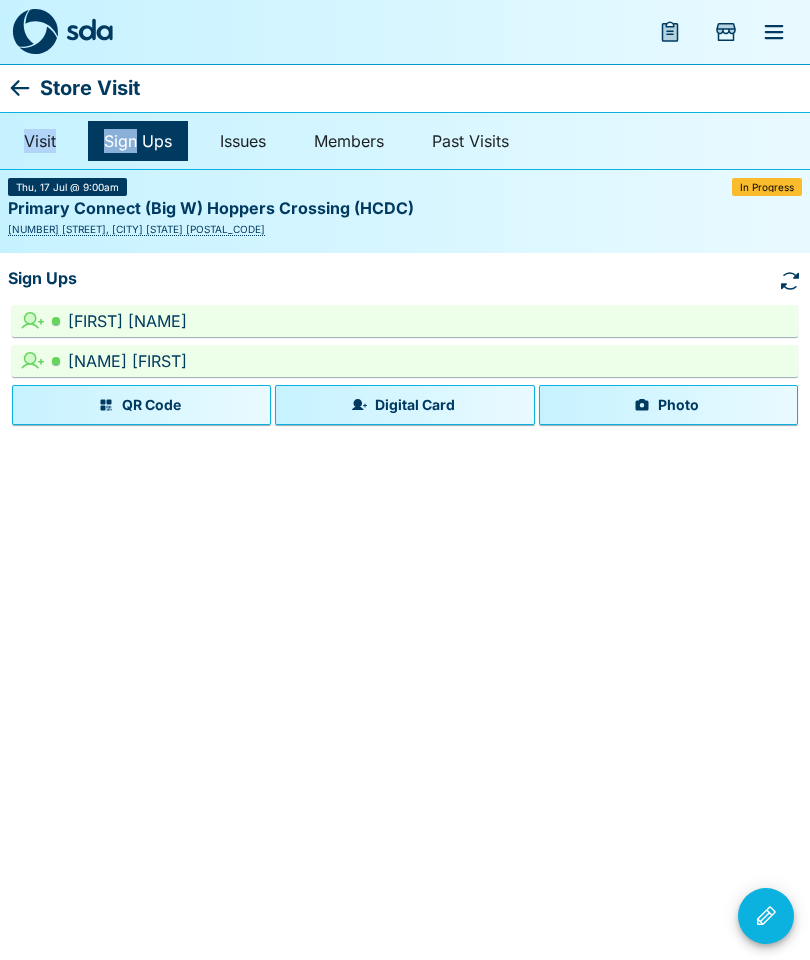 click on "Store Visit Visit Sign Ups Issues Members Past Visits Thu, 17 Jul @ 9:00am In Progress Primary Connect (Big W) Hoppers Crossing (HCDC) 364 - 429 Old Geelong Road, Hoppers Crossing [STATE] 3029 Sign Ups [NAME]   [NAME] [NAME]   Jung QR Code Digital Card Photo Complete Visit Cancel Visit" at bounding box center (405, 218) 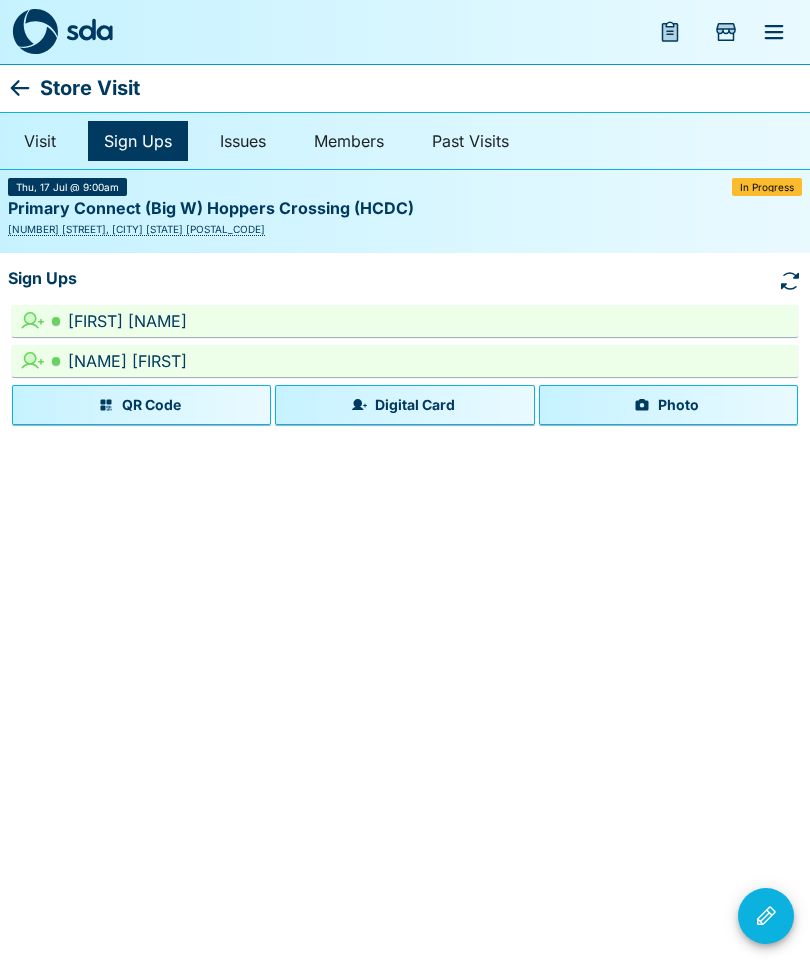 click on "Store Visit Visit Sign Ups Issues Members Past Visits Thu, 17 Jul @ 9:00am In Progress Primary Connect (Big W) Hoppers Crossing (HCDC) 364 - 429 Old Geelong Road, Hoppers Crossing [STATE] 3029 Sign Ups [NAME]   [NAME] [NAME]   Jung QR Code Digital Card Photo Complete Visit Cancel Visit" at bounding box center [405, 218] 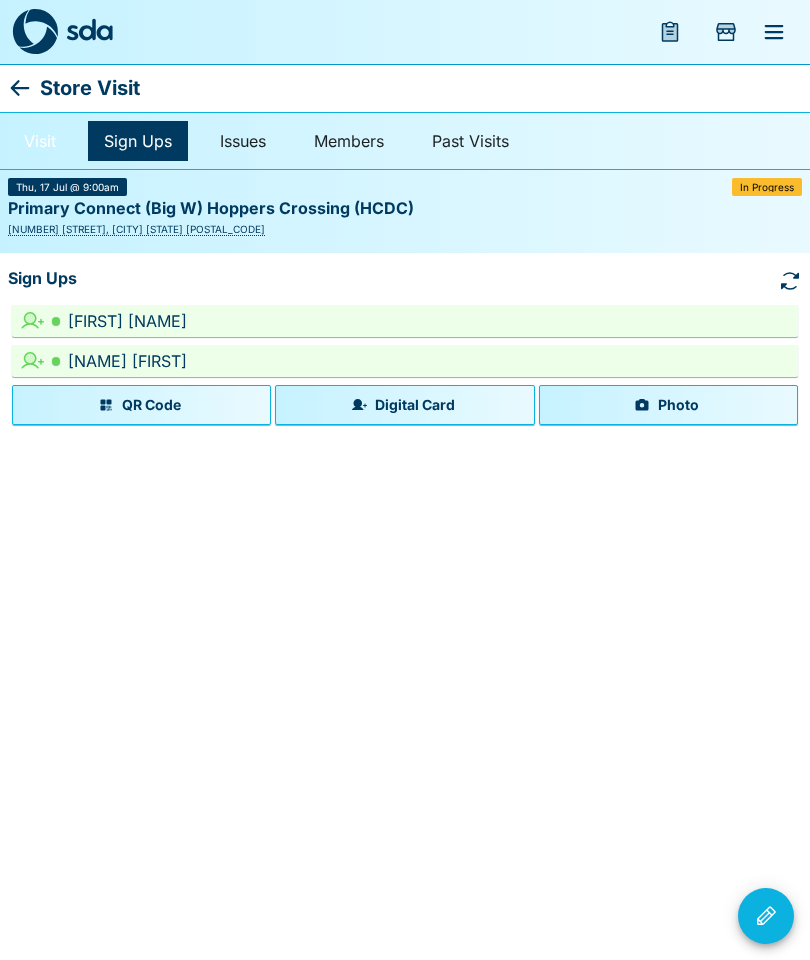 click on "Visit" at bounding box center (40, 141) 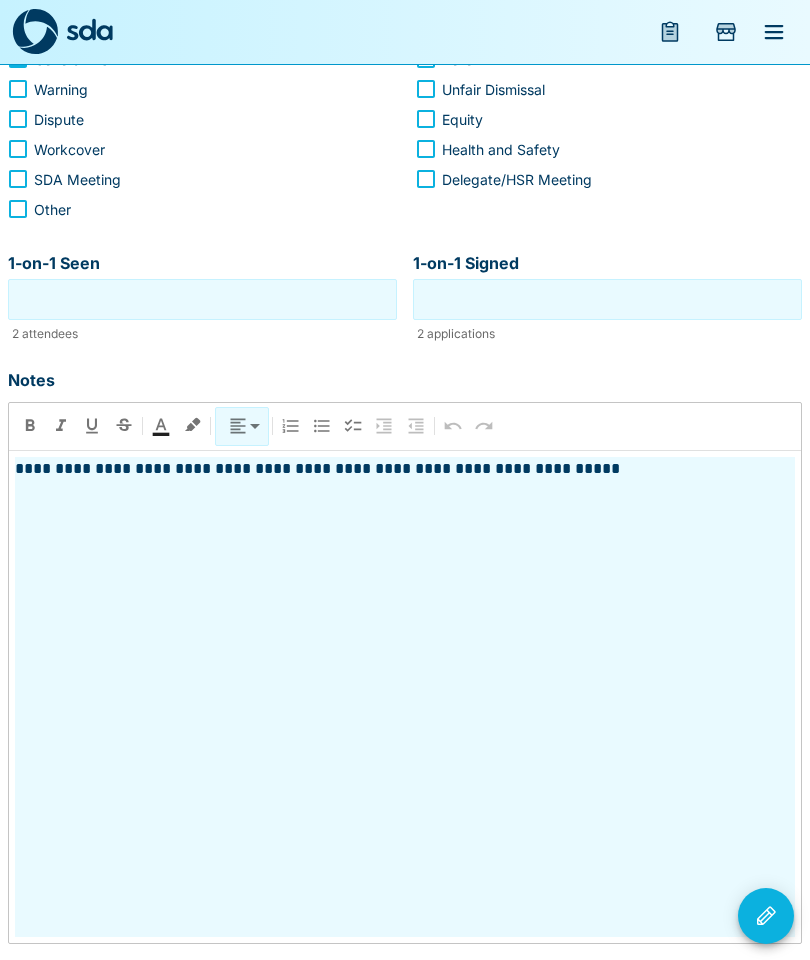 scroll, scrollTop: 357, scrollLeft: 0, axis: vertical 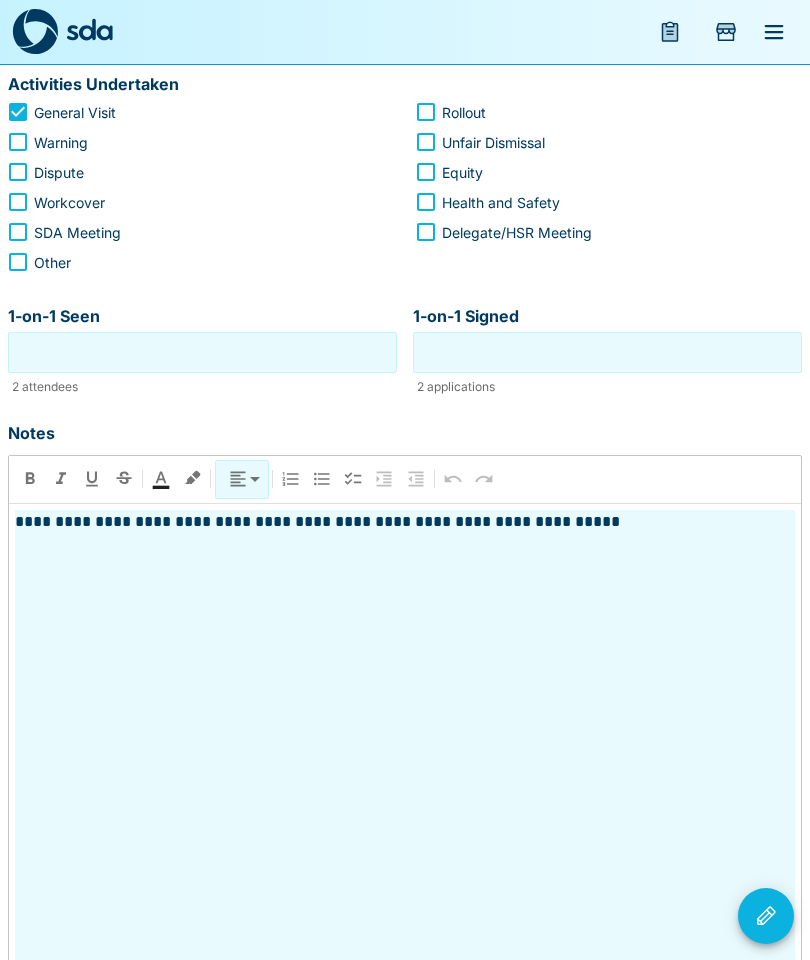 click on "**********" at bounding box center (405, 522) 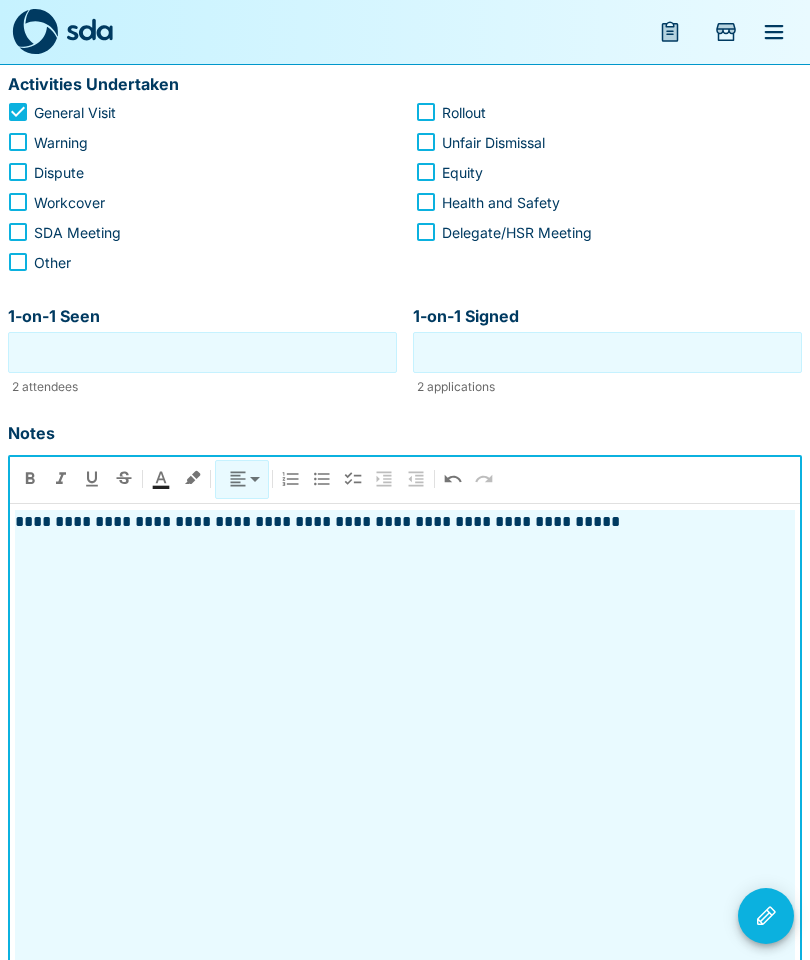 type 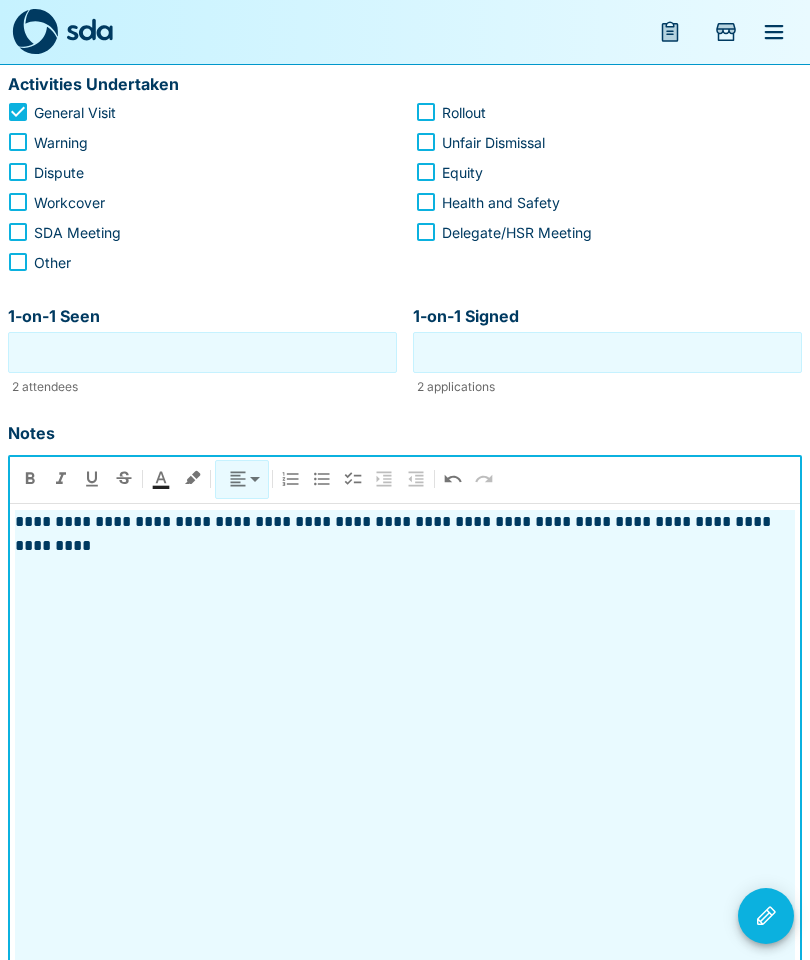 click on "1-on-1 Signed" at bounding box center (607, 352) 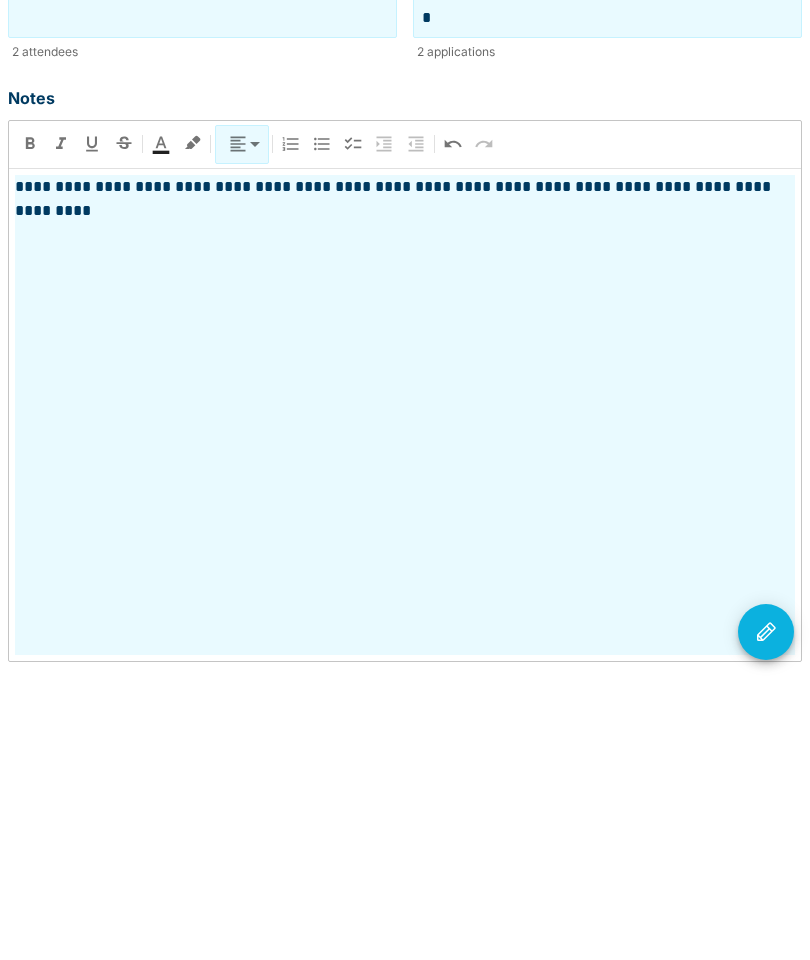 scroll, scrollTop: 446, scrollLeft: 0, axis: vertical 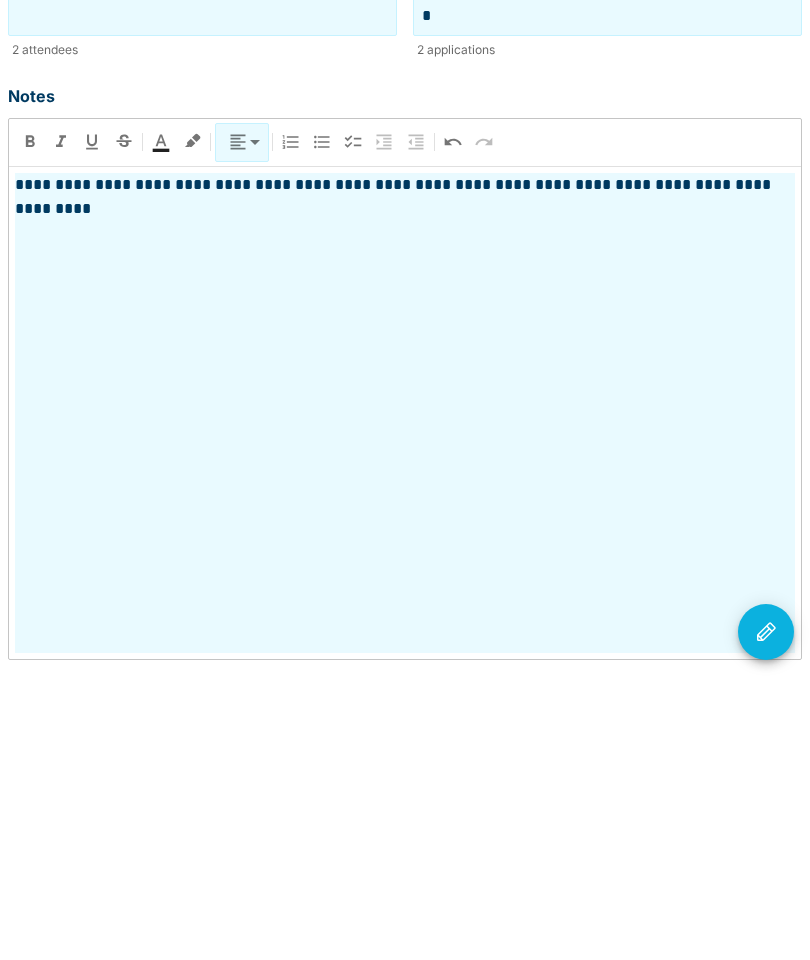 type on "*" 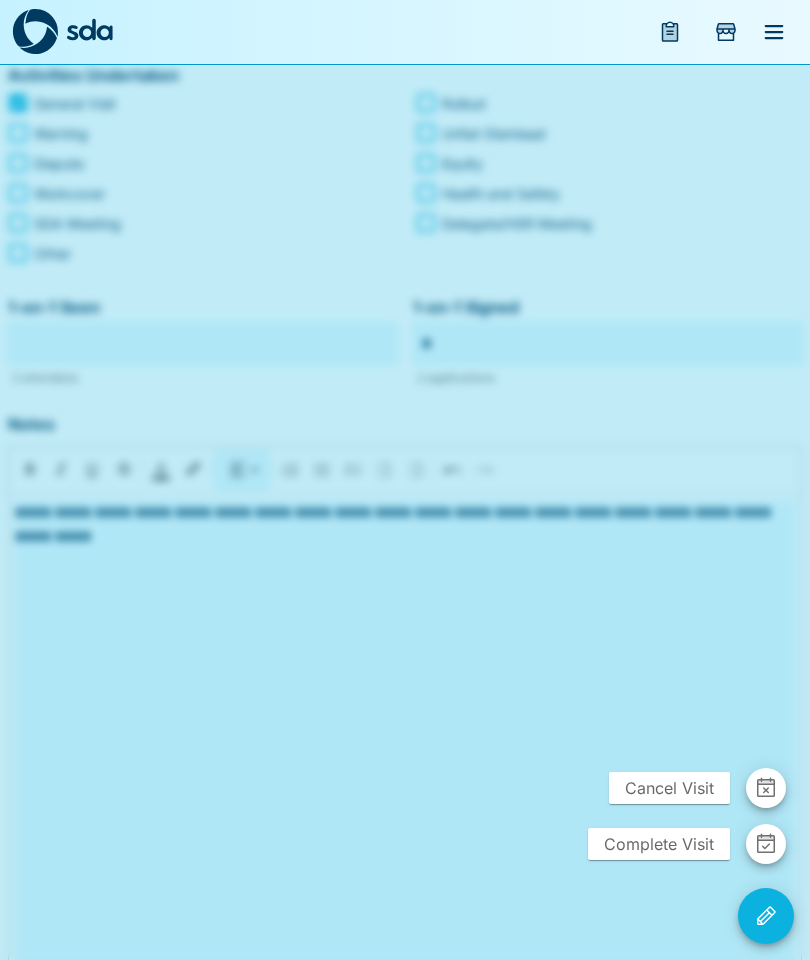 click on "Complete Visit" at bounding box center [659, 844] 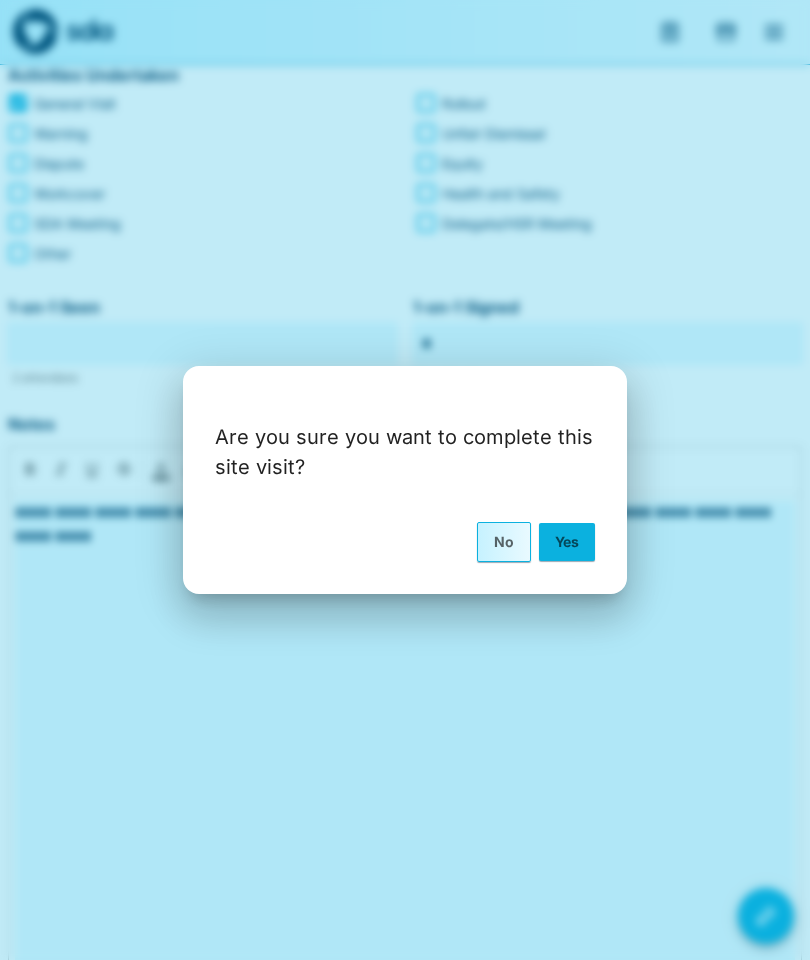click on "Yes" at bounding box center (567, 542) 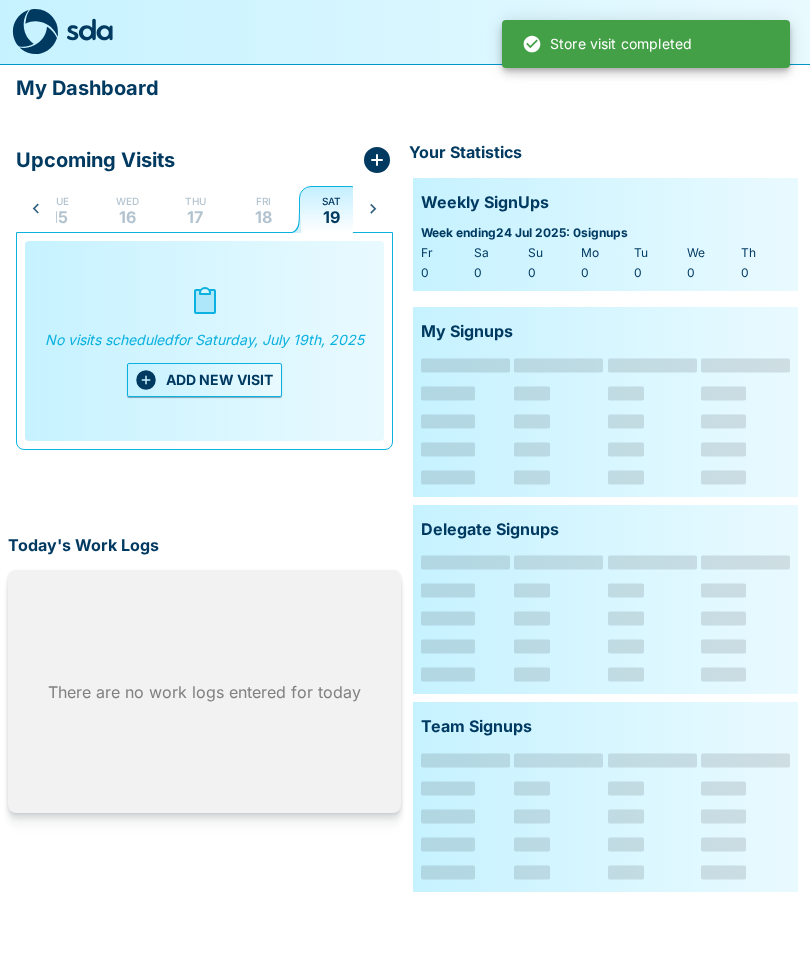 scroll, scrollTop: 0, scrollLeft: 175, axis: horizontal 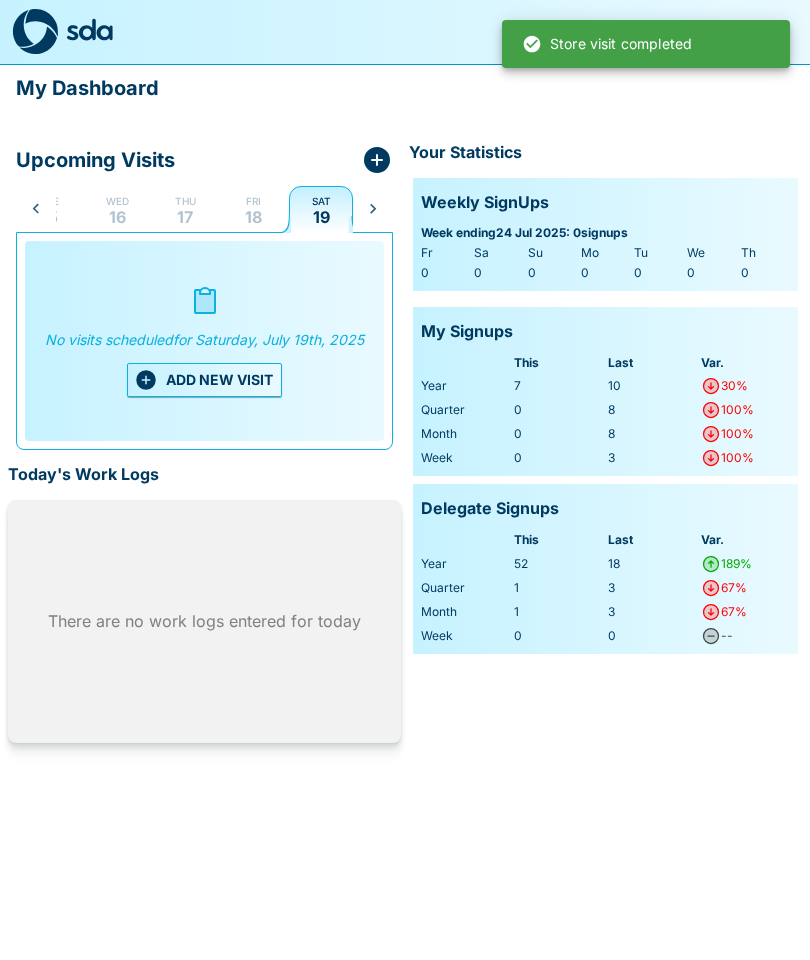 click on "Thu 17" at bounding box center [185, 209] 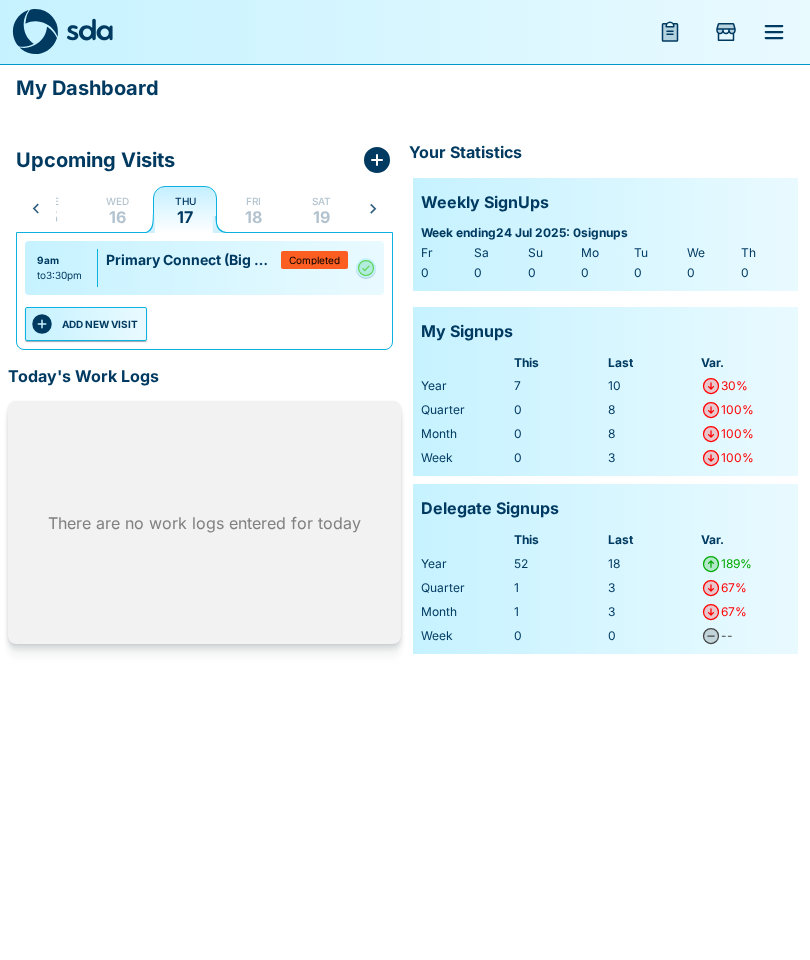 click on "Primary Connect (Big W) Hoppers Crossing (HCDC)" at bounding box center (193, 259) 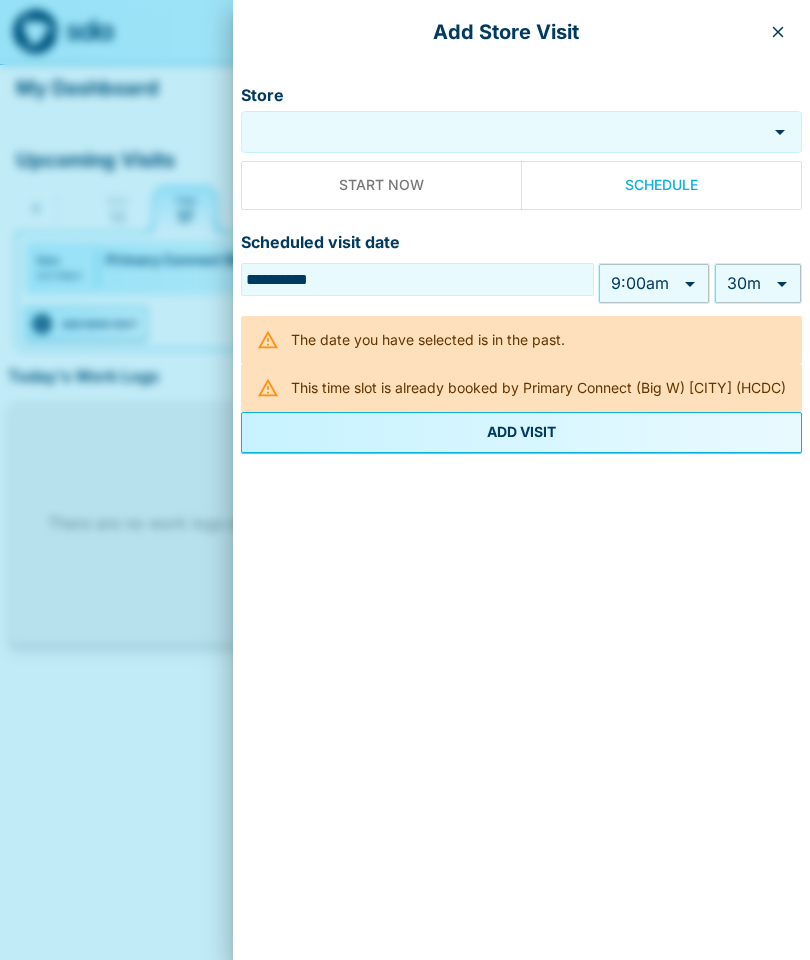 click on "Store" at bounding box center [504, 132] 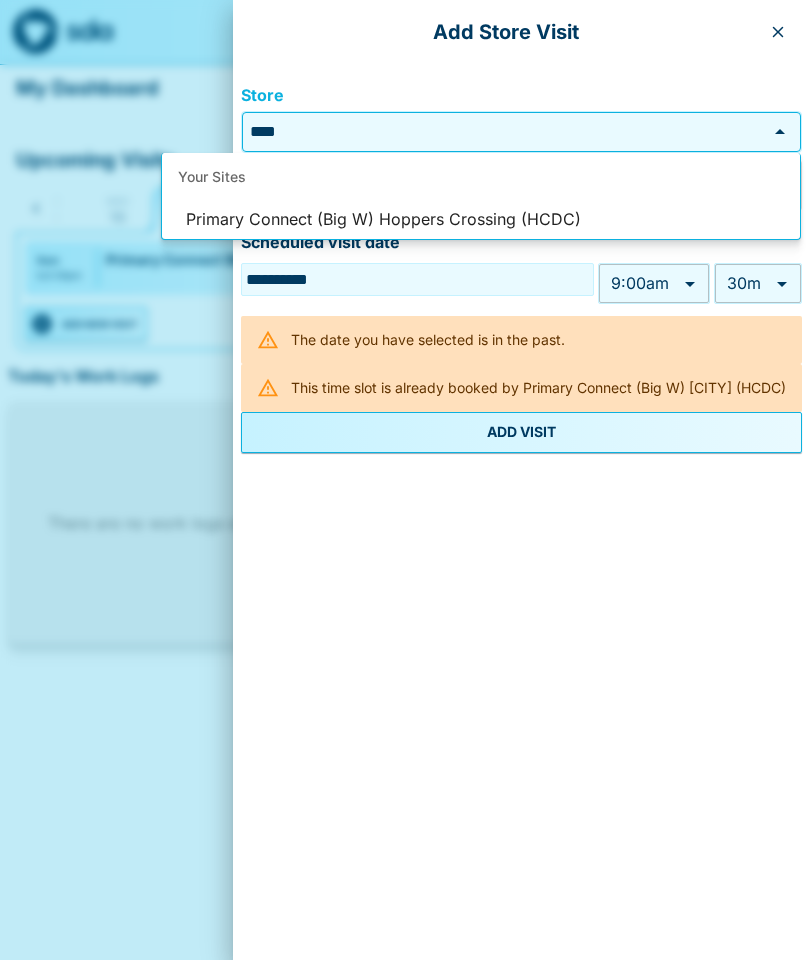 click on "Primary Connect (Big W) Hoppers Crossing (HCDC)" at bounding box center [481, 220] 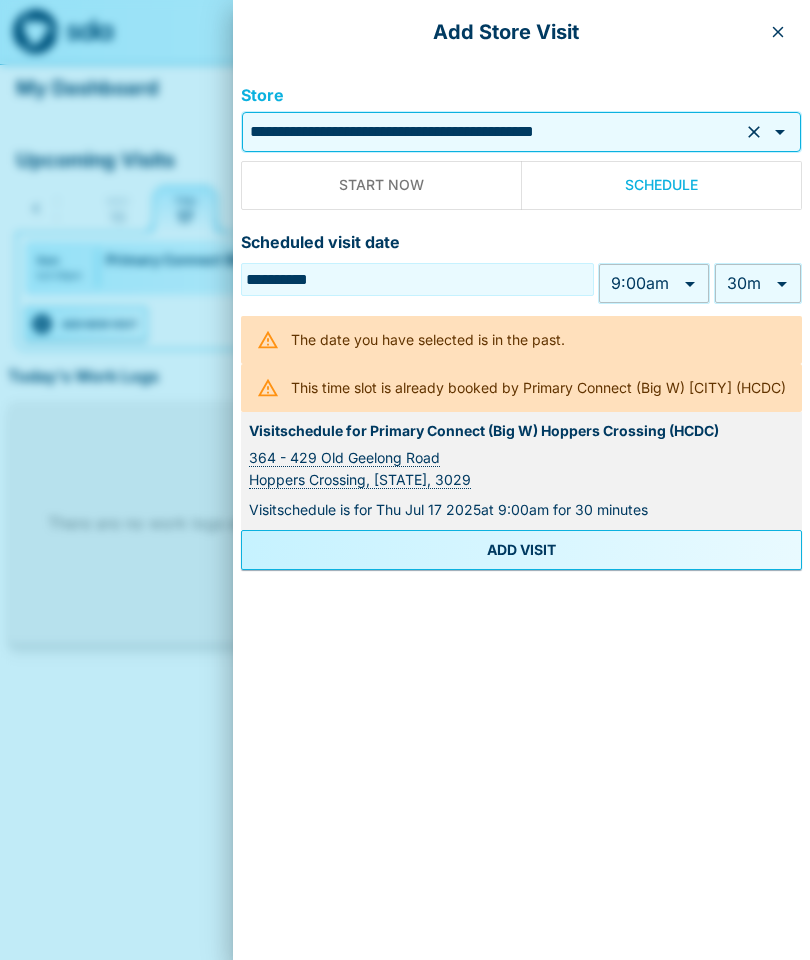 click on "**********" at bounding box center [405, 333] 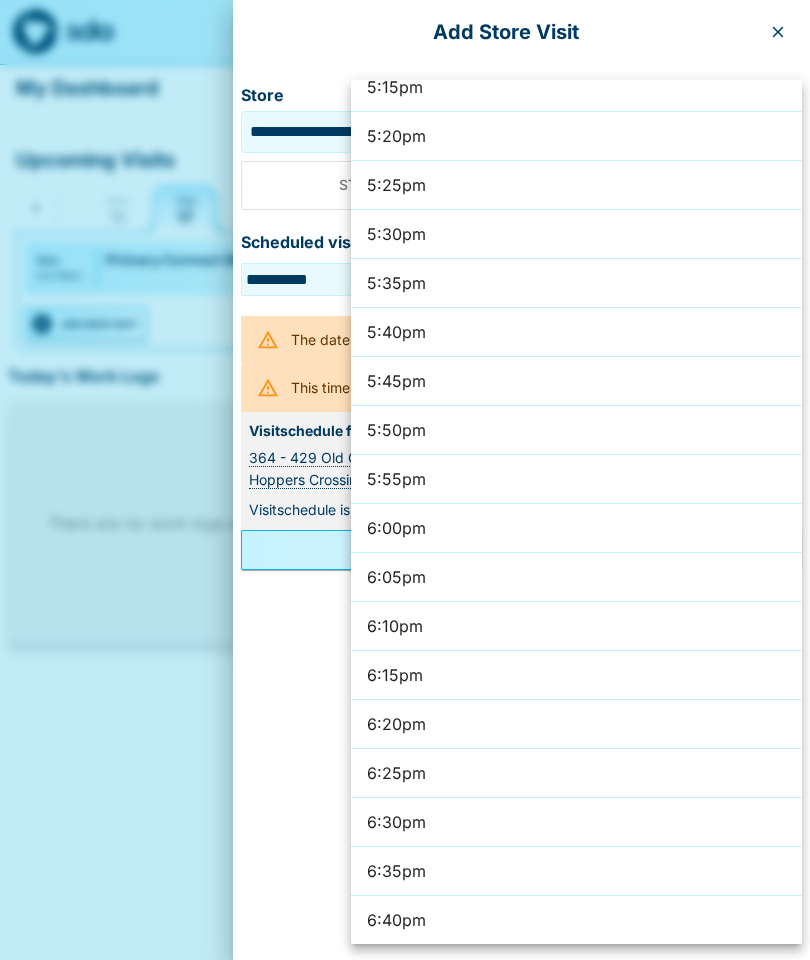scroll, scrollTop: 10161, scrollLeft: 0, axis: vertical 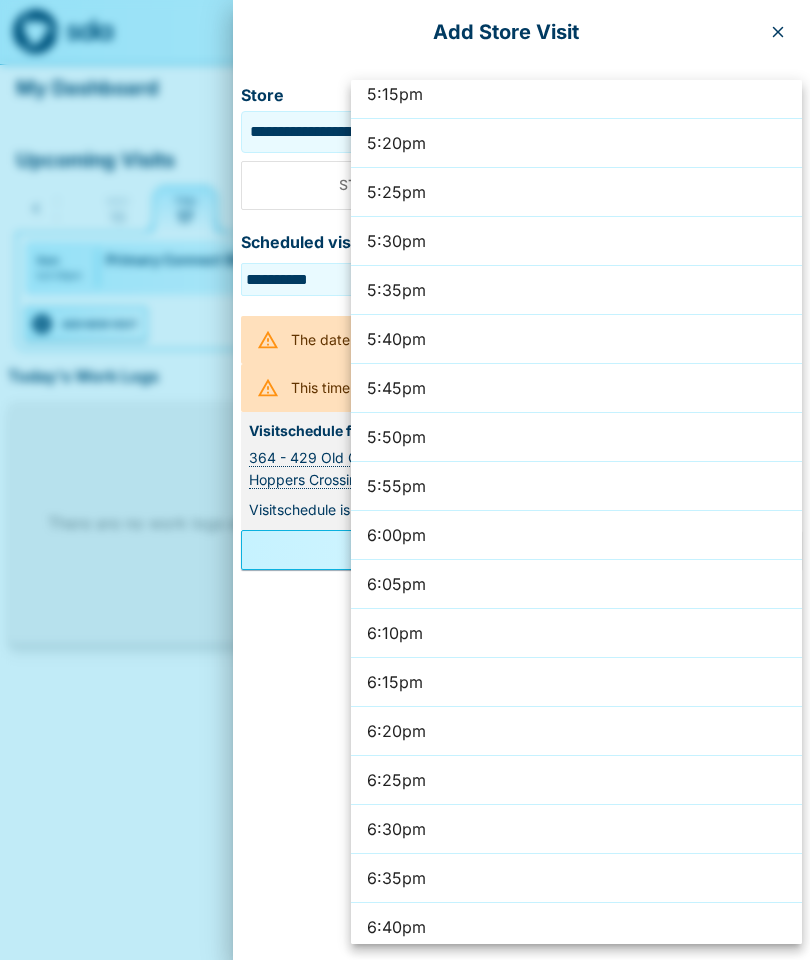 click on "5:30pm" at bounding box center [576, 241] 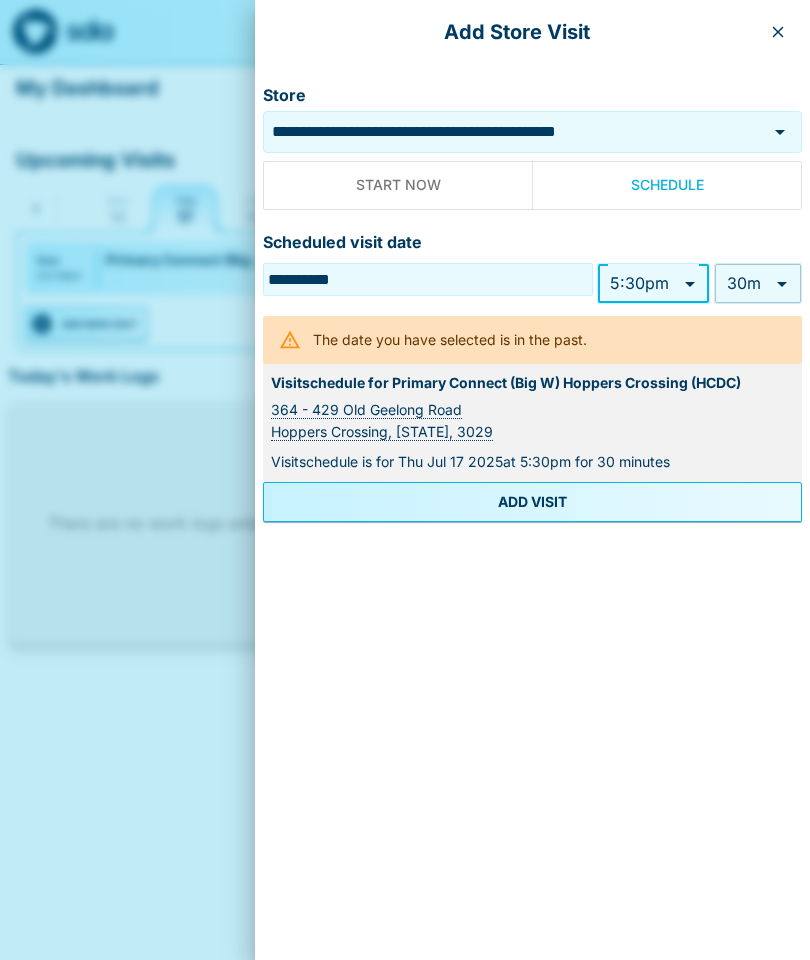 click on "ADD VISIT" at bounding box center (532, 502) 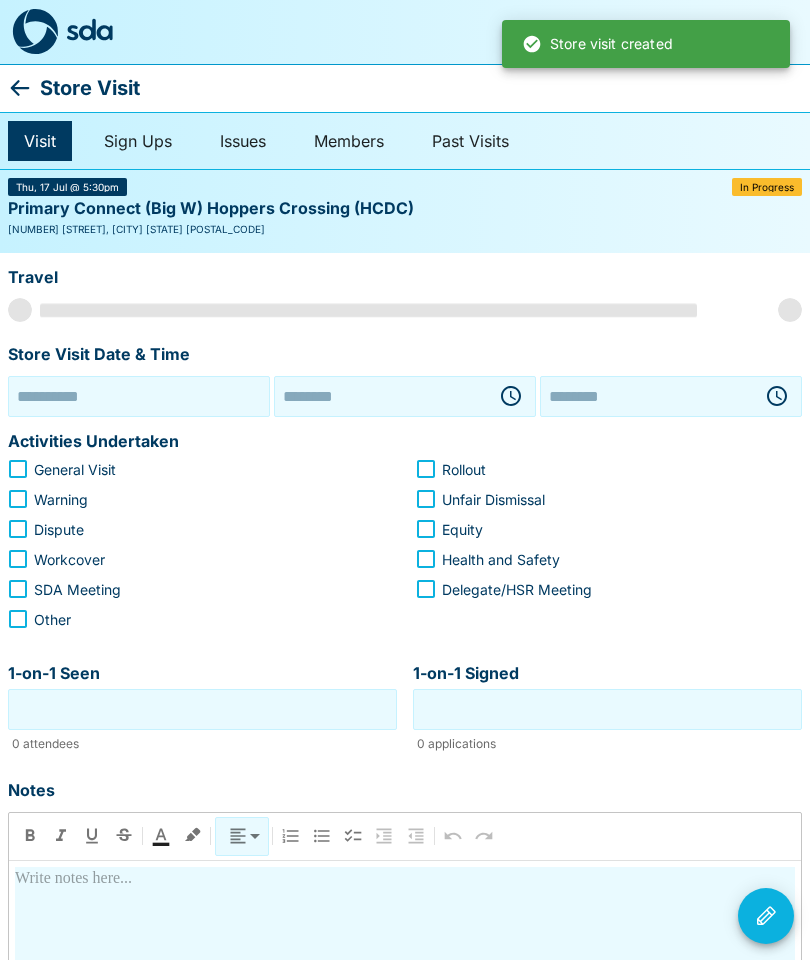 type on "**********" 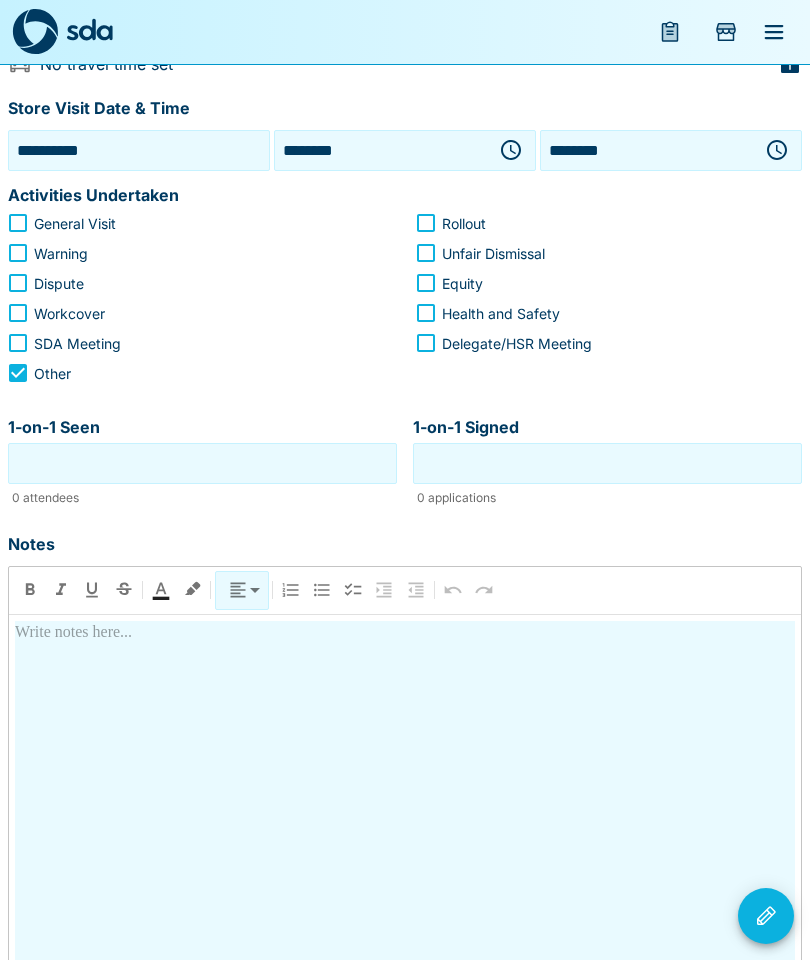 scroll, scrollTop: 218, scrollLeft: 0, axis: vertical 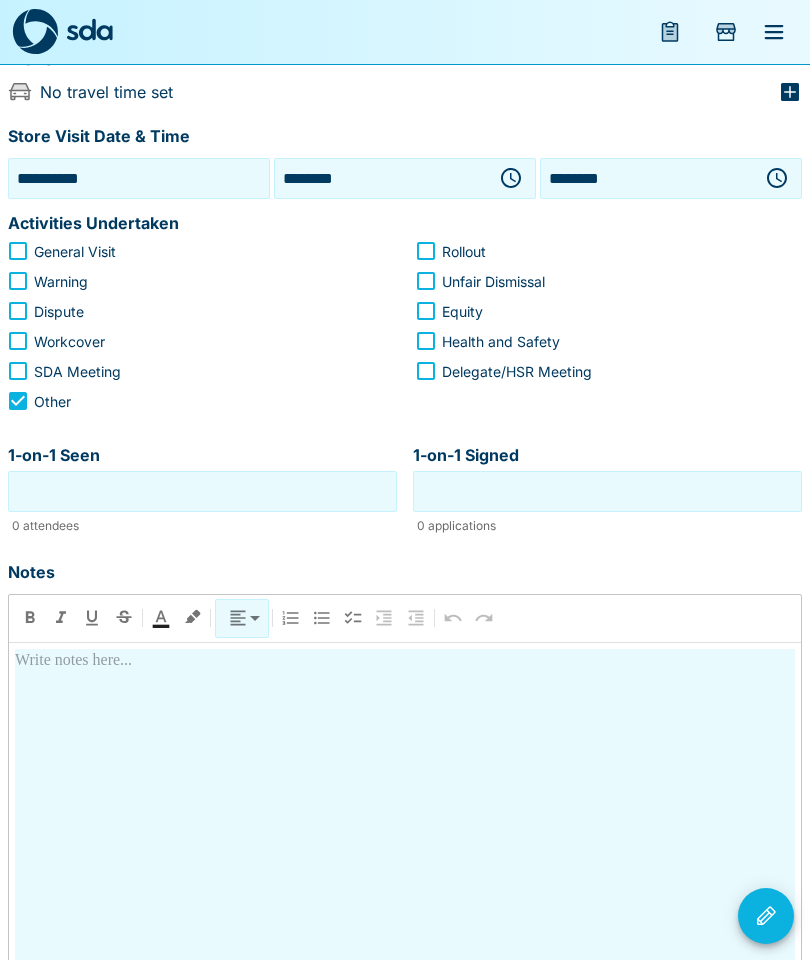 click at bounding box center (405, 889) 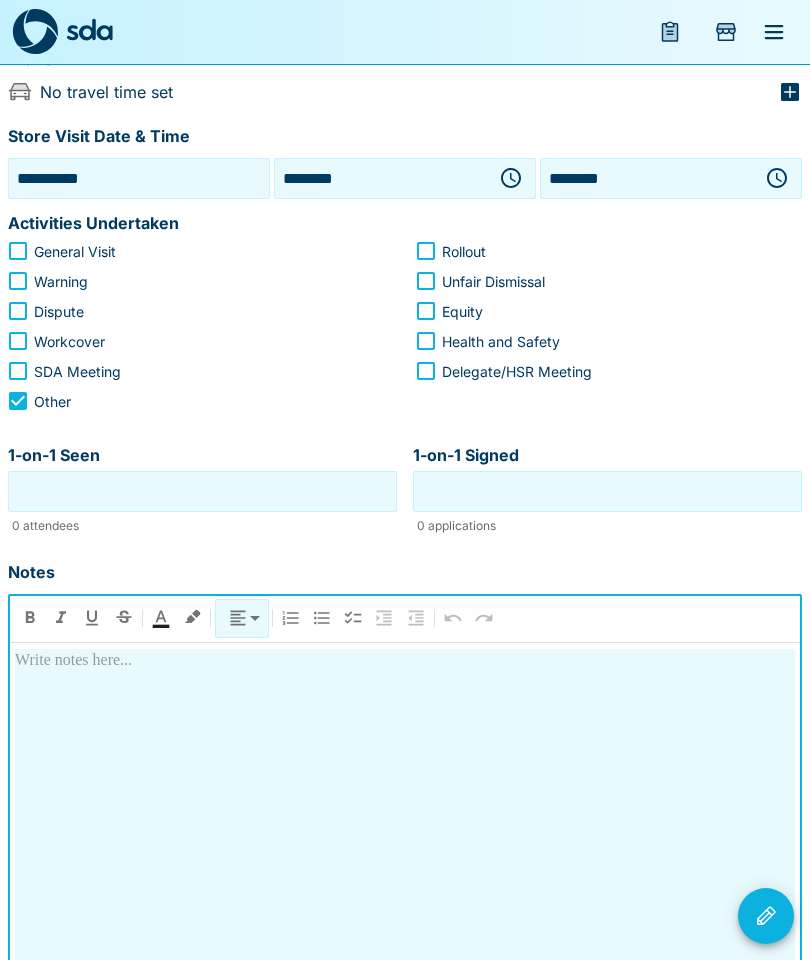 scroll, scrollTop: 446, scrollLeft: 0, axis: vertical 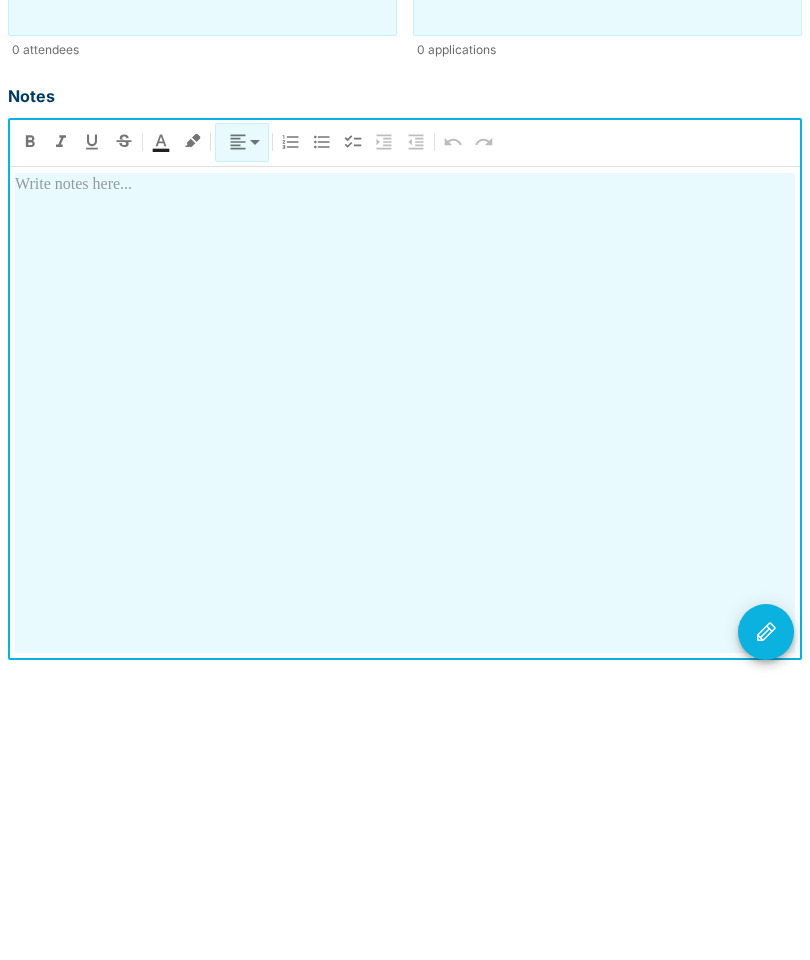 type 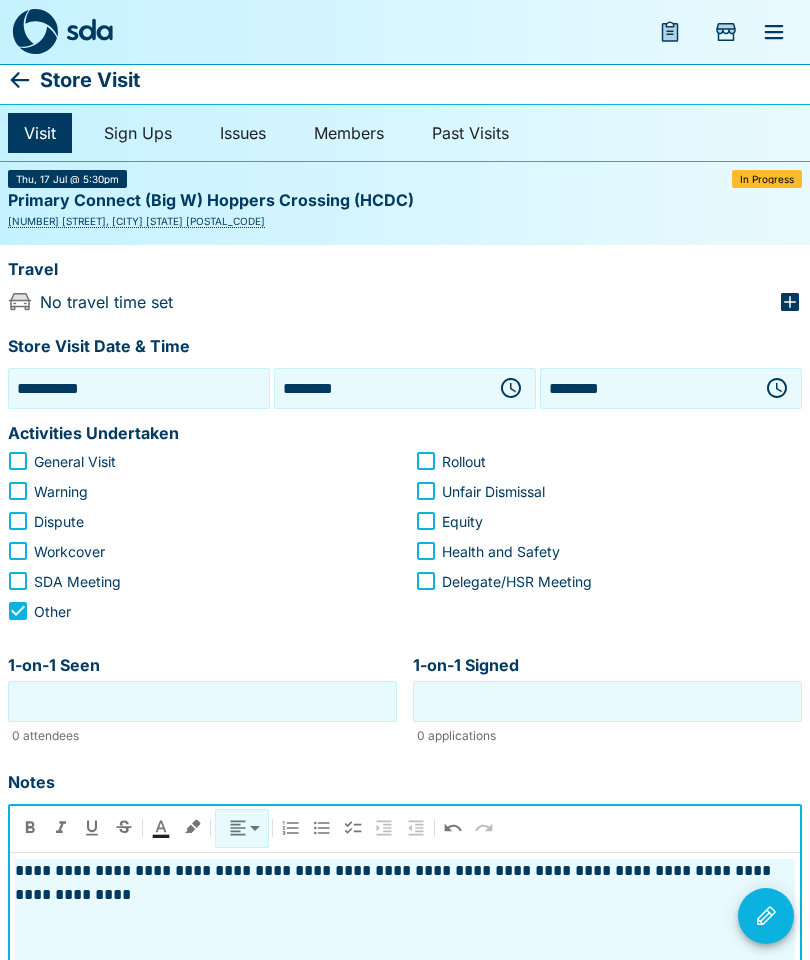 scroll, scrollTop: 0, scrollLeft: 0, axis: both 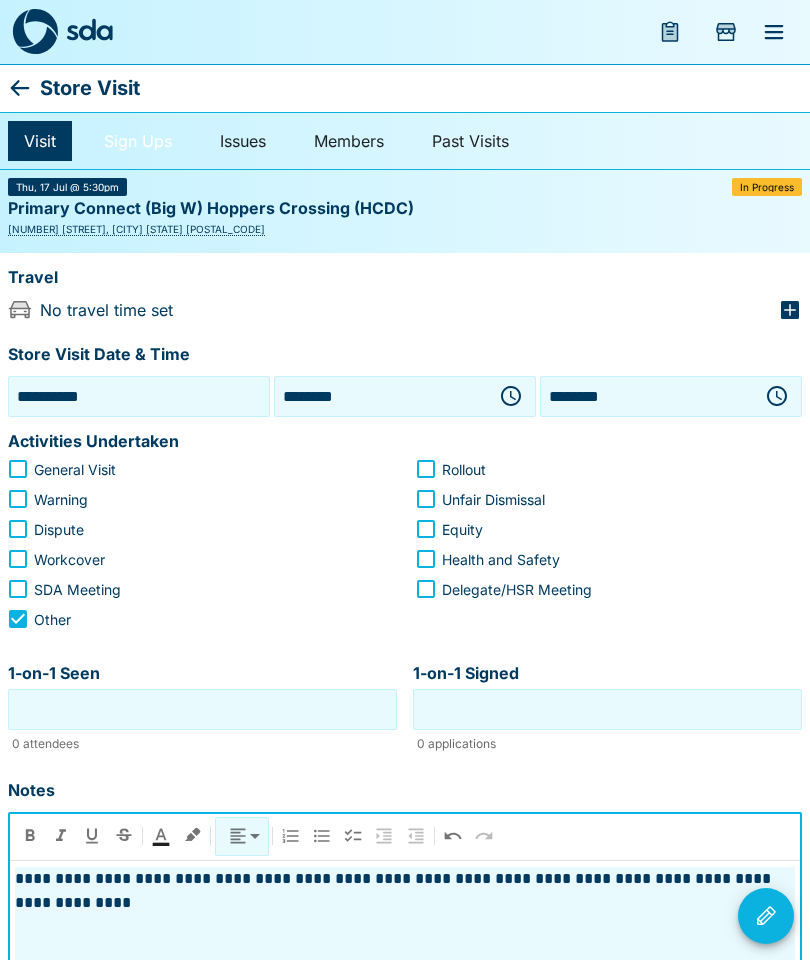 click on "Sign Ups" at bounding box center [138, 141] 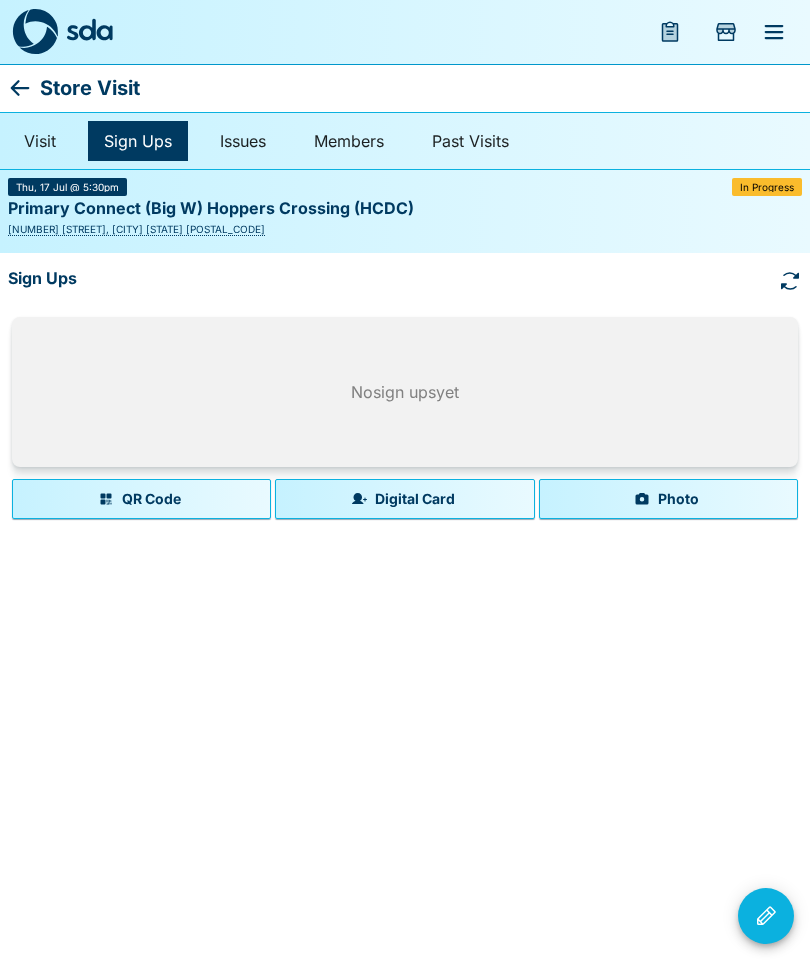 click on "Photo" at bounding box center (668, 499) 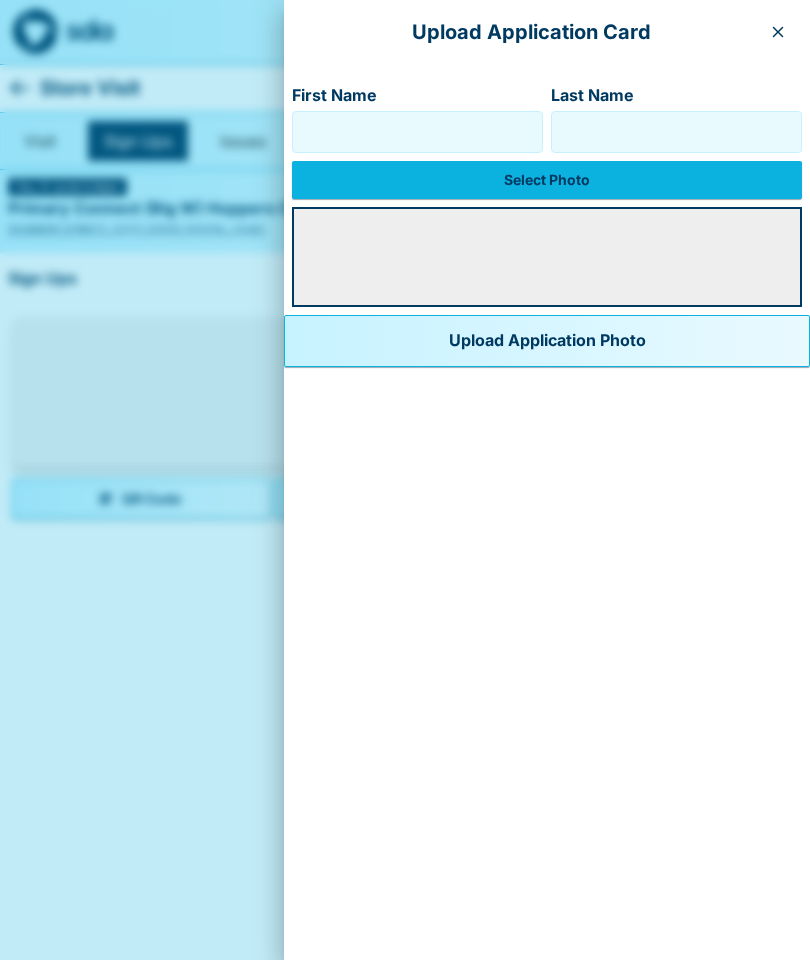 click on "First Name" at bounding box center (417, 132) 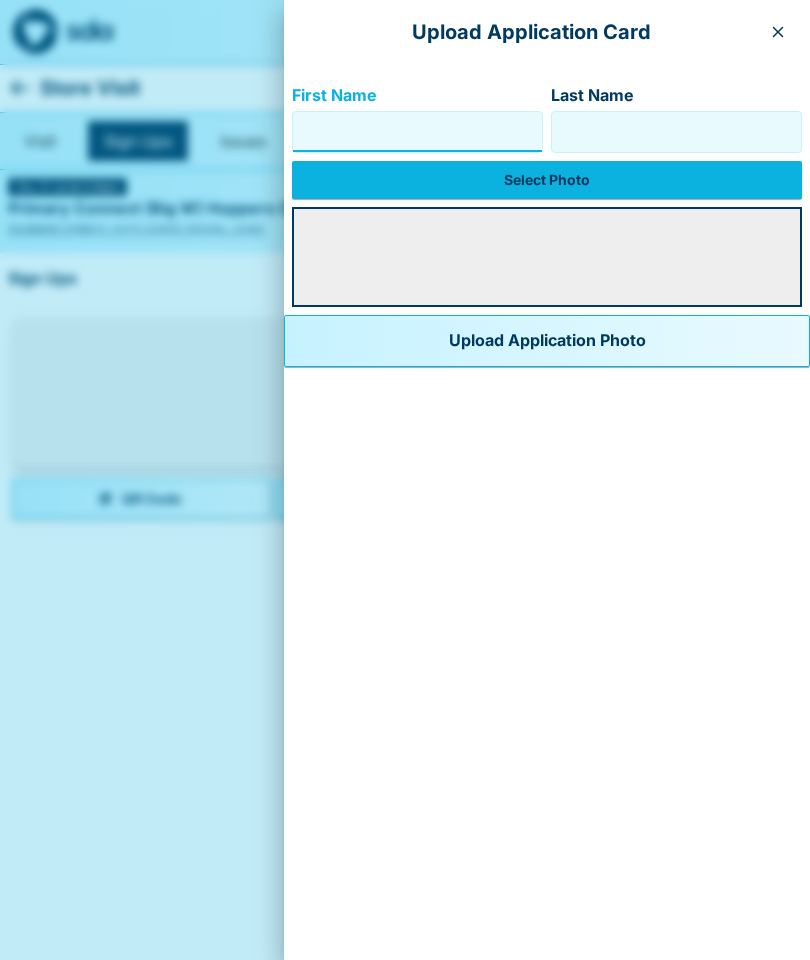 click on "Select Photo" at bounding box center [547, 180] 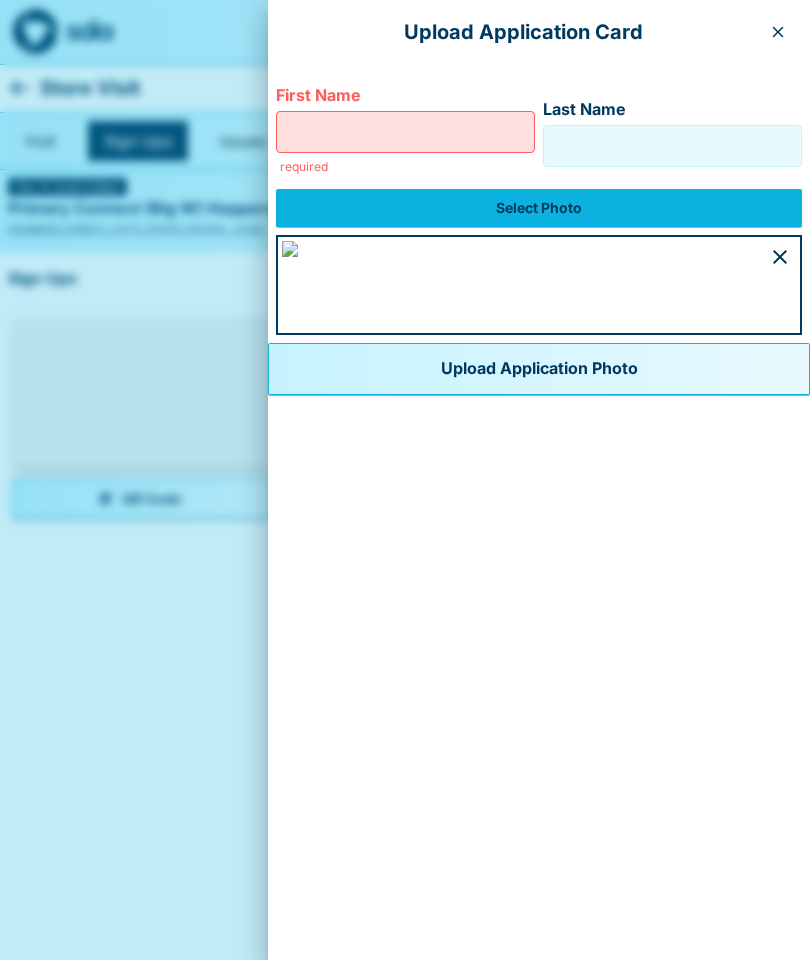 click on "First Name" at bounding box center (405, 132) 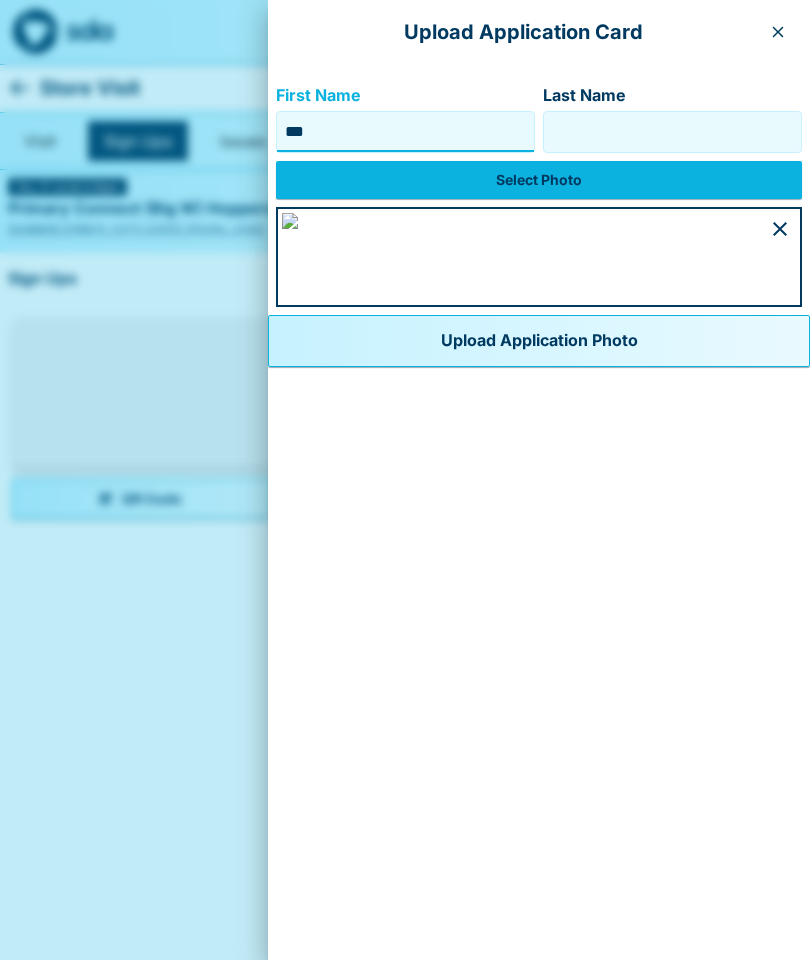type on "***" 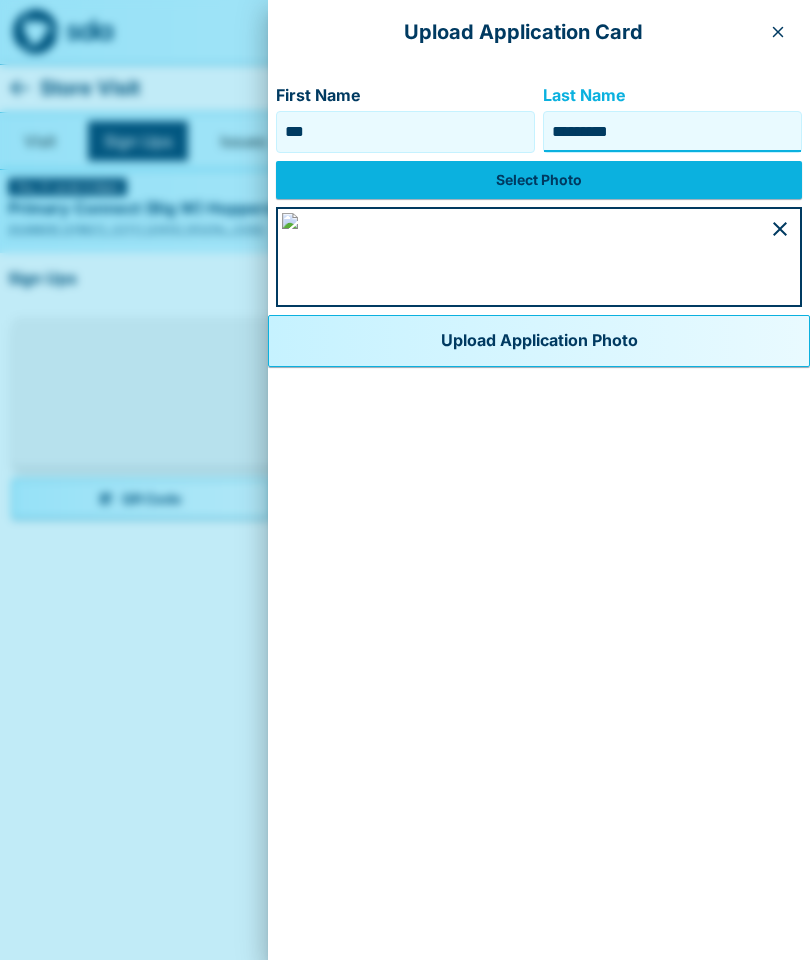 scroll, scrollTop: 454, scrollLeft: 0, axis: vertical 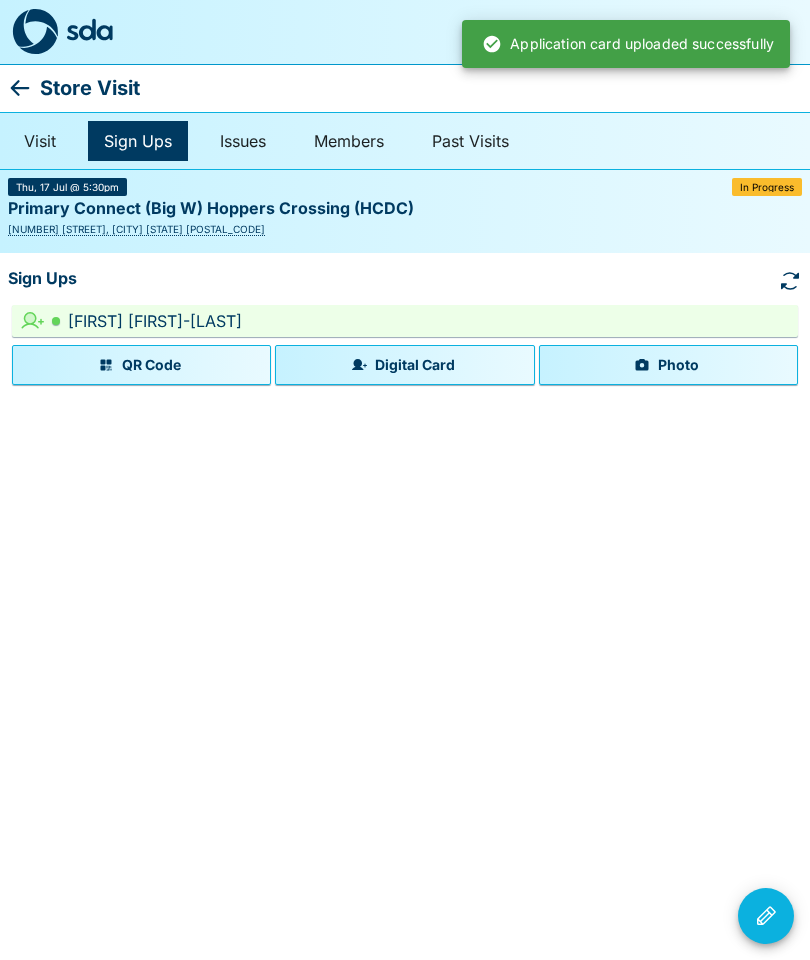 click on "Photo" at bounding box center [668, 365] 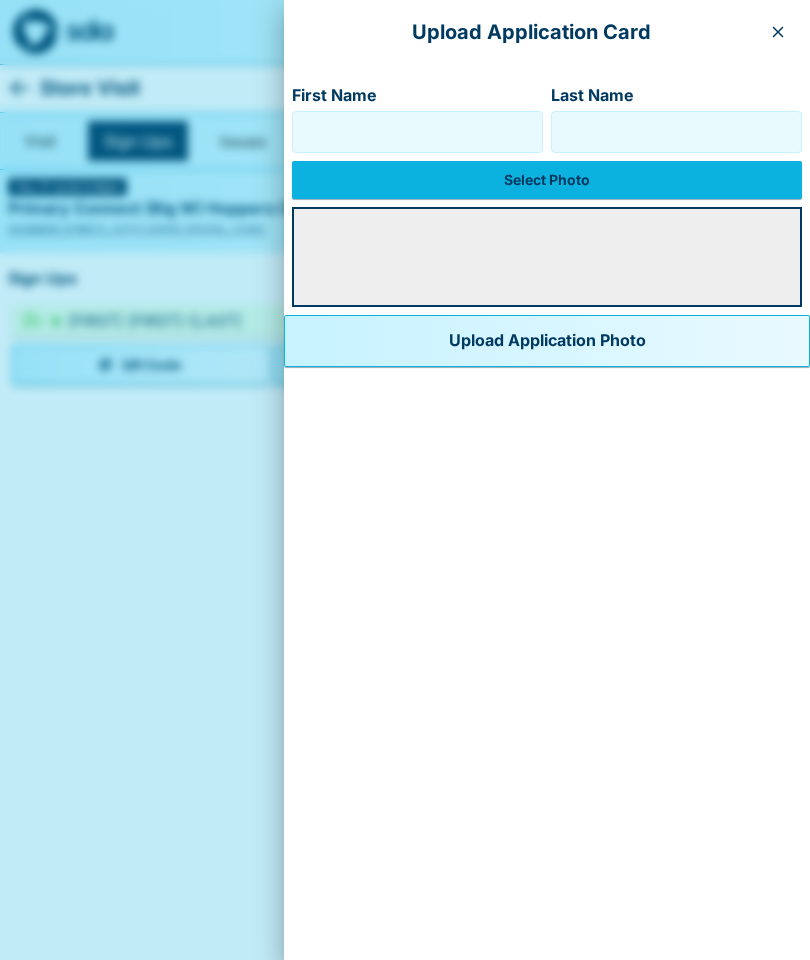 click on "Select Photo" at bounding box center [547, 180] 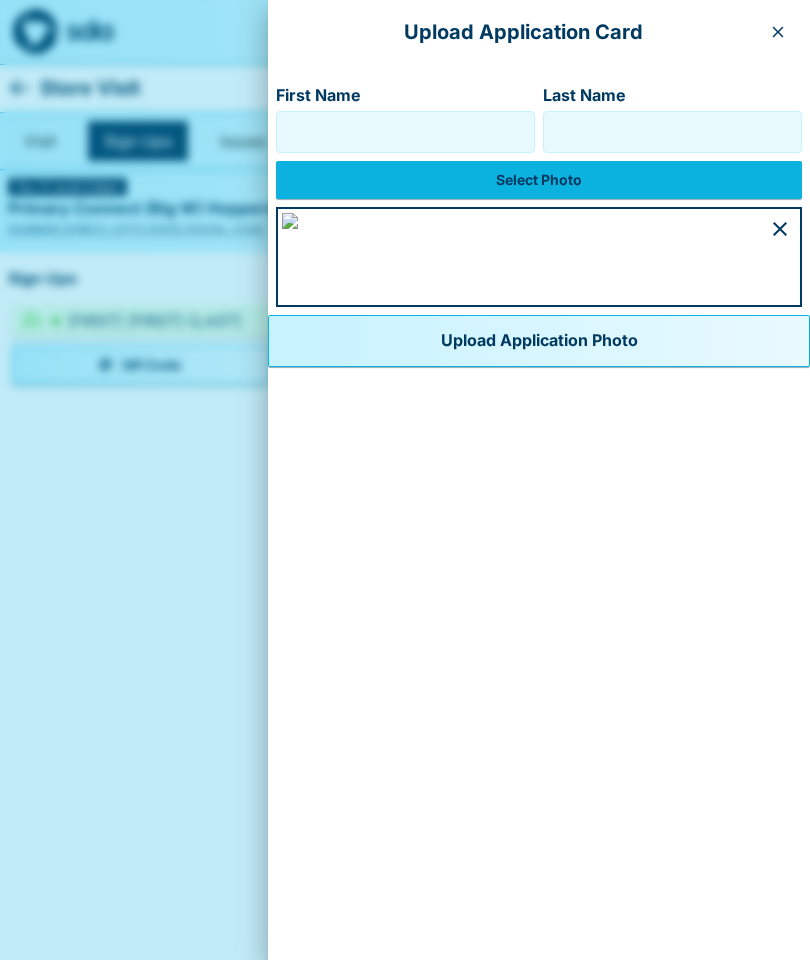 click on "First Name" at bounding box center (405, 132) 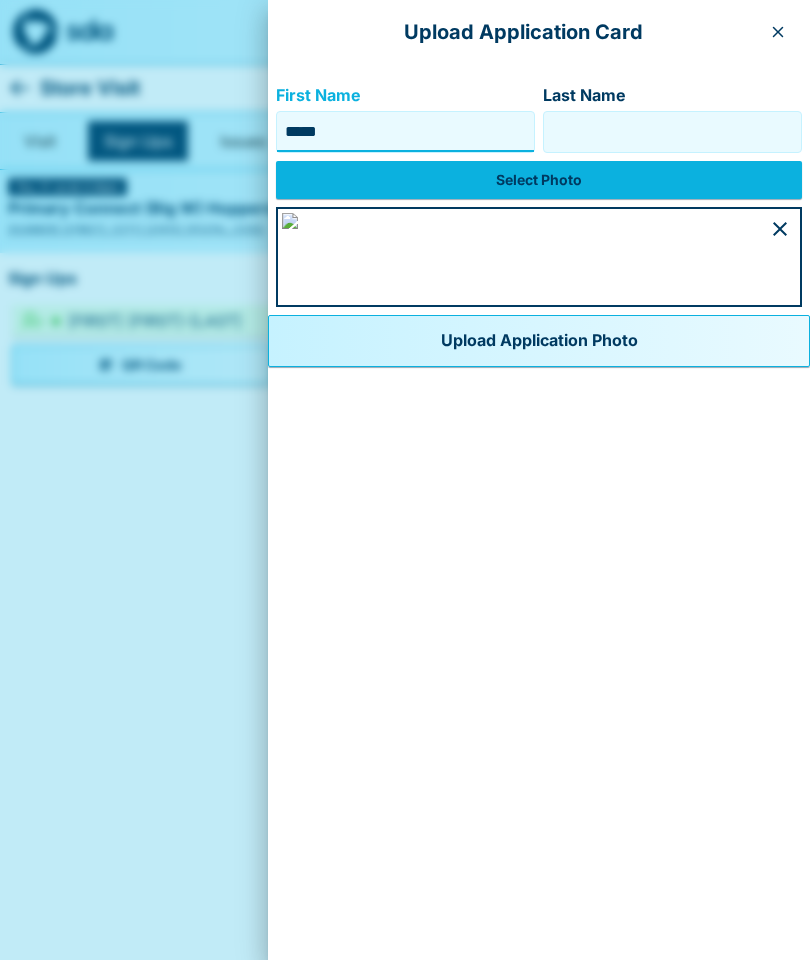 type on "*****" 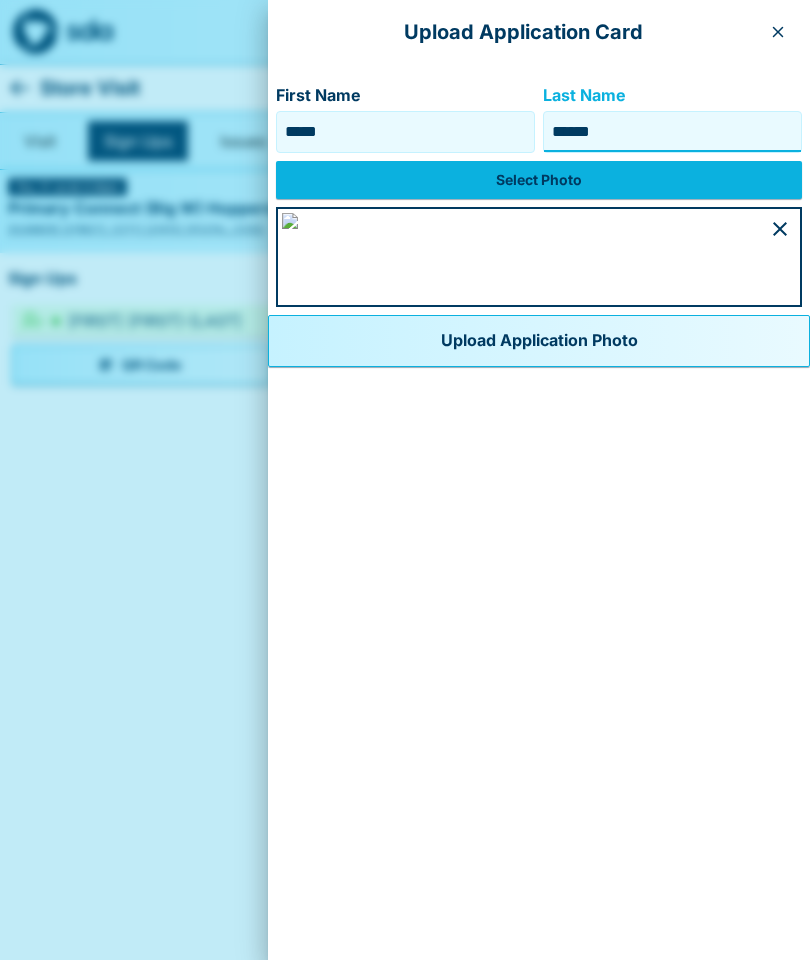 scroll, scrollTop: 482, scrollLeft: 0, axis: vertical 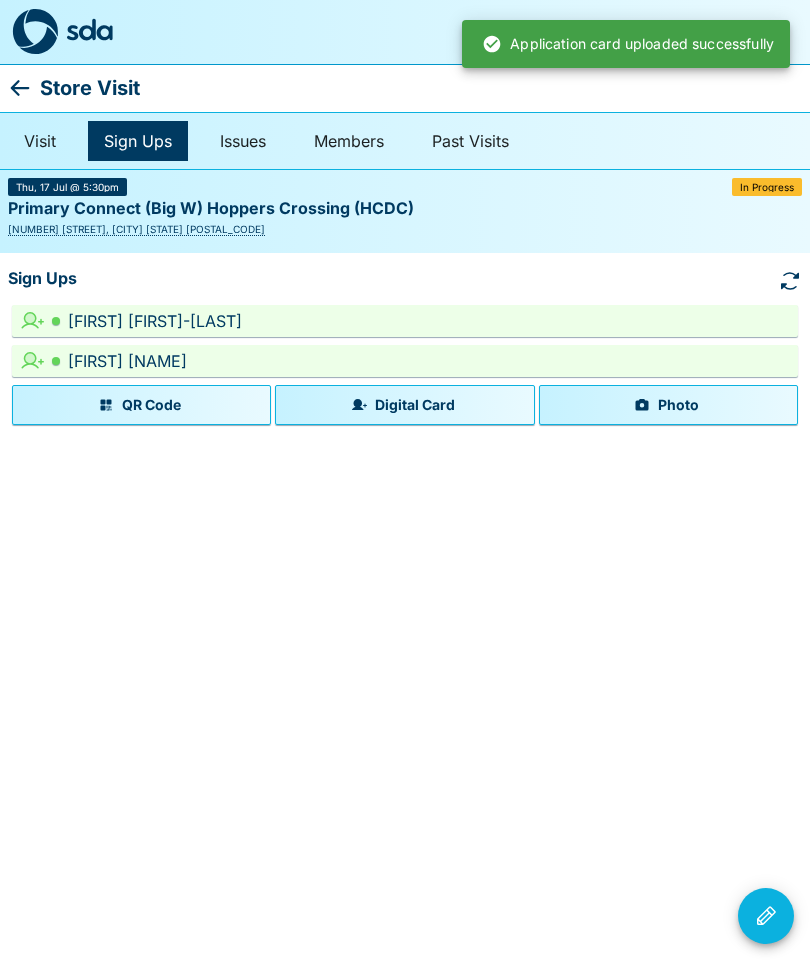 click on "Photo" at bounding box center [668, 405] 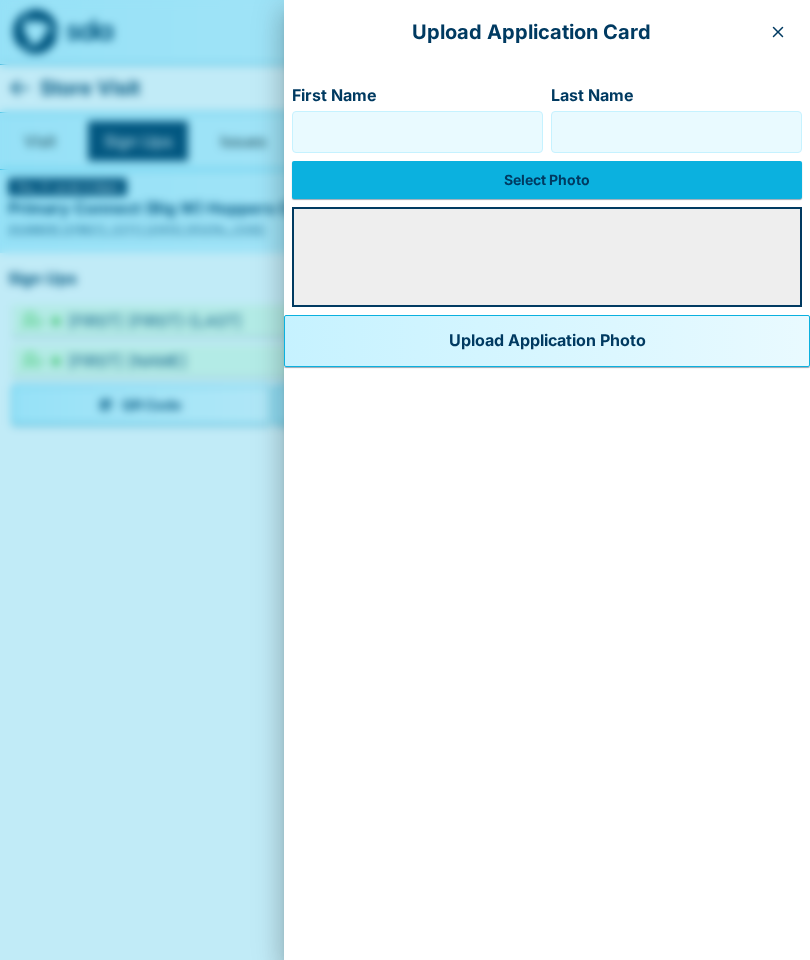 click on "Select Photo" at bounding box center (547, 180) 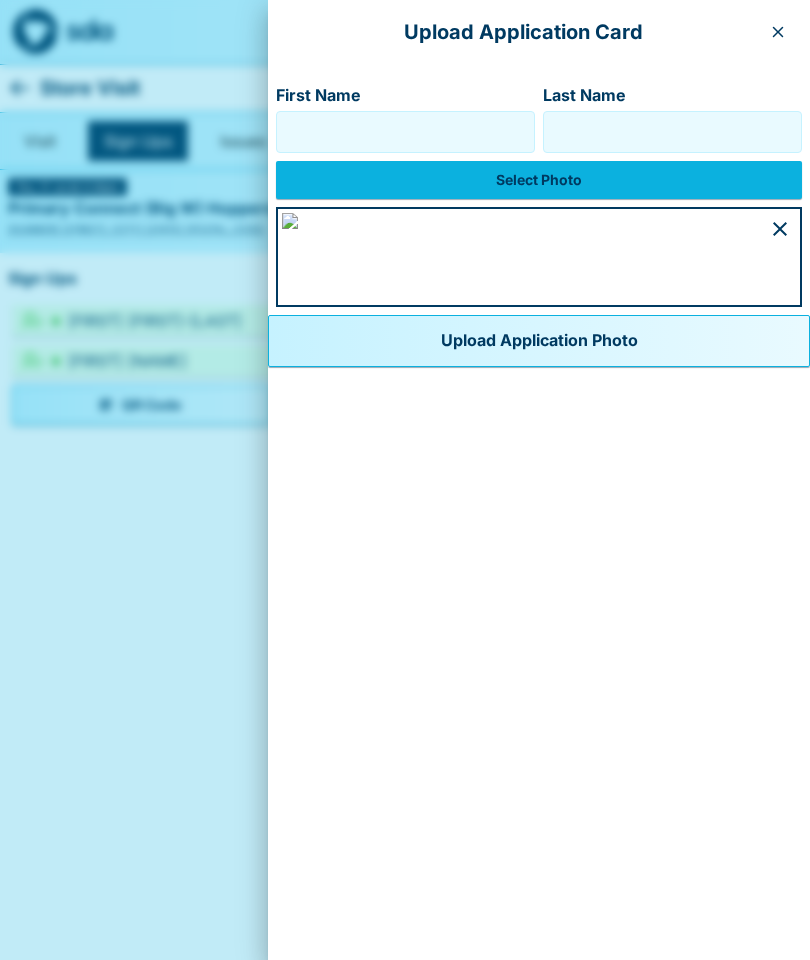click on "First Name" at bounding box center [405, 132] 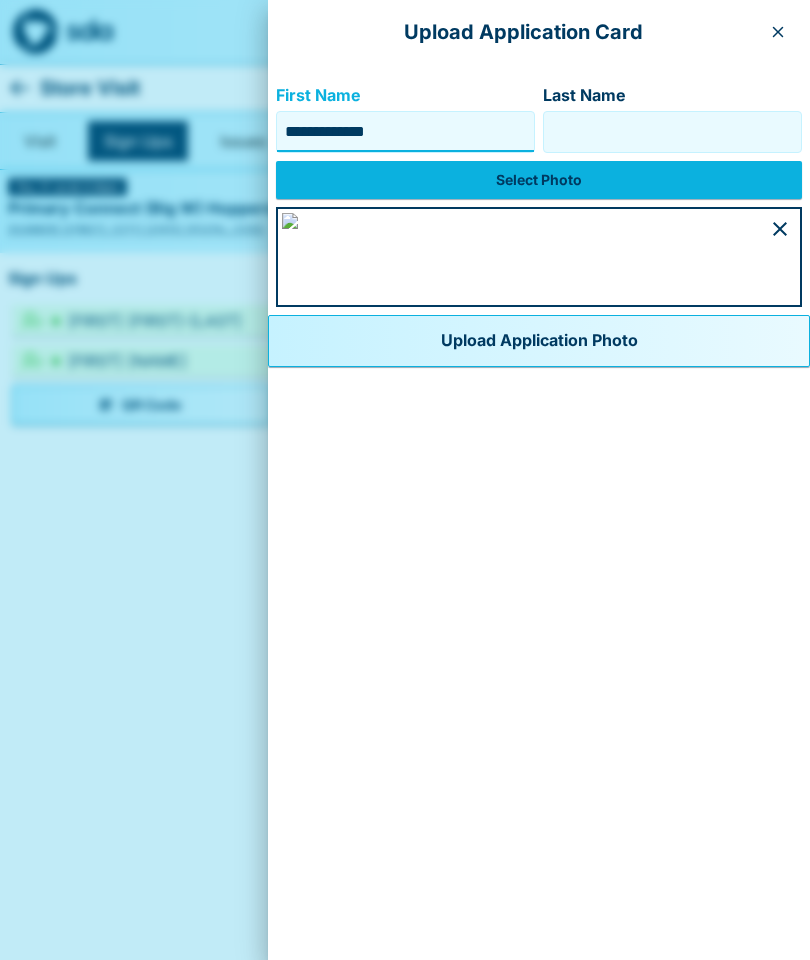 type on "**********" 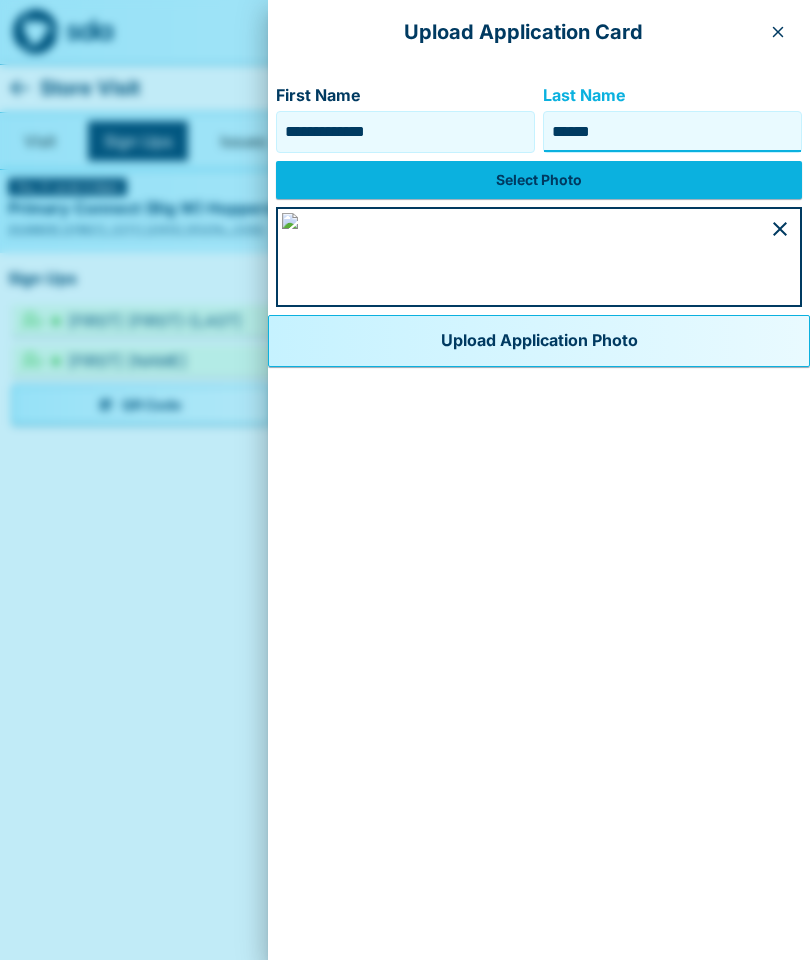 click on "**********" at bounding box center (405, 132) 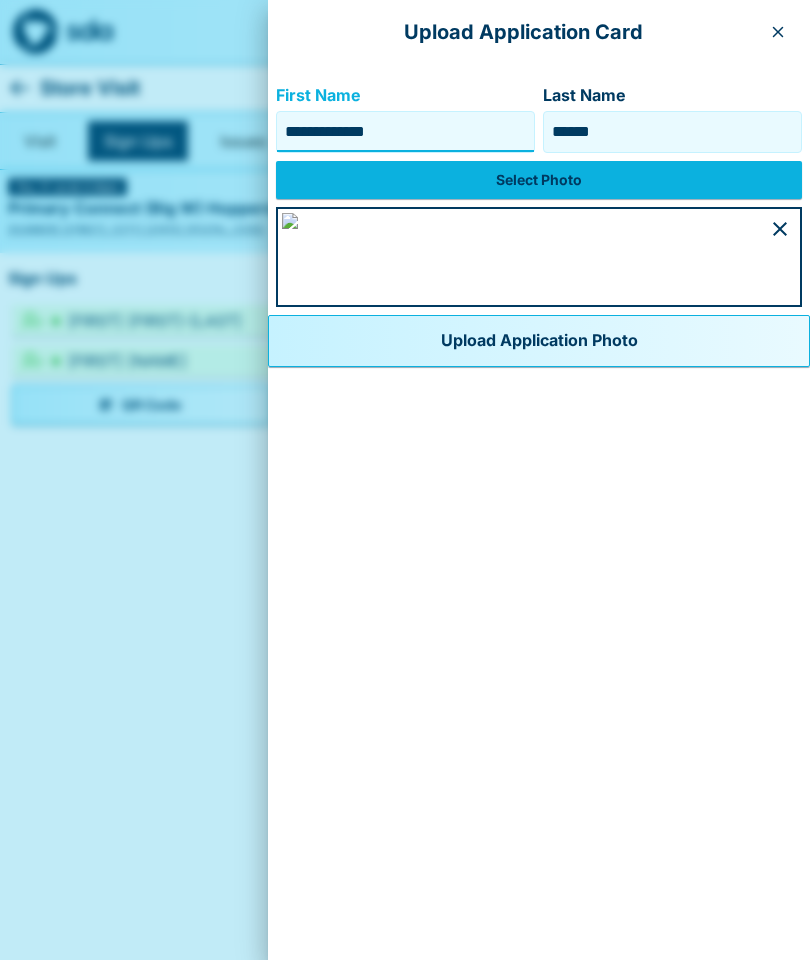 click on "******" at bounding box center (672, 132) 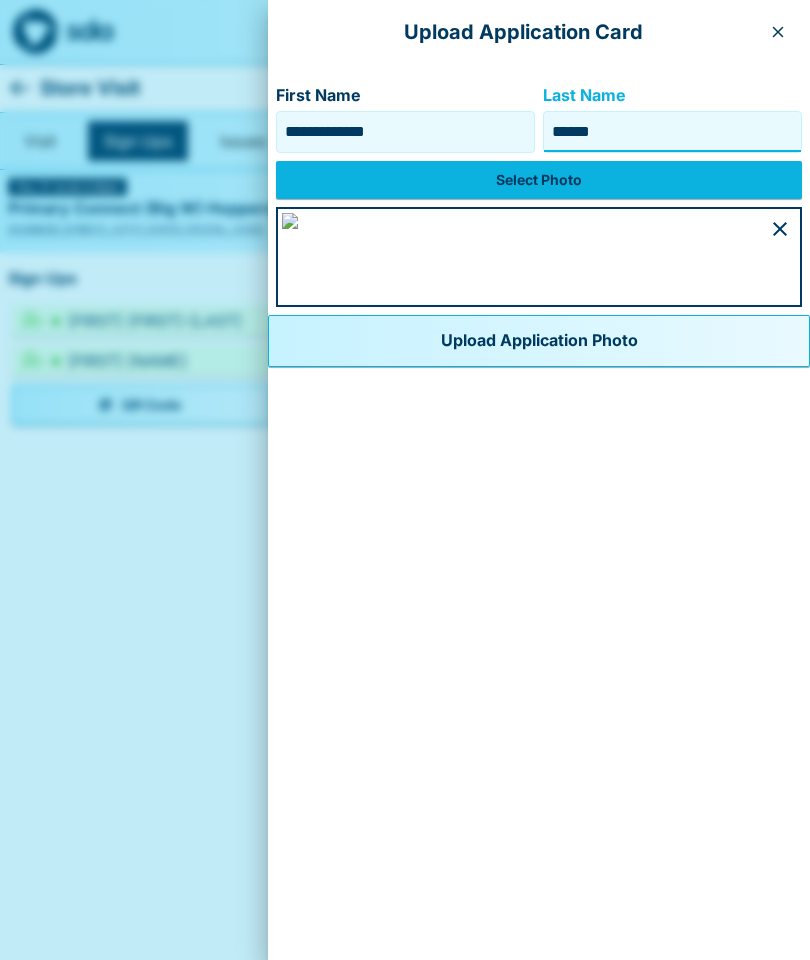 click on "******" at bounding box center [672, 132] 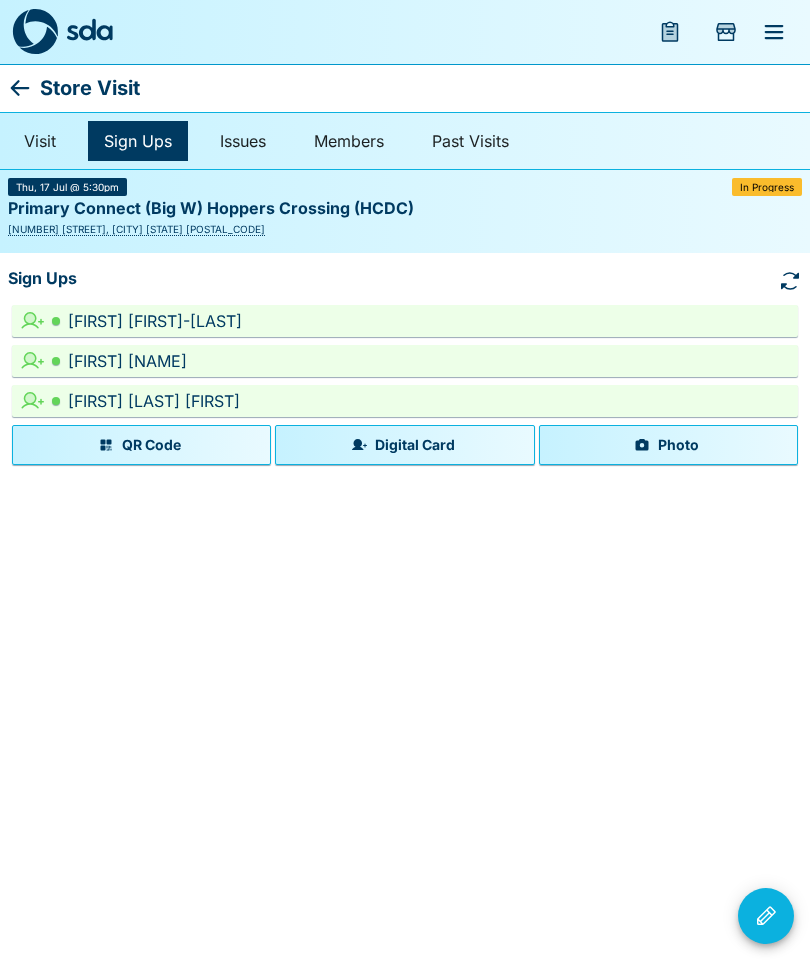 click on "Photo" at bounding box center [668, 445] 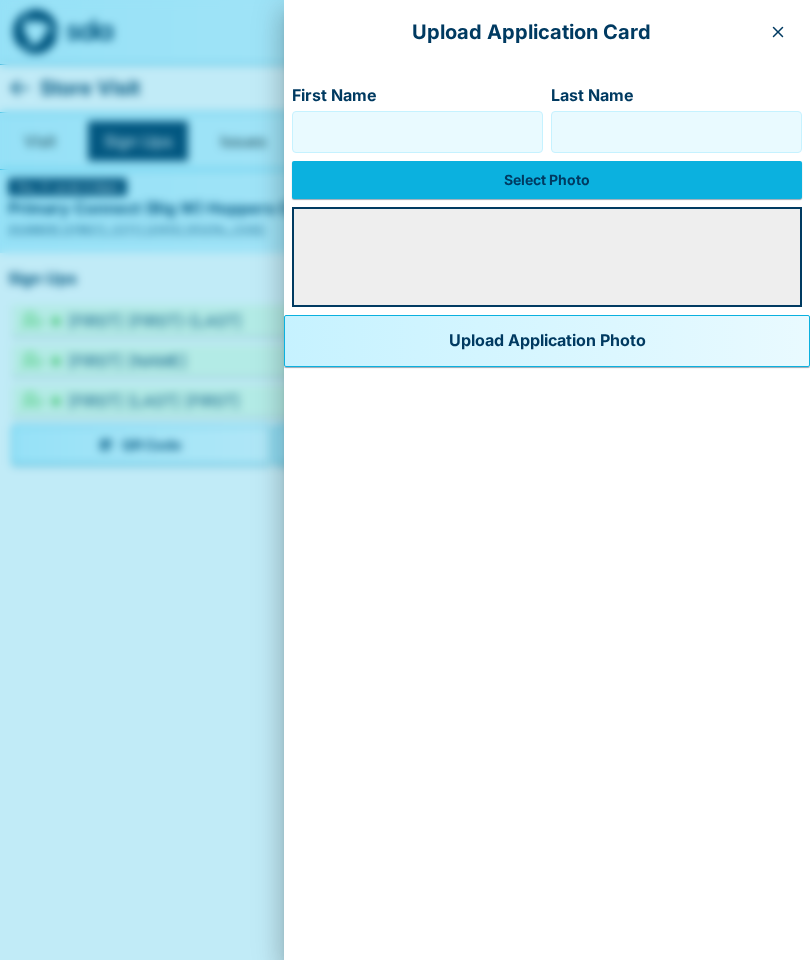 click on "Select Photo" at bounding box center (547, 180) 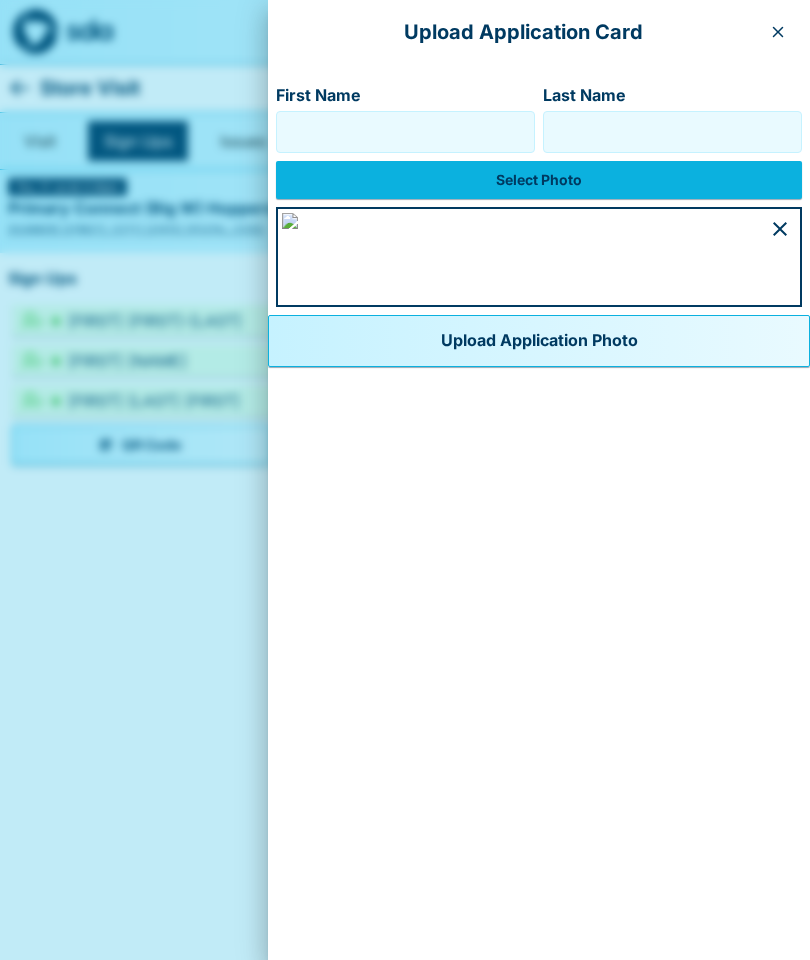 click at bounding box center [778, 32] 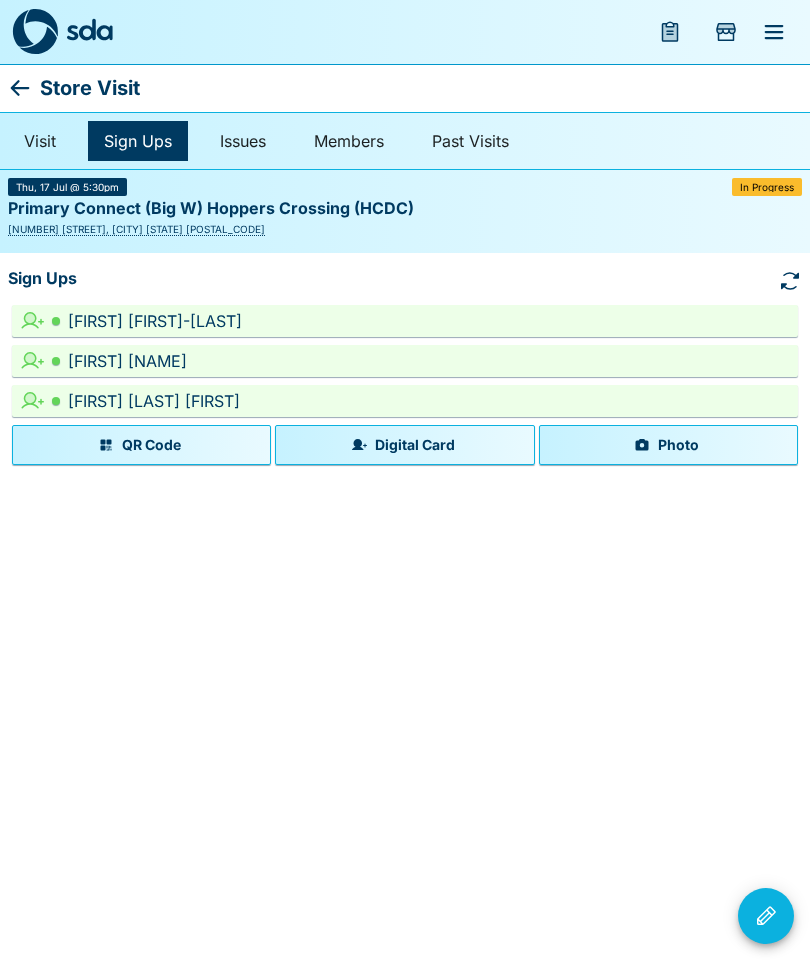 click on "Photo" at bounding box center [668, 445] 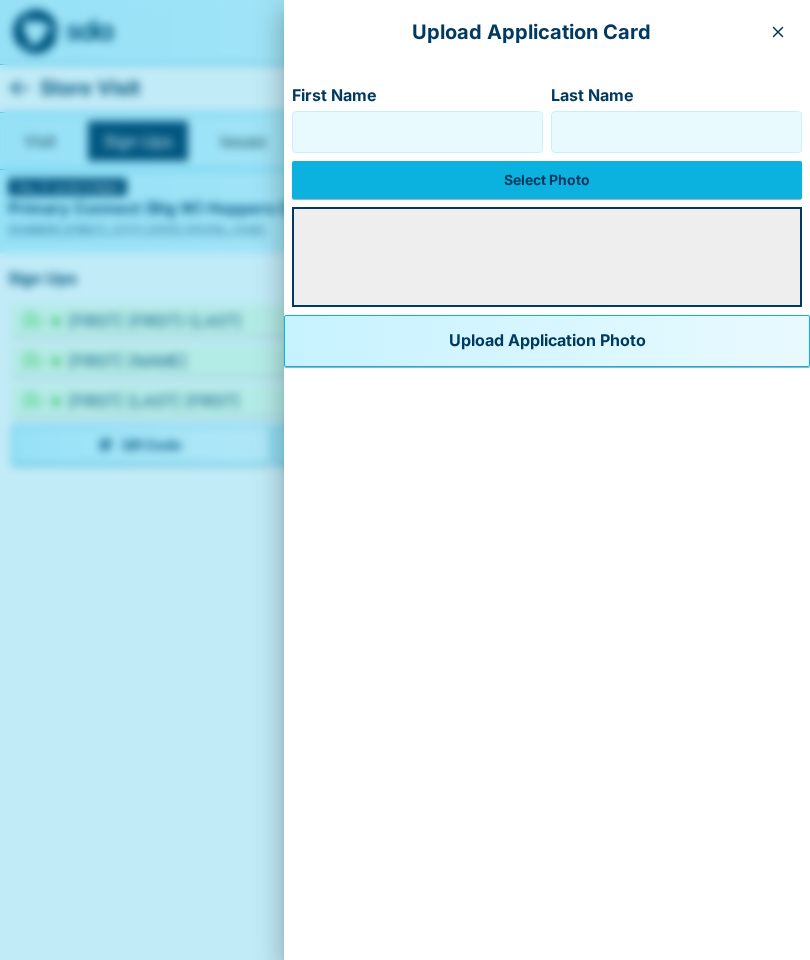 click on "Select Photo" at bounding box center (547, 180) 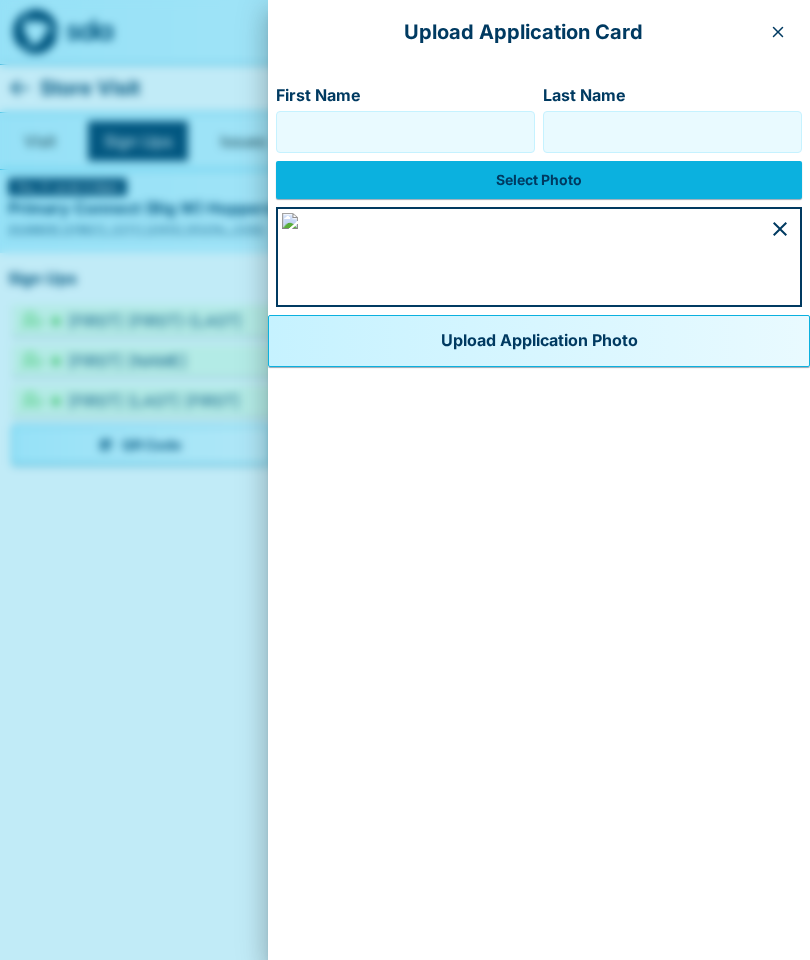 scroll, scrollTop: 21, scrollLeft: 0, axis: vertical 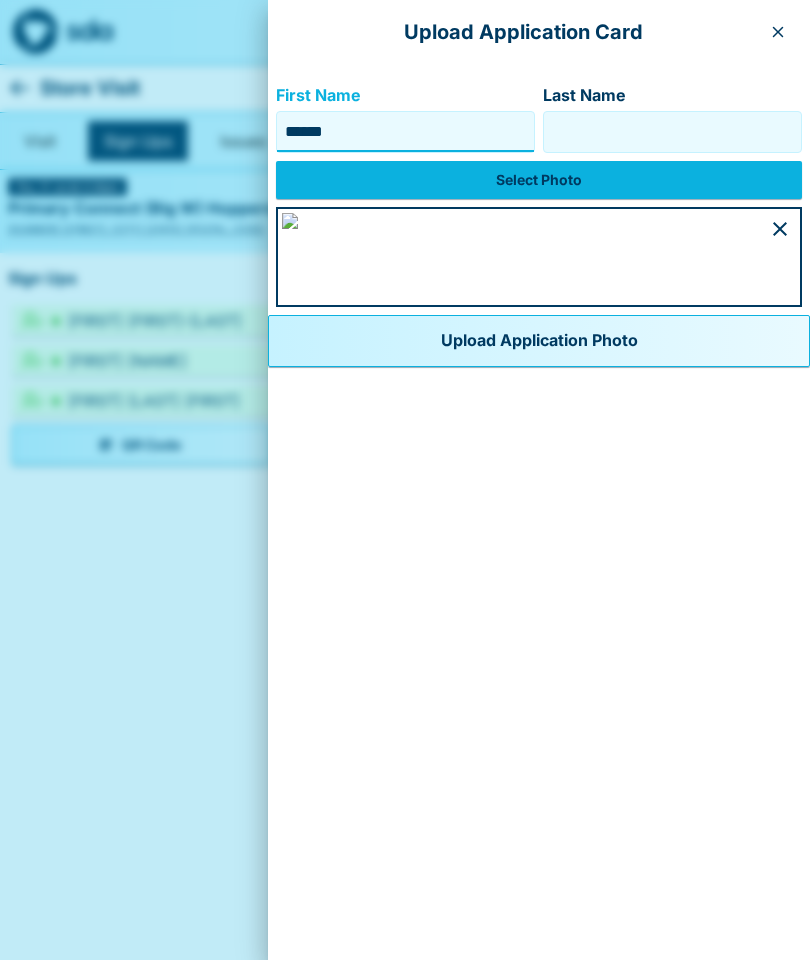 type on "******" 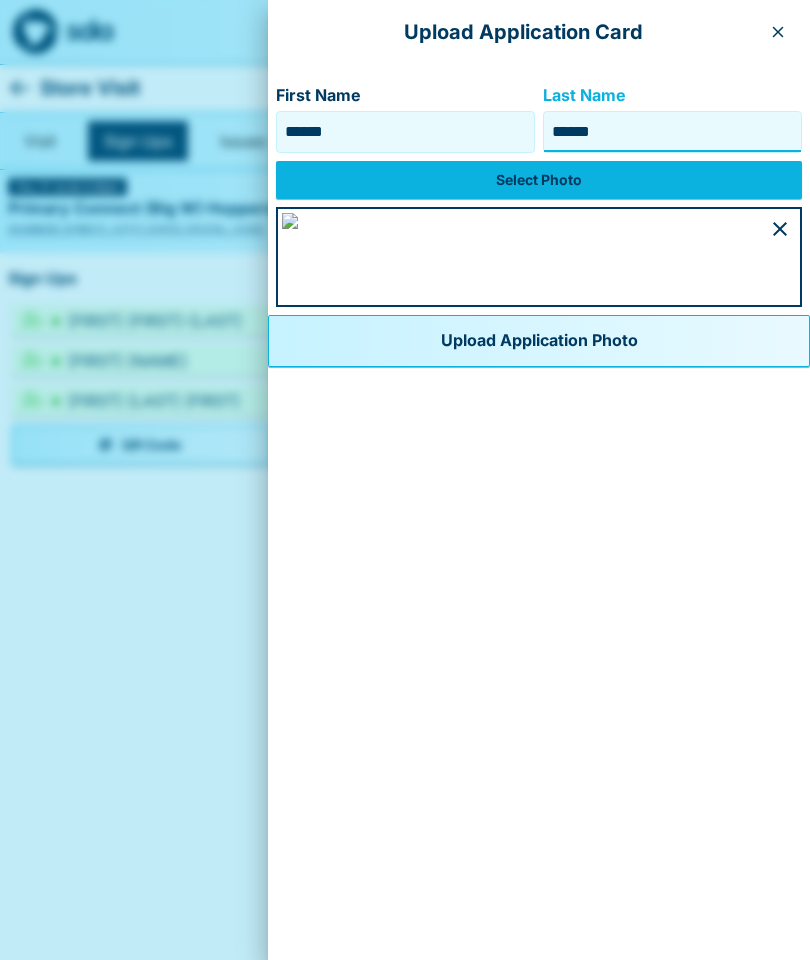 scroll, scrollTop: 497, scrollLeft: 0, axis: vertical 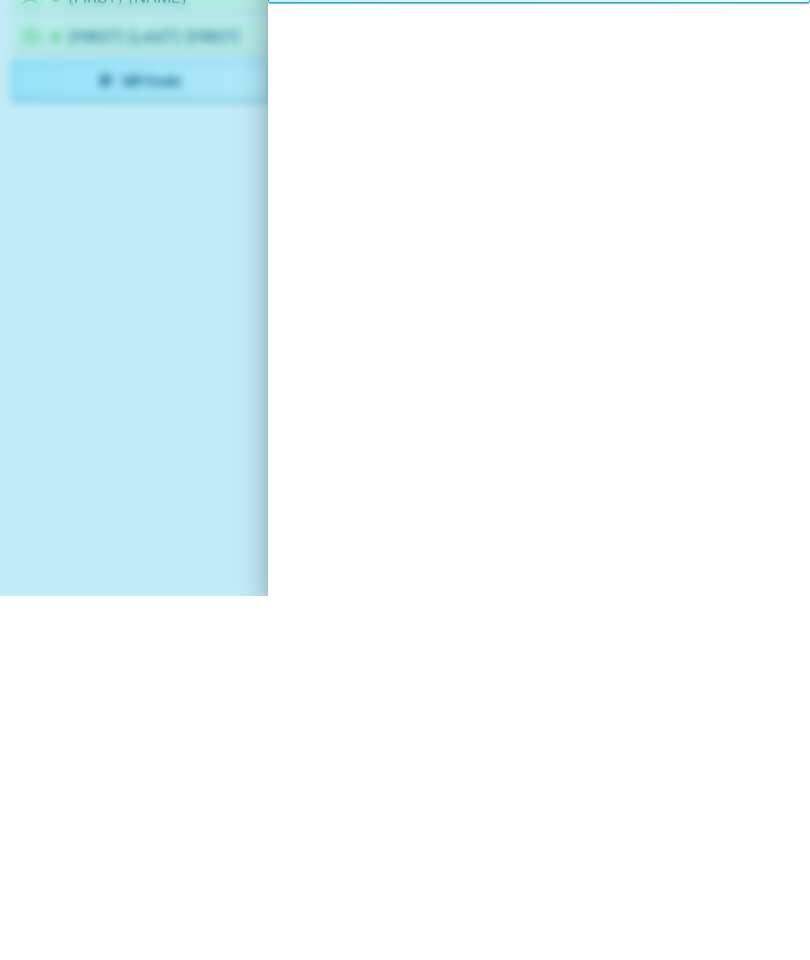 type on "******" 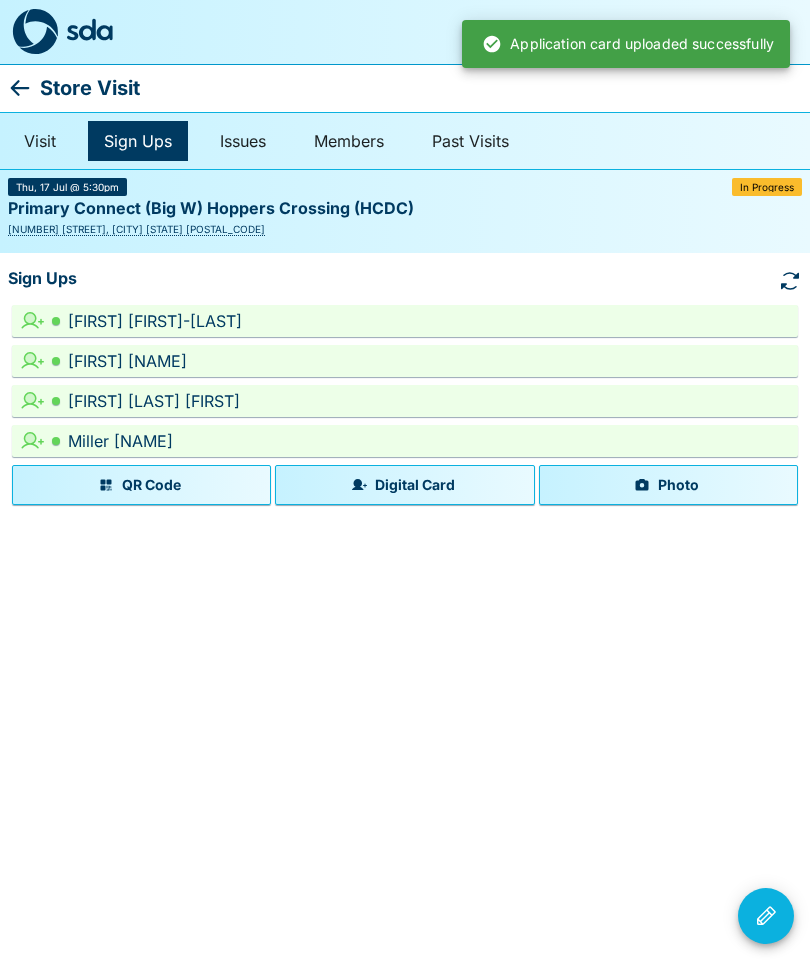 click 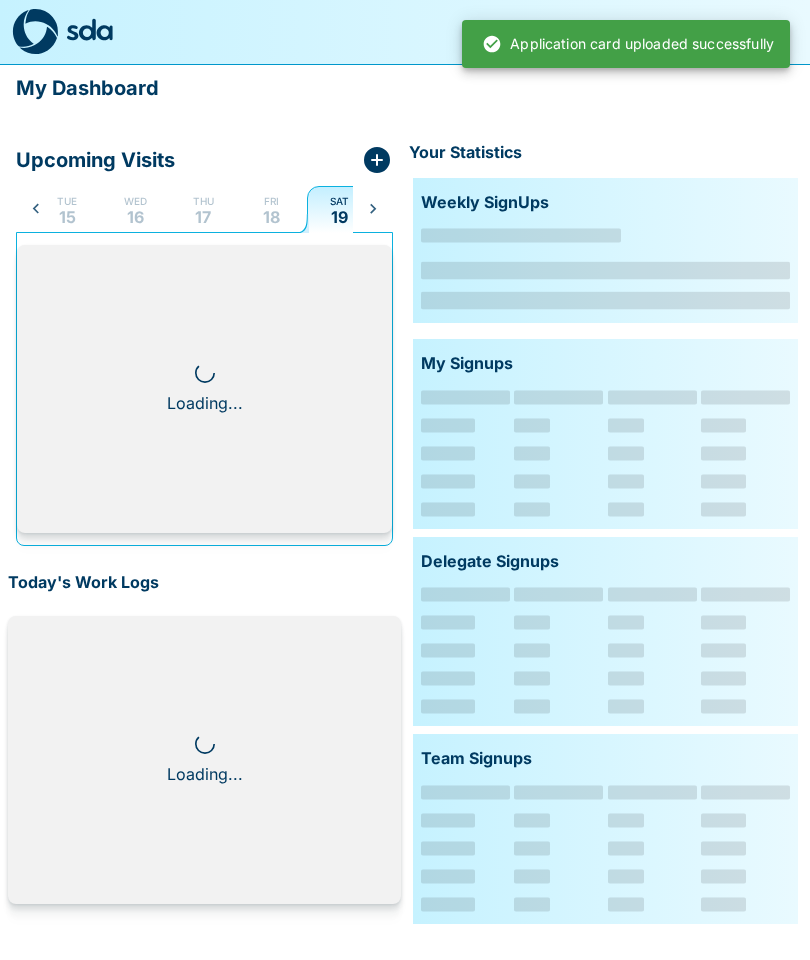 scroll, scrollTop: 0, scrollLeft: 175, axis: horizontal 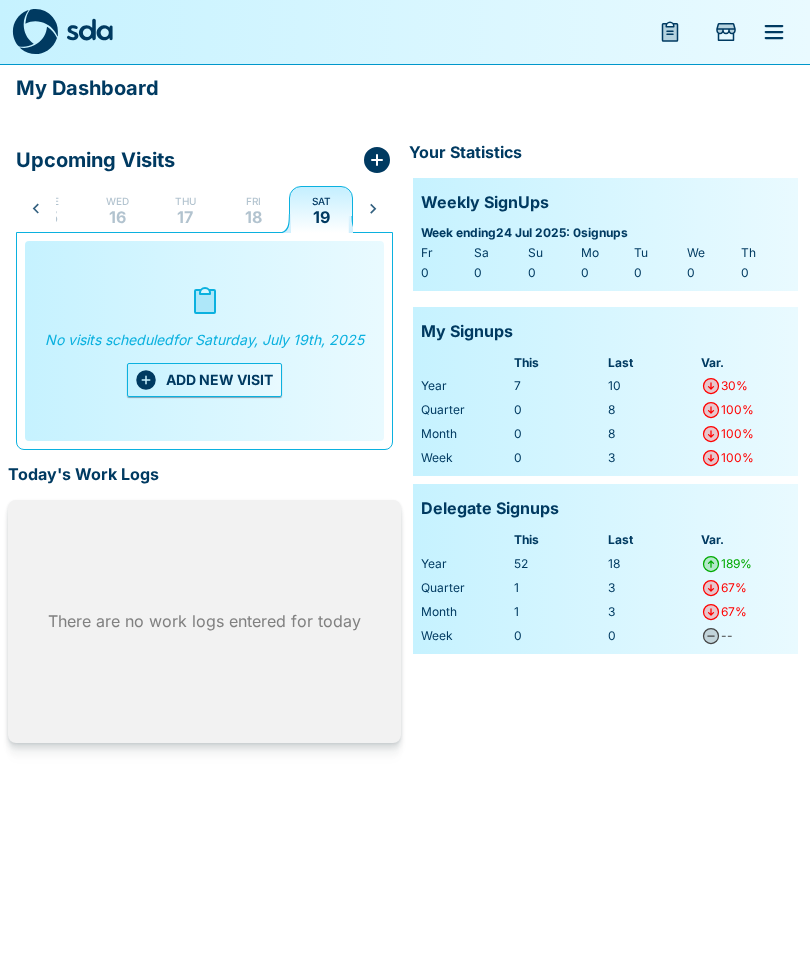 click on "17" at bounding box center [185, 217] 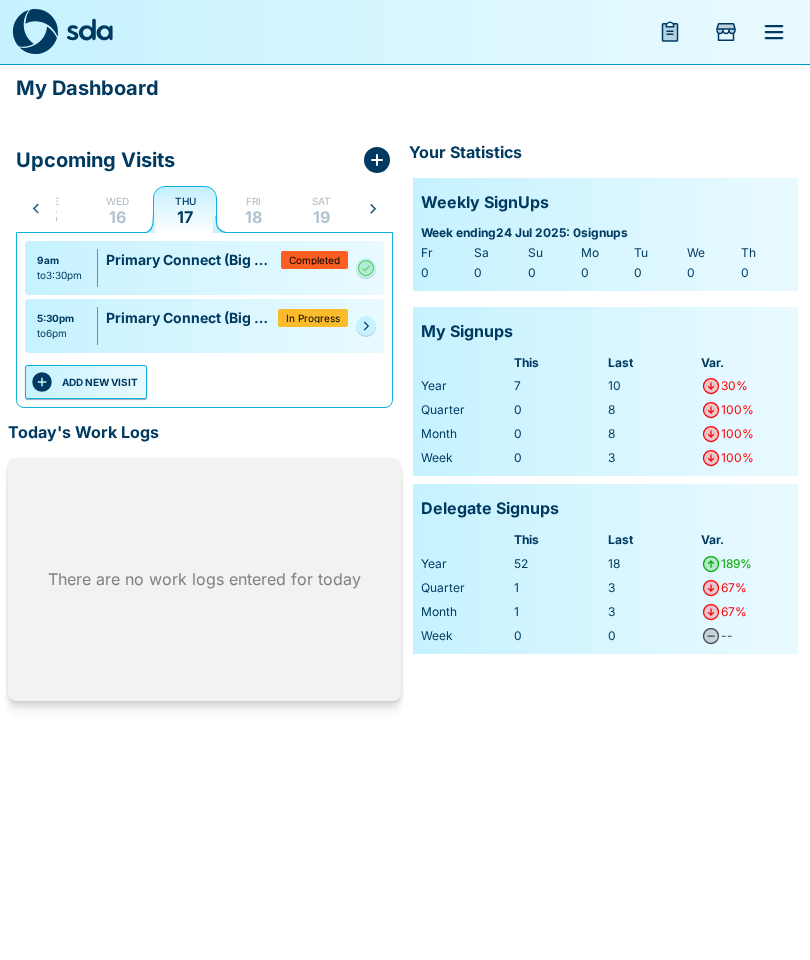 click at bounding box center [366, 326] 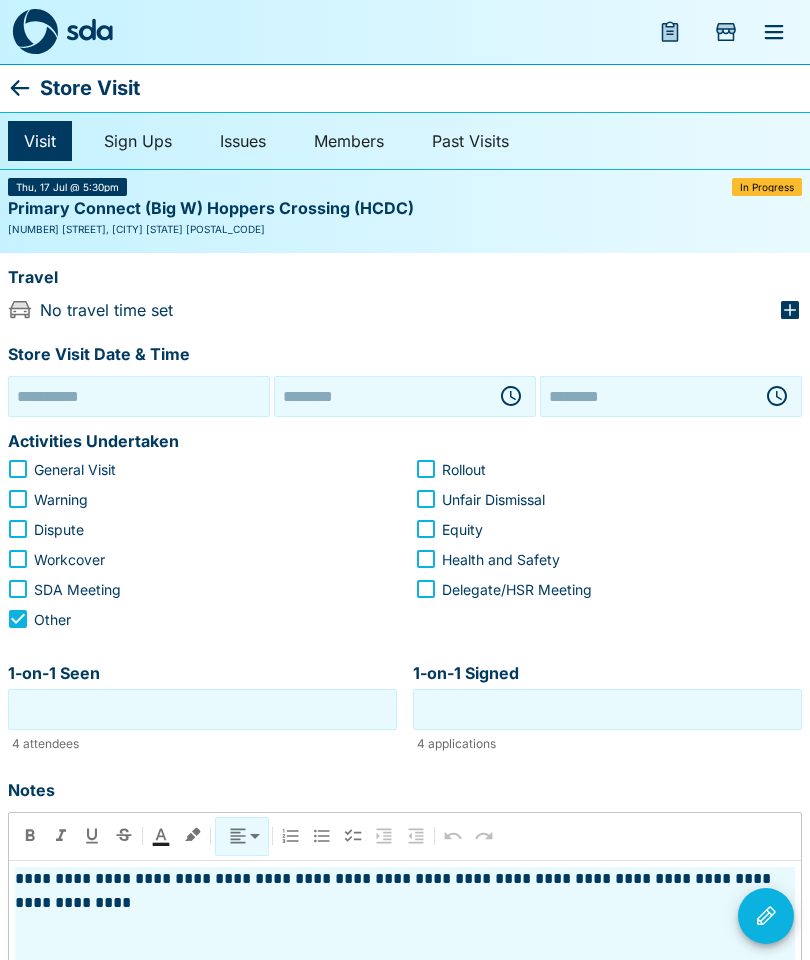 type on "**********" 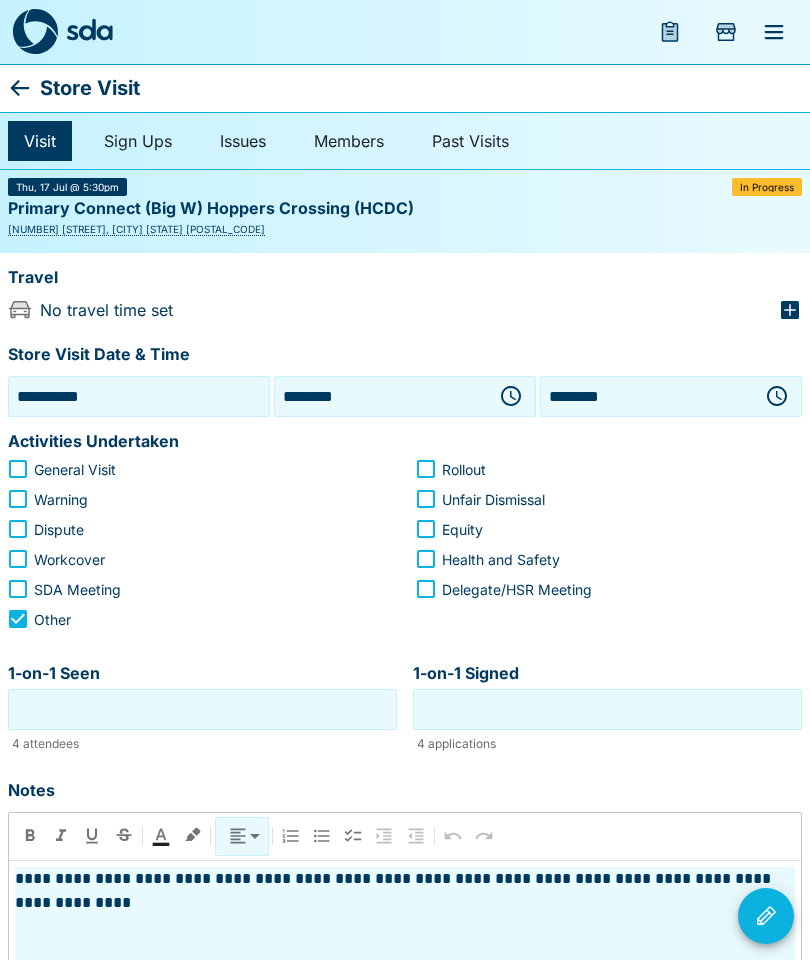 click 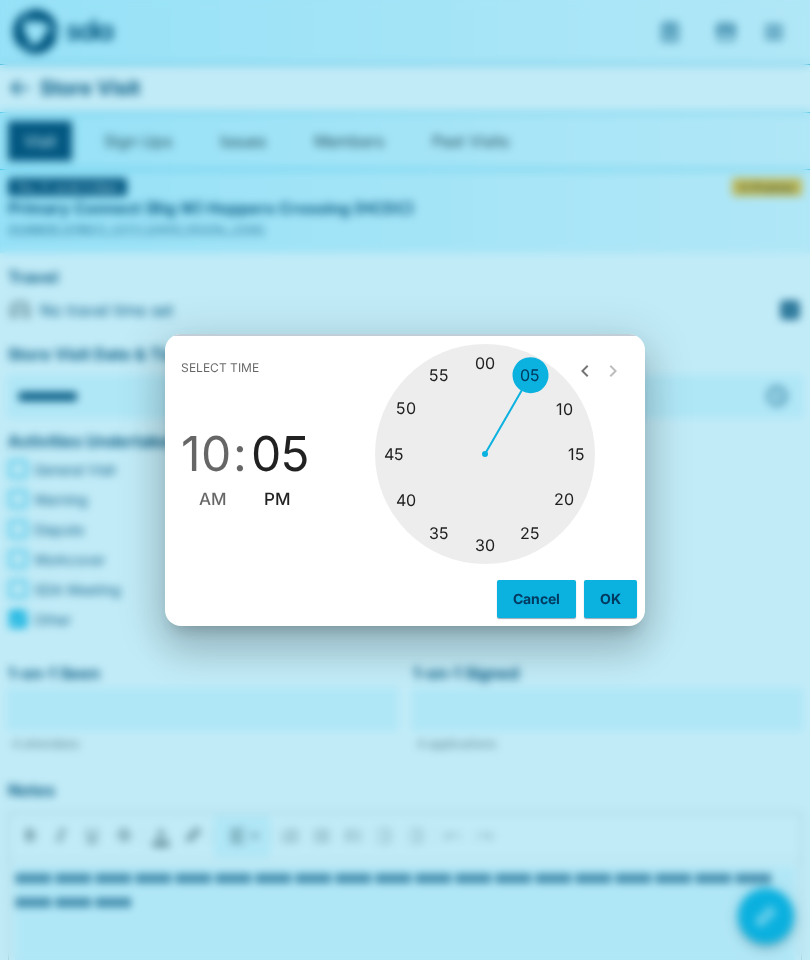 type on "********" 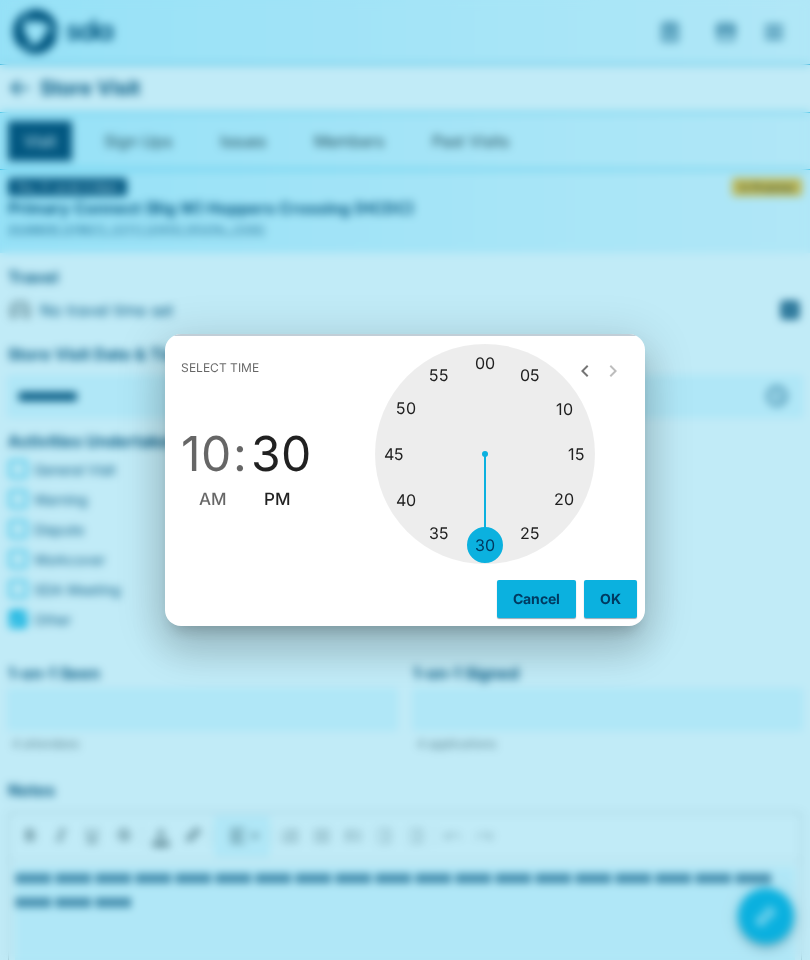 click on "OK" at bounding box center [610, 599] 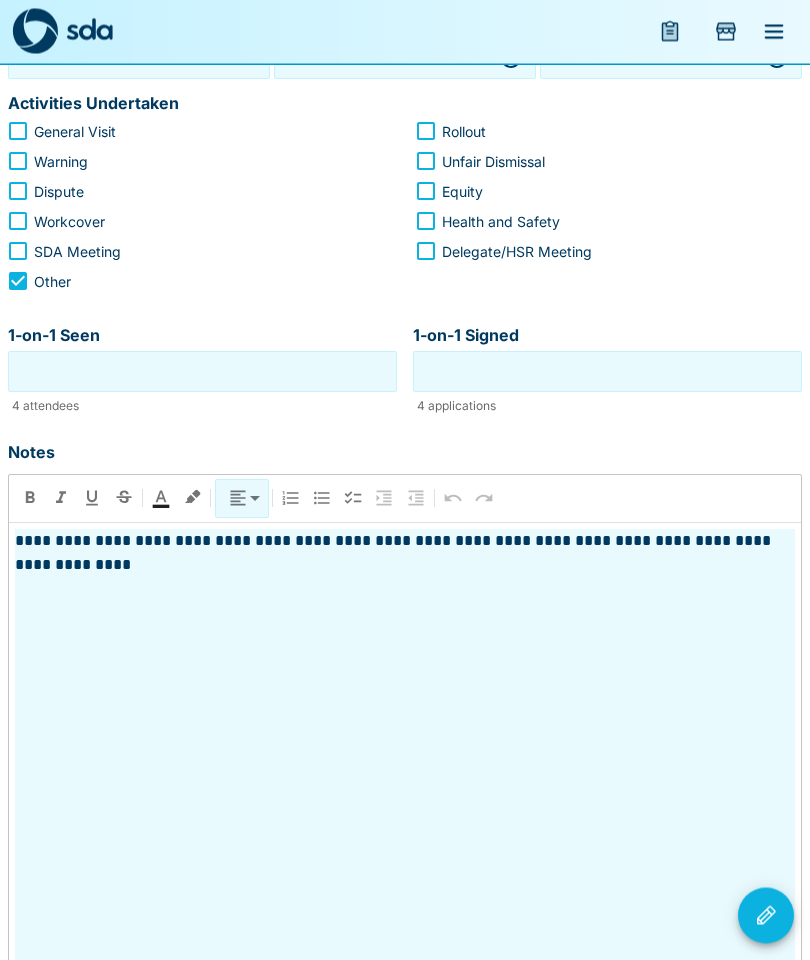 scroll, scrollTop: 341, scrollLeft: 0, axis: vertical 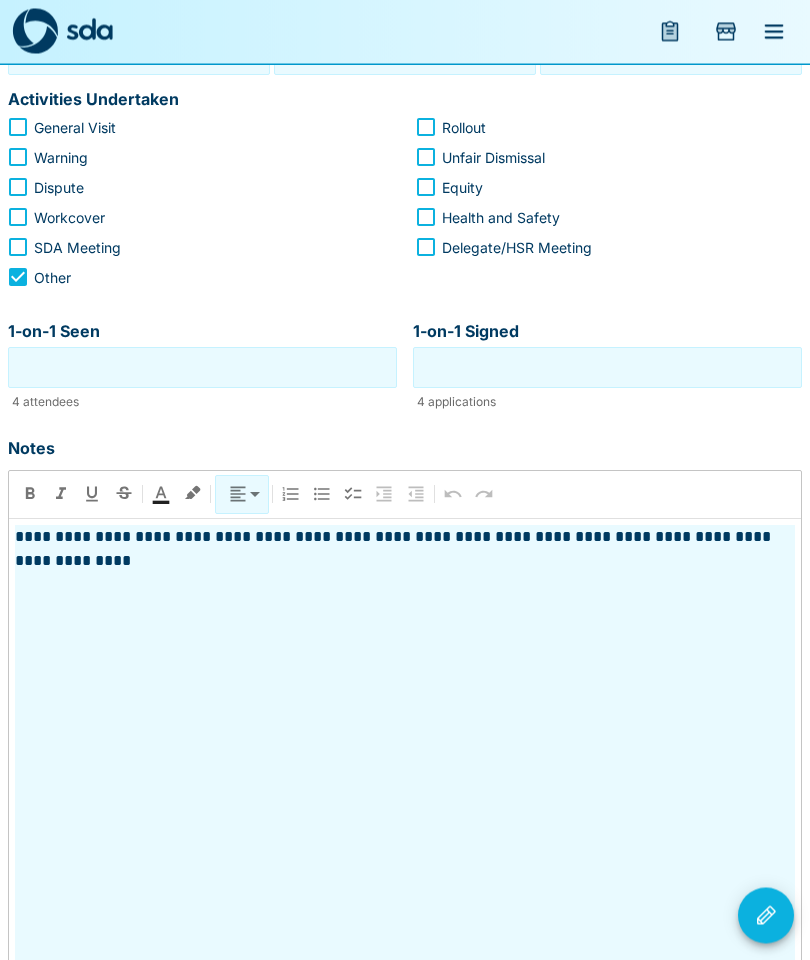 click on "1-on-1 Signed" at bounding box center [607, 368] 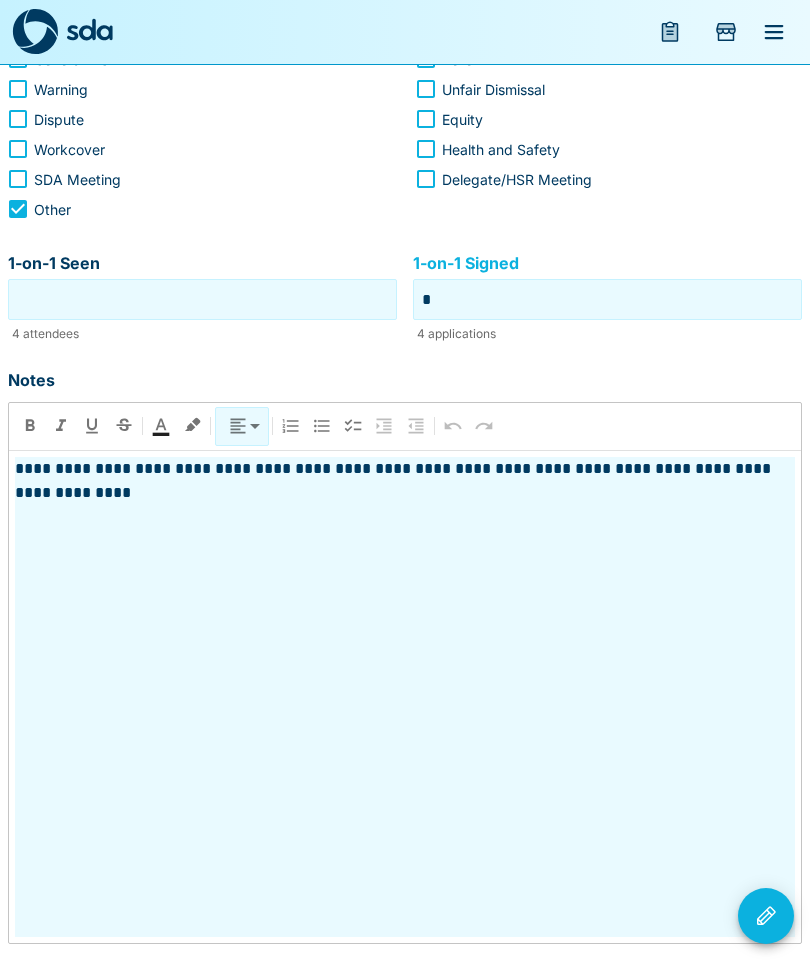 scroll, scrollTop: 366, scrollLeft: 0, axis: vertical 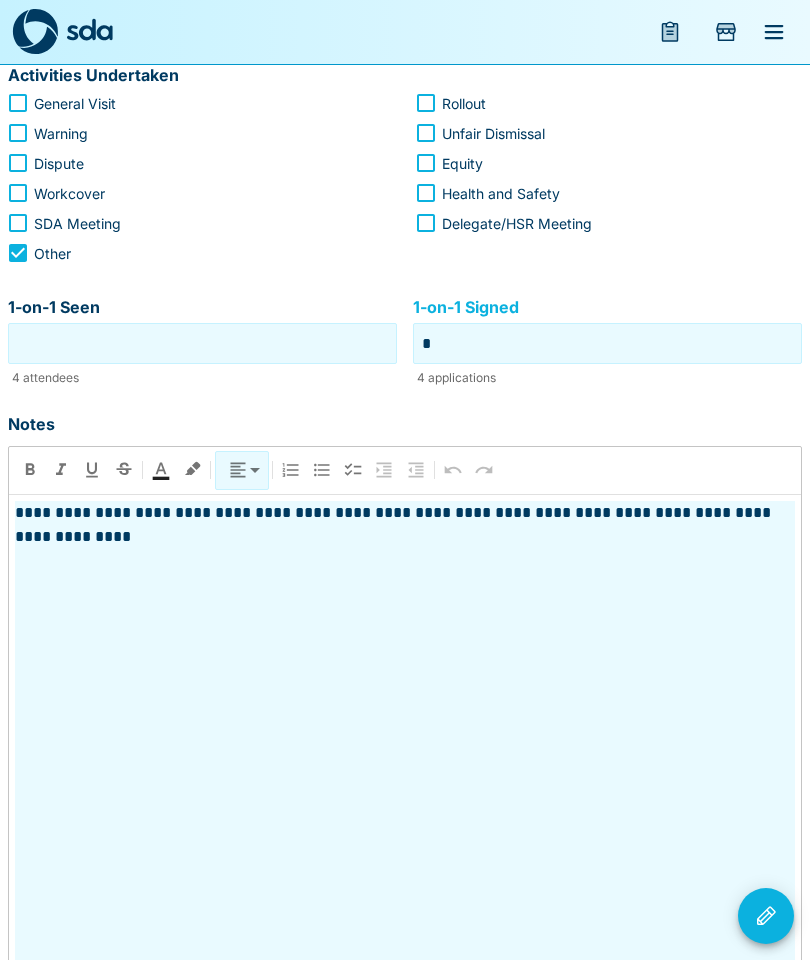 type on "*" 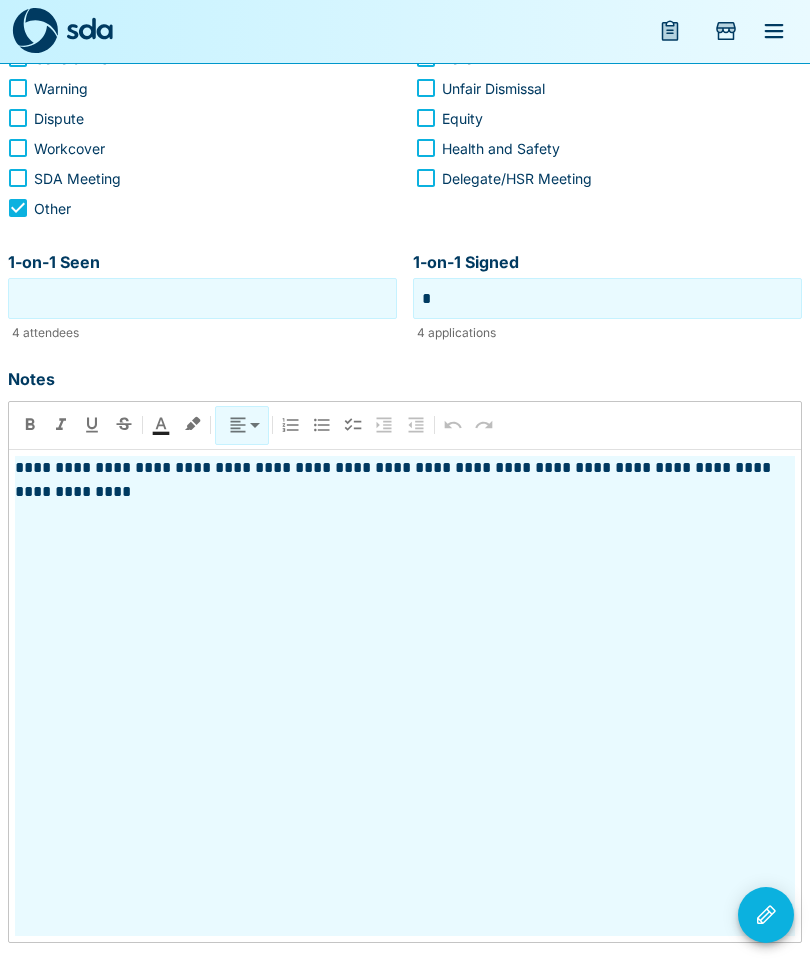 scroll, scrollTop: 366, scrollLeft: 0, axis: vertical 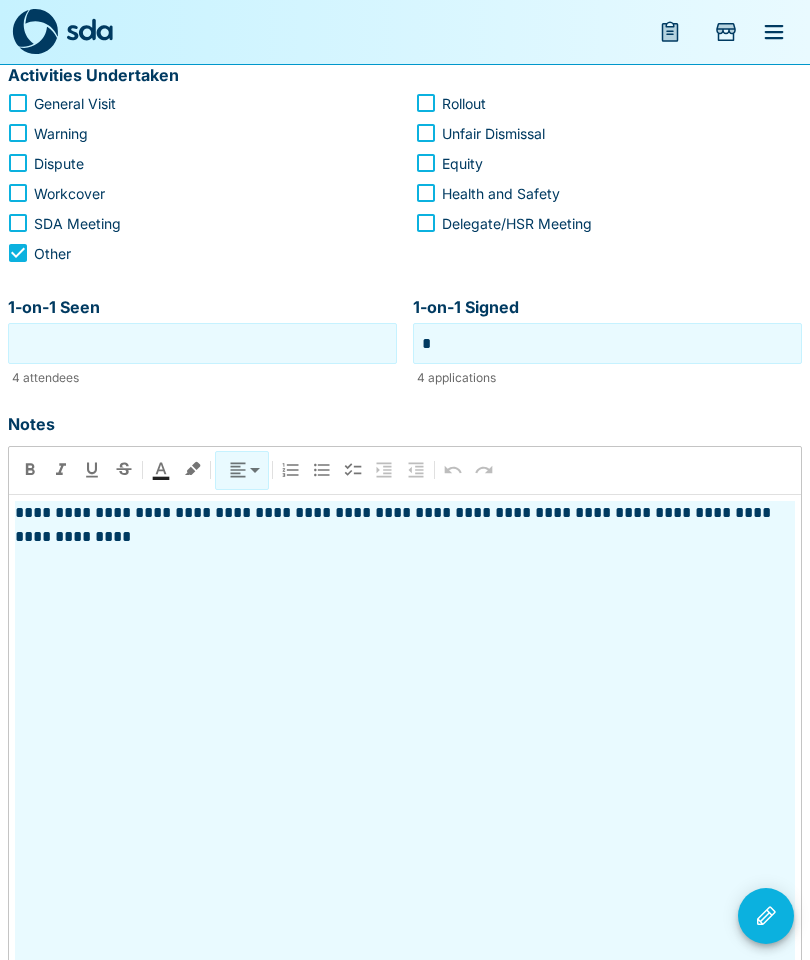 click 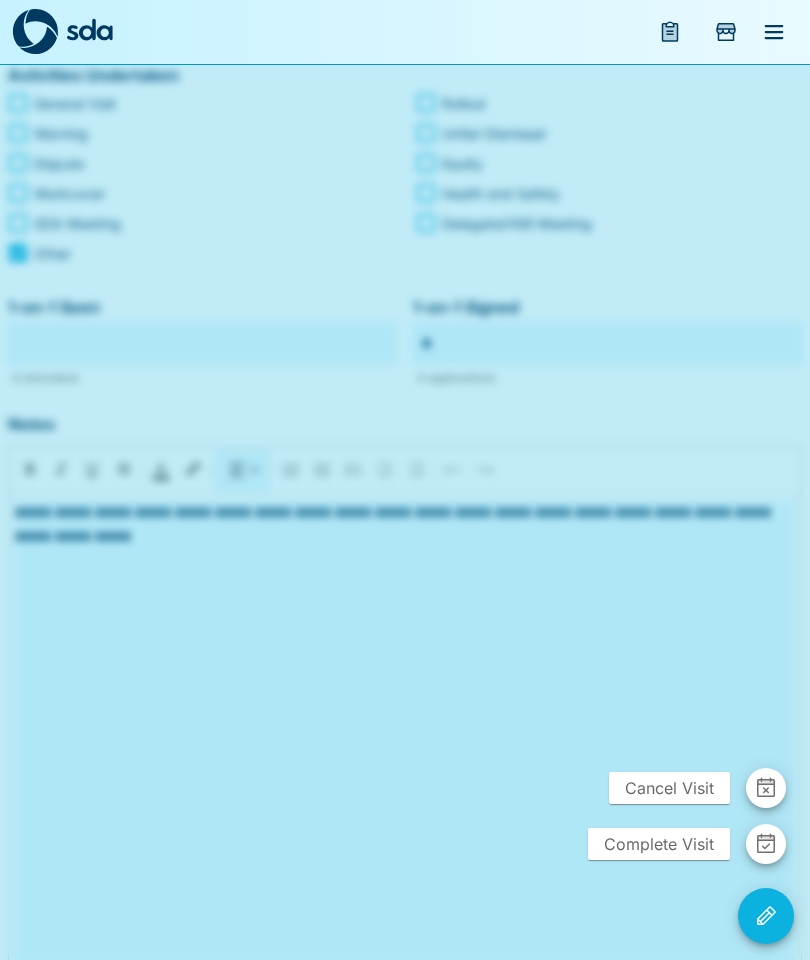 click on "Complete Visit" at bounding box center (659, 844) 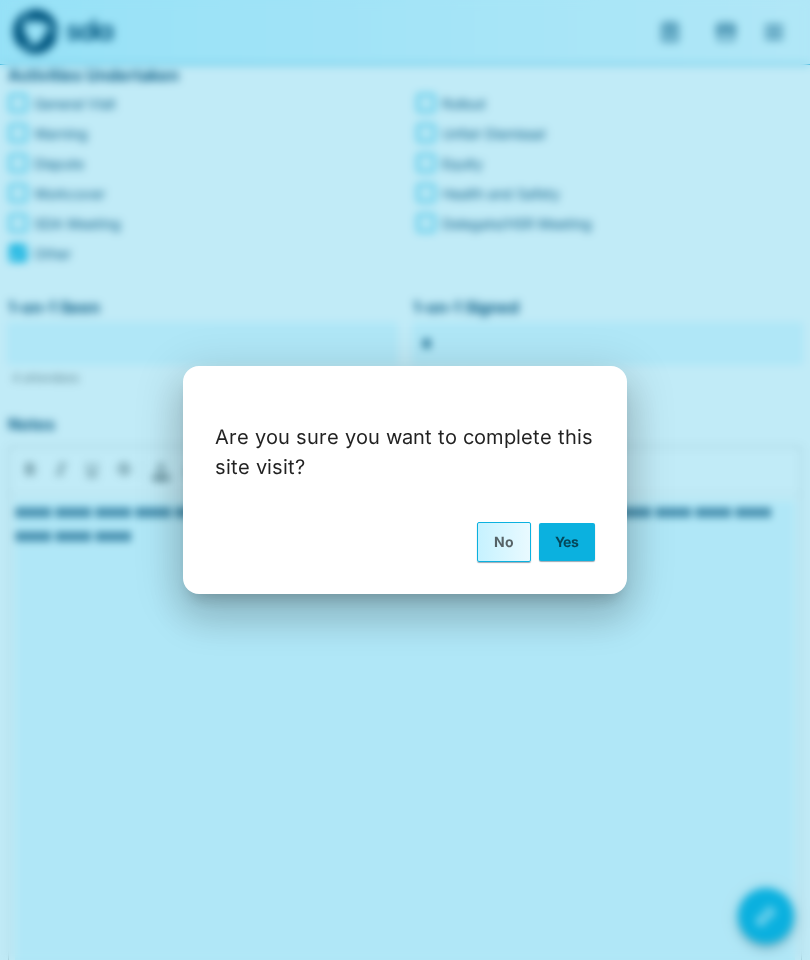 click on "Yes" at bounding box center [567, 542] 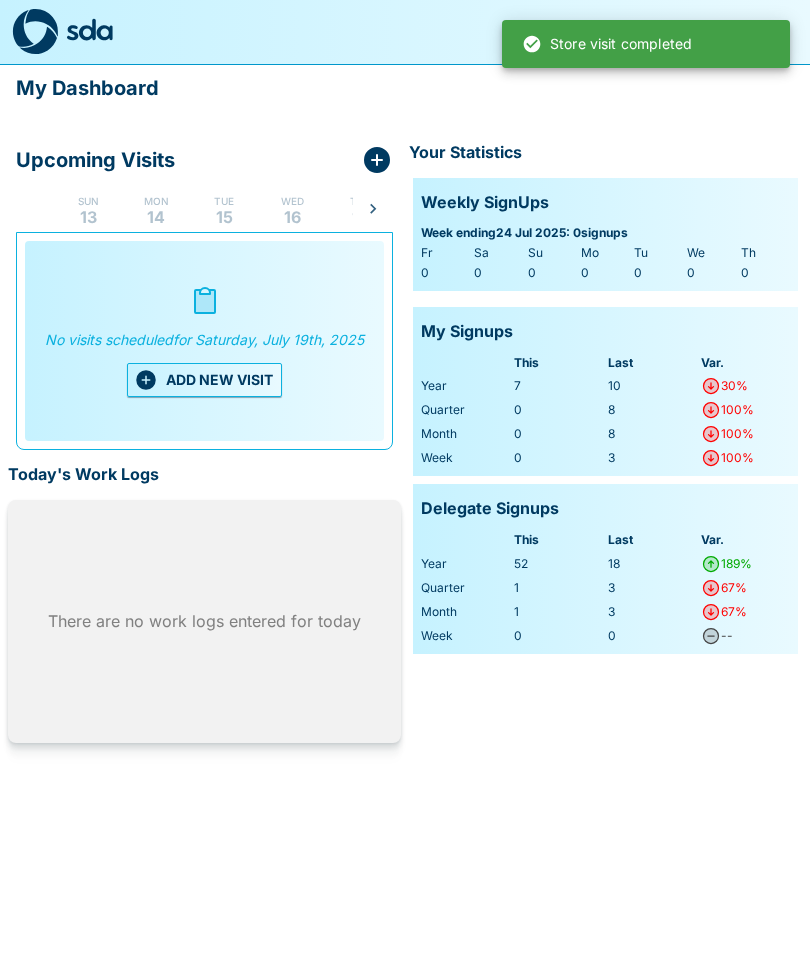 scroll, scrollTop: 0, scrollLeft: 0, axis: both 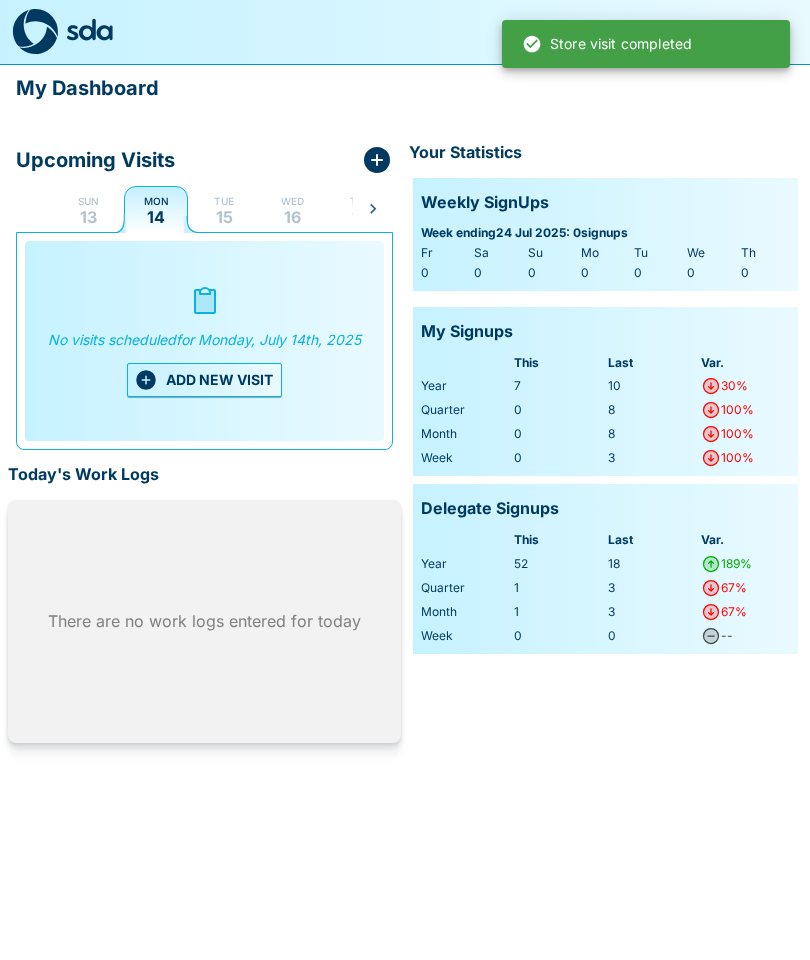 click on "Tue 15" at bounding box center [224, 209] 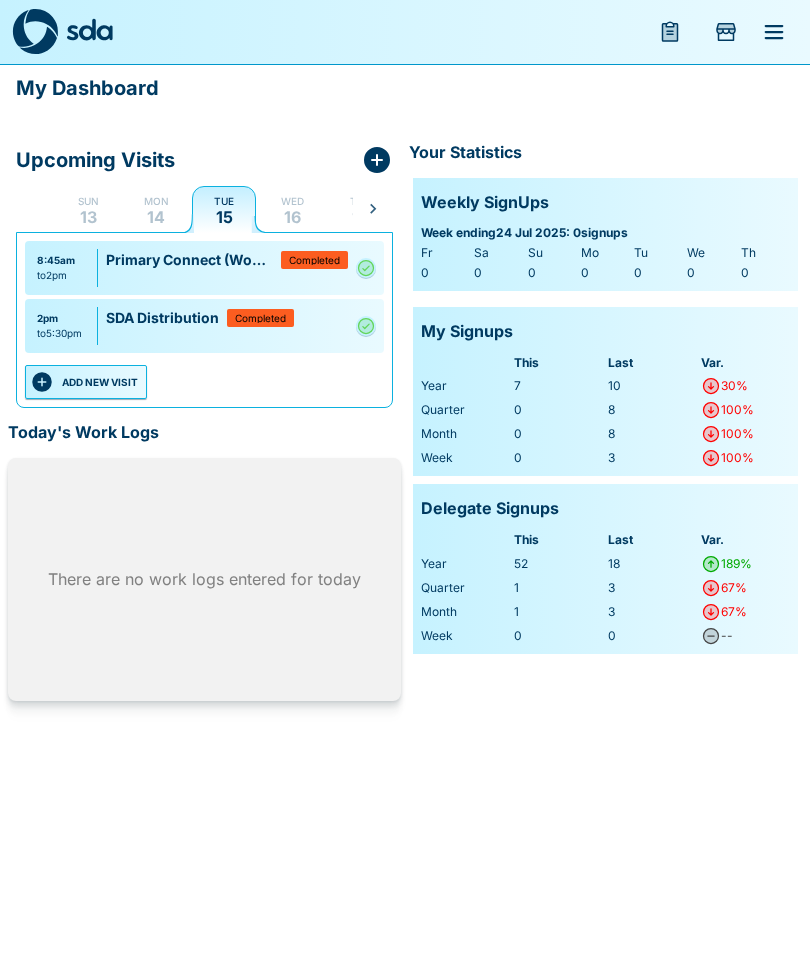 click on "Wed 16" at bounding box center (292, 209) 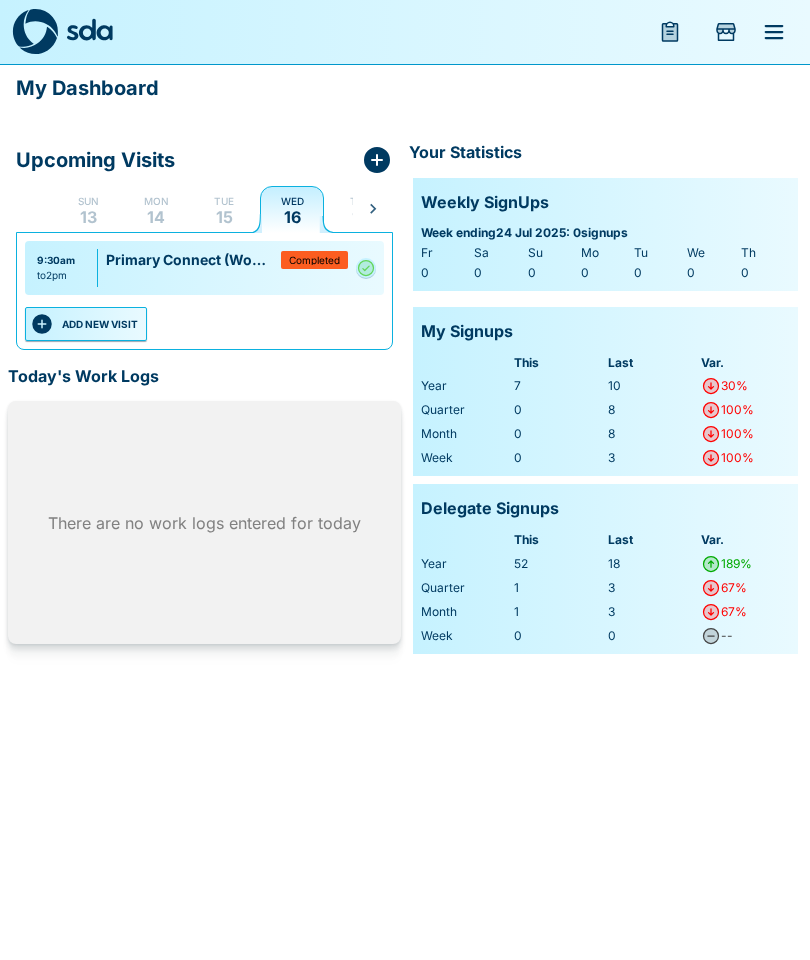 click on "ADD NEW VISIT" at bounding box center (86, 324) 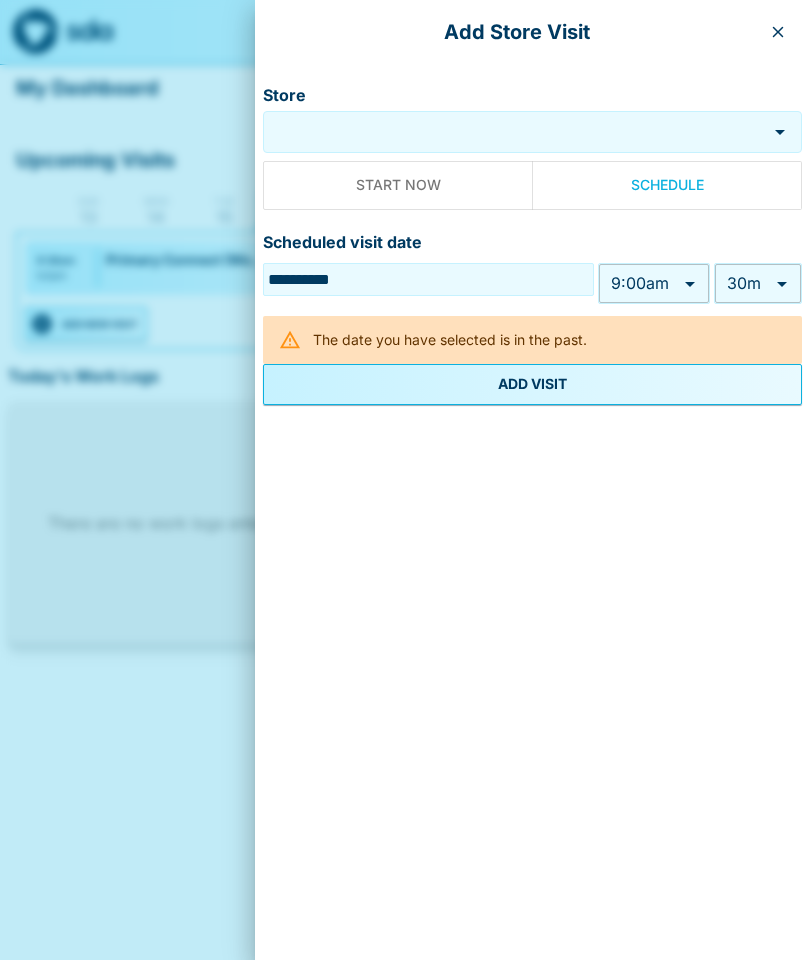 click on "Store" at bounding box center [515, 132] 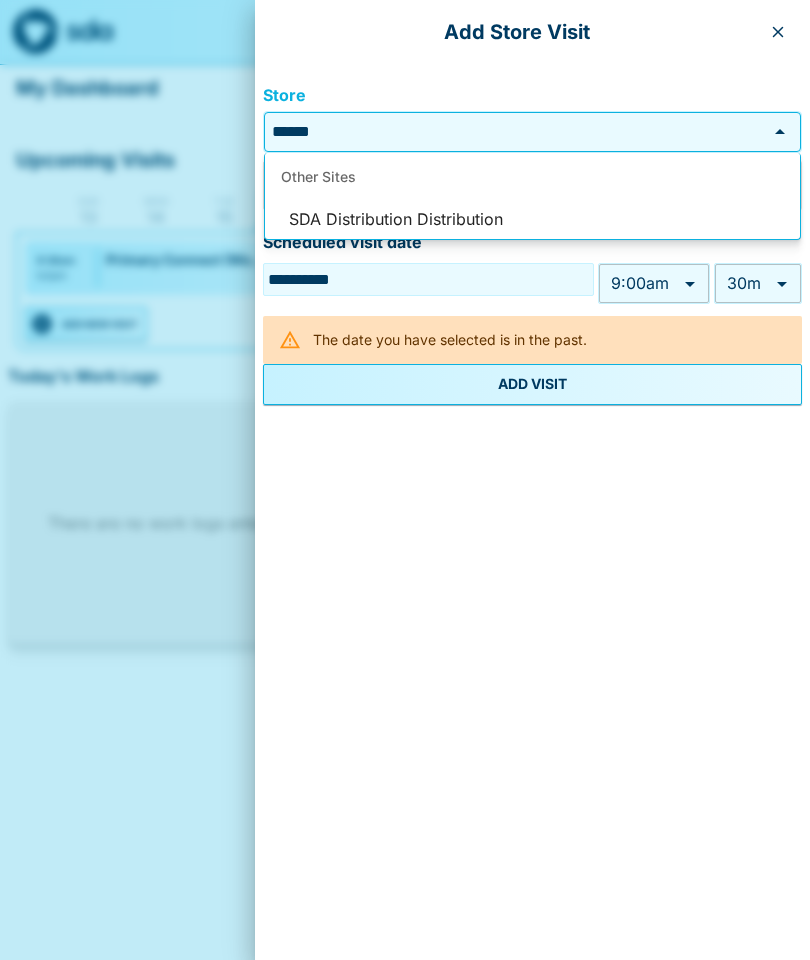 click on "SDA Distribution Distribution" at bounding box center (532, 220) 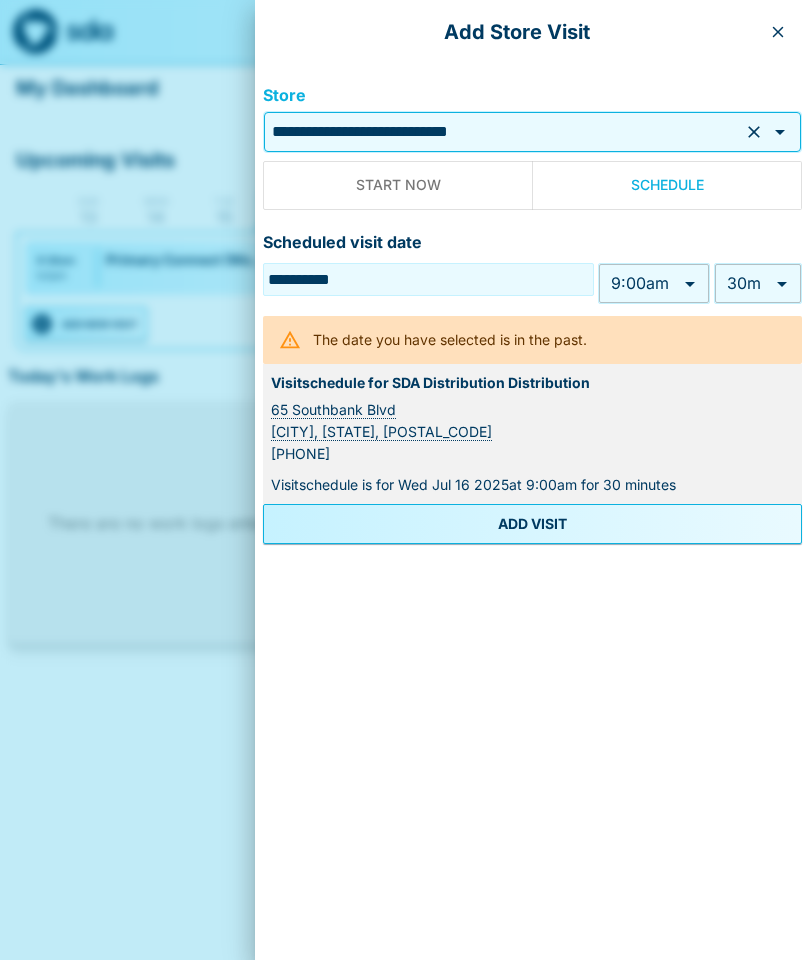 click on "**********" at bounding box center [405, 333] 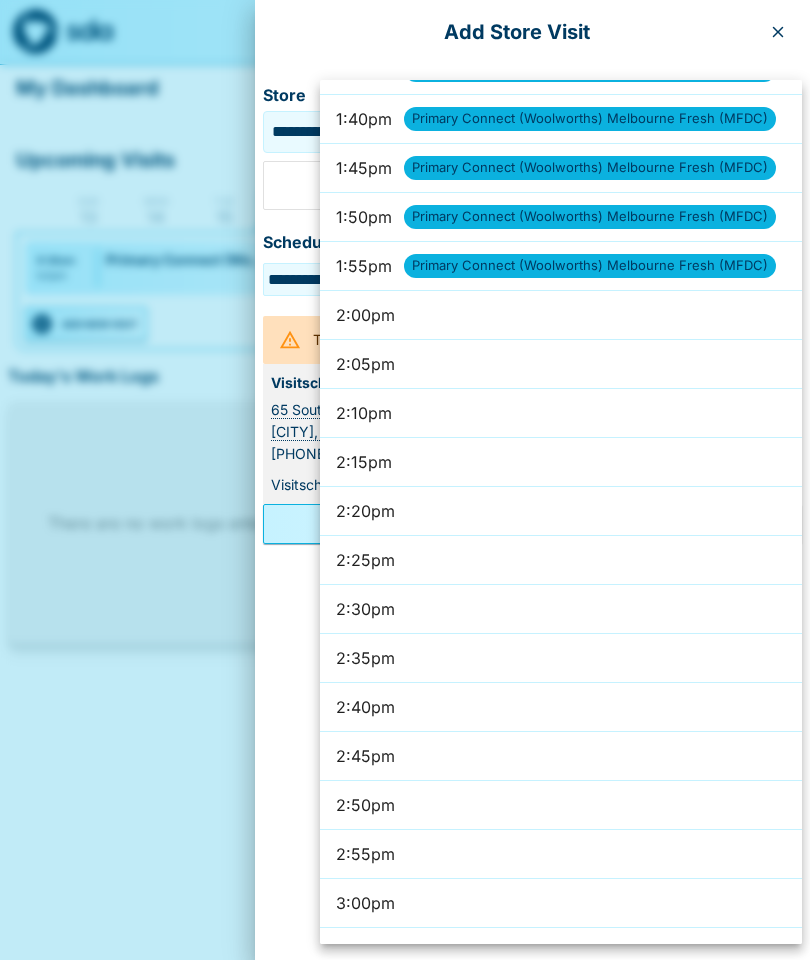 scroll, scrollTop: 8024, scrollLeft: 0, axis: vertical 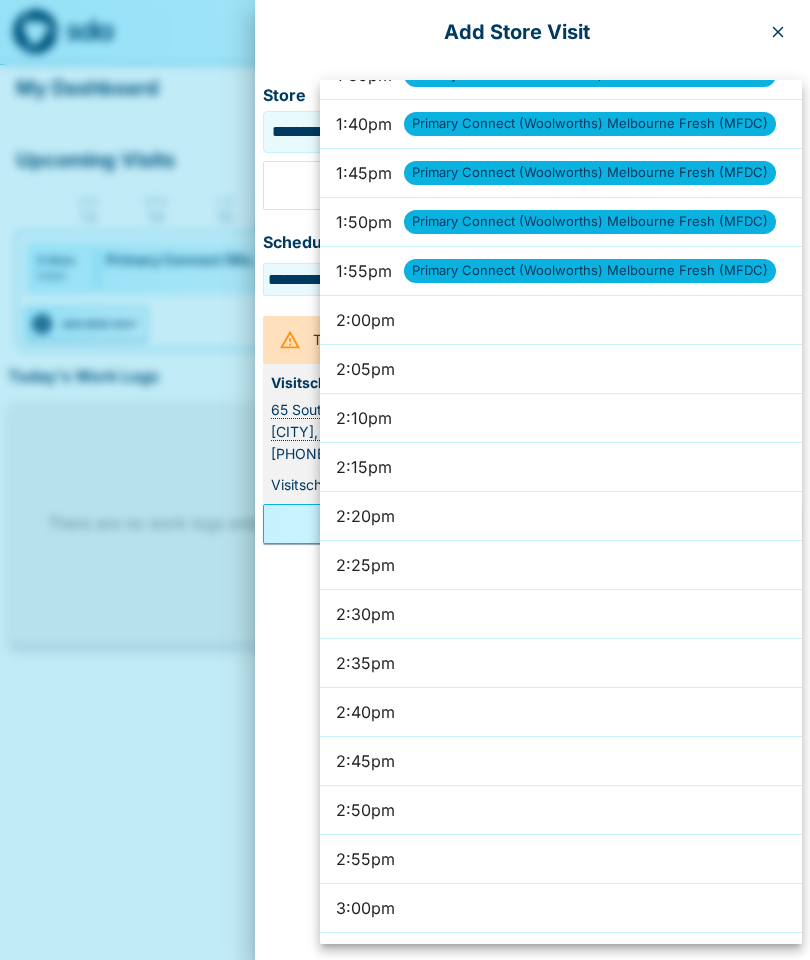 click on "2:00pm" at bounding box center (561, 320) 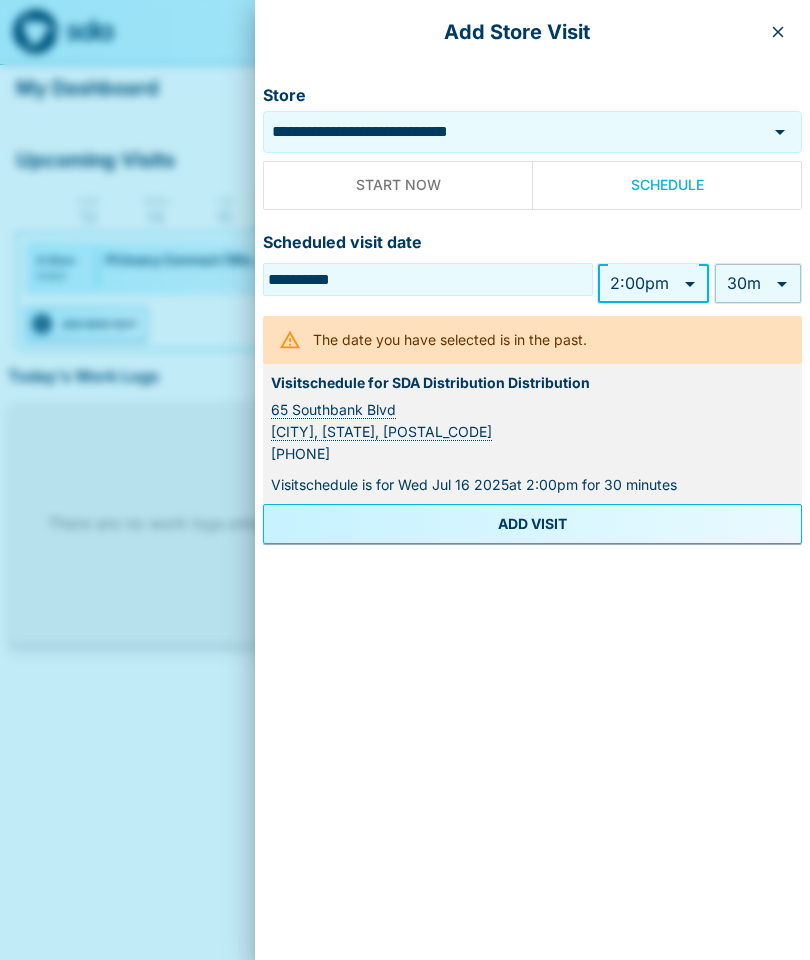 type on "******" 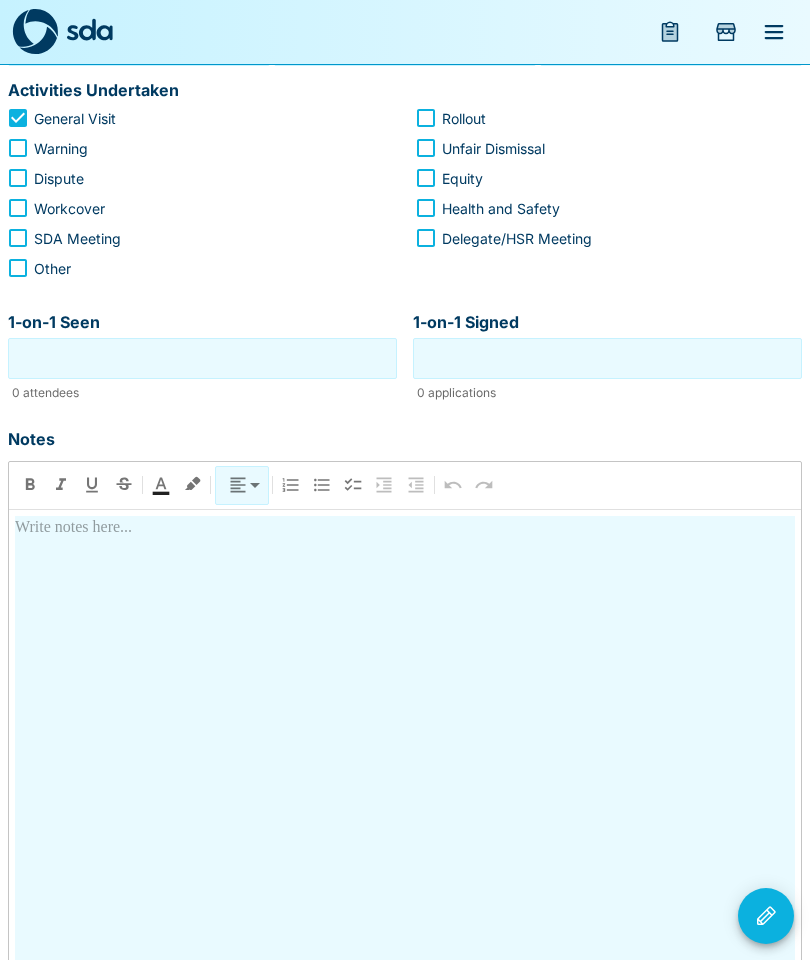 click at bounding box center (405, 756) 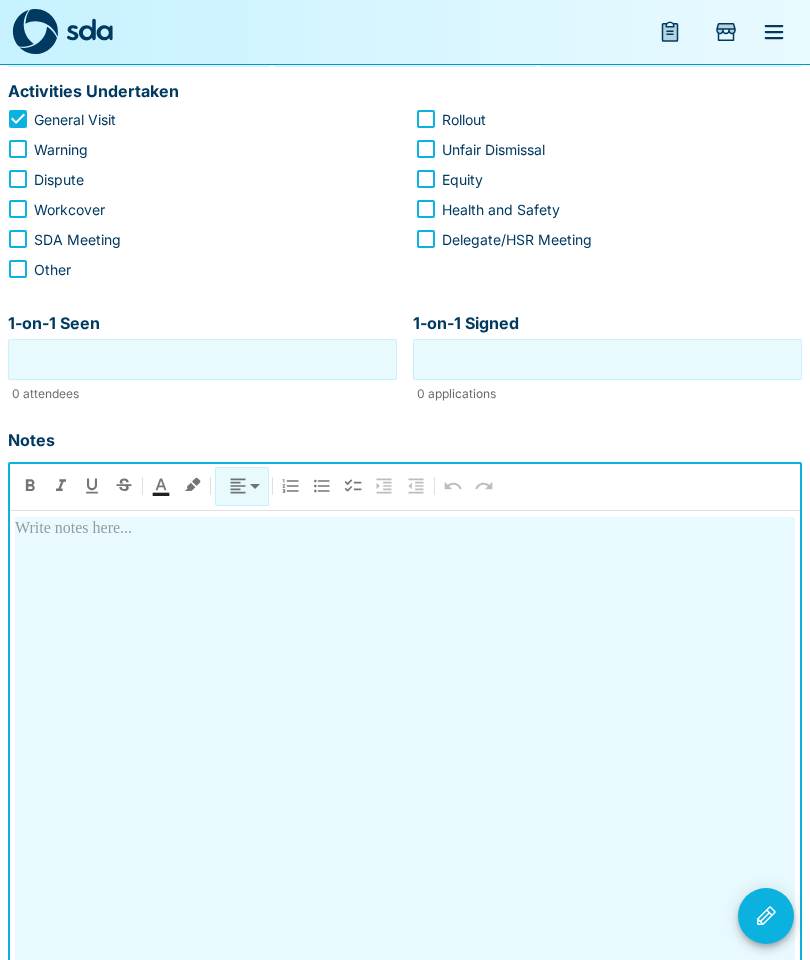 type 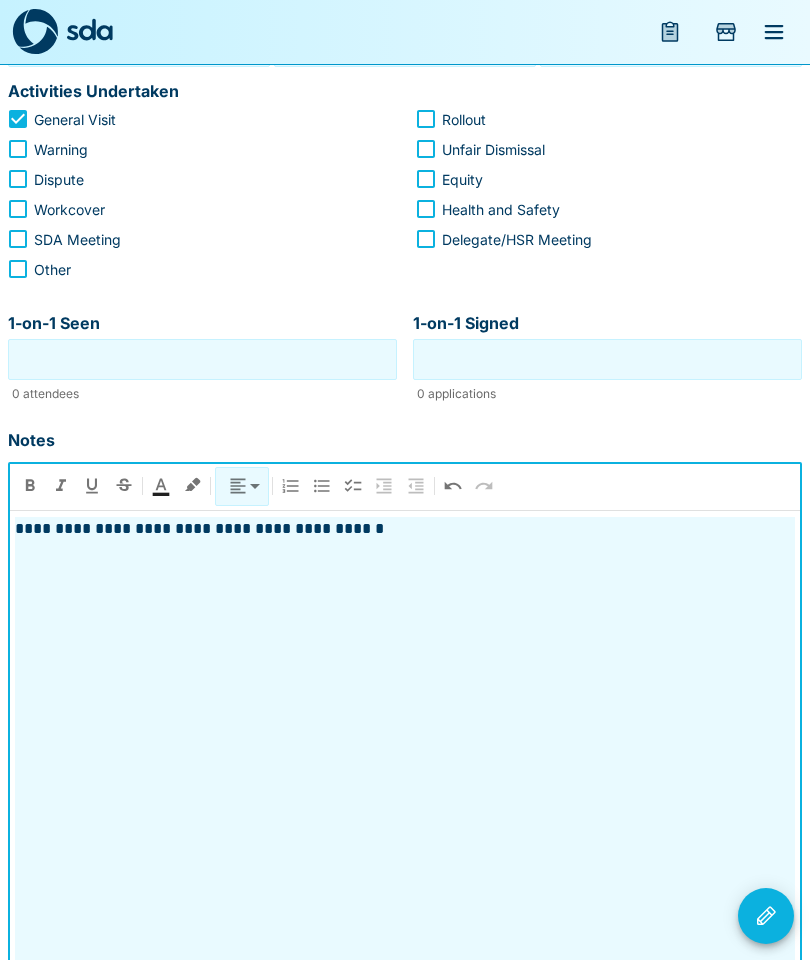click on "**********" at bounding box center [405, 757] 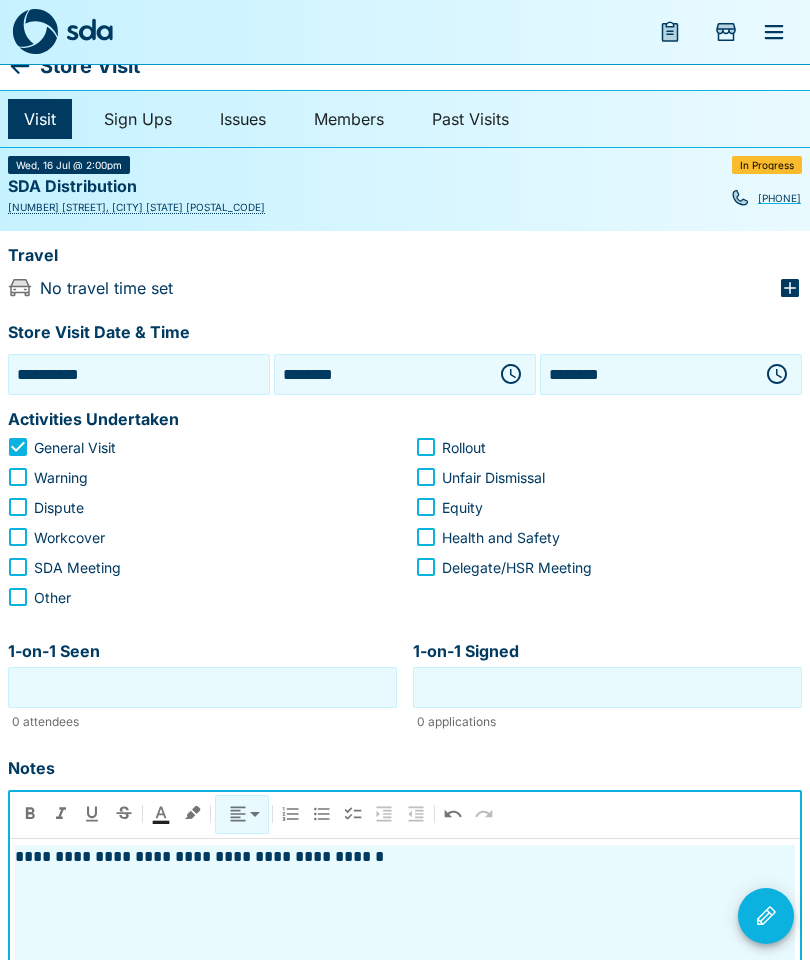 scroll, scrollTop: 0, scrollLeft: 0, axis: both 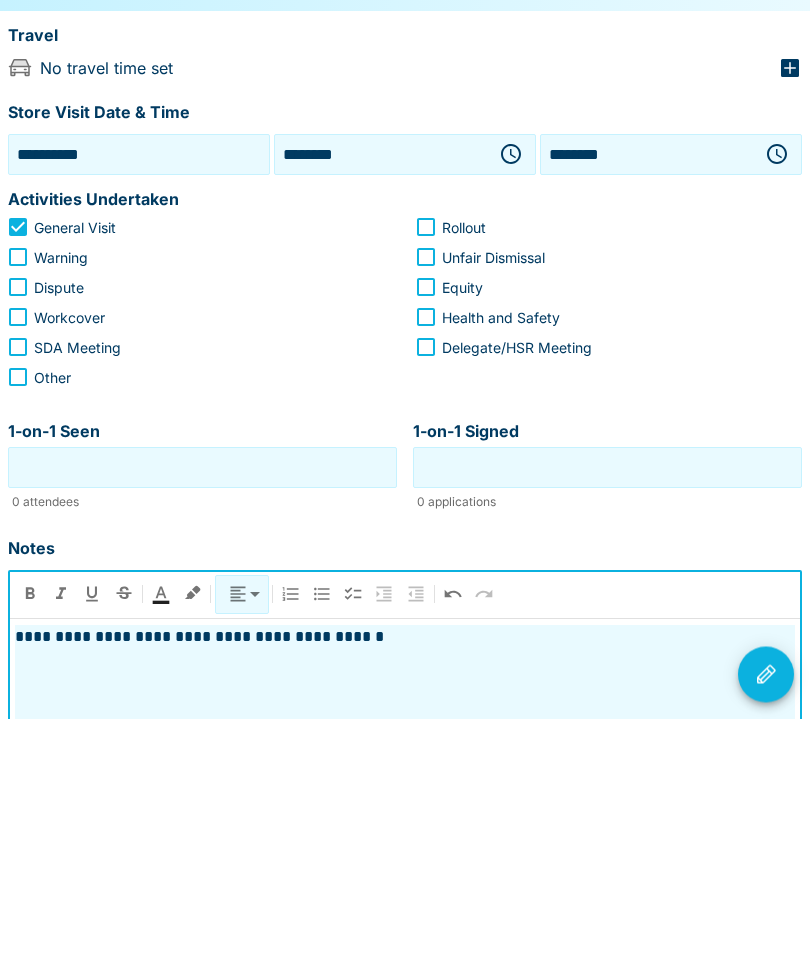 click 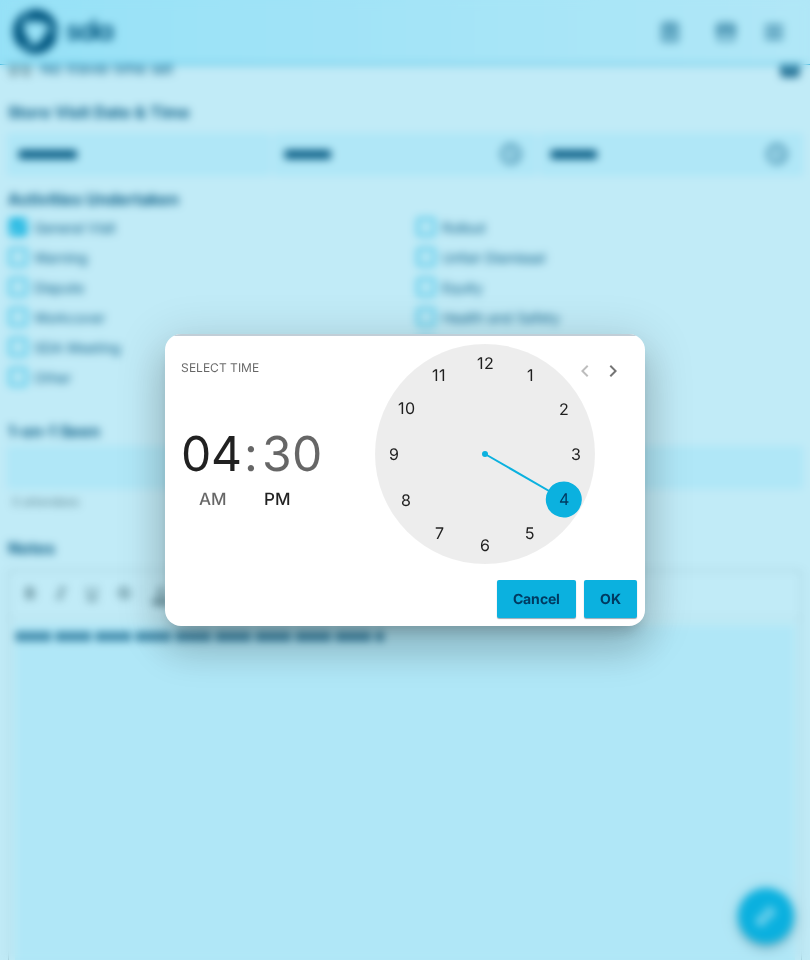 type on "********" 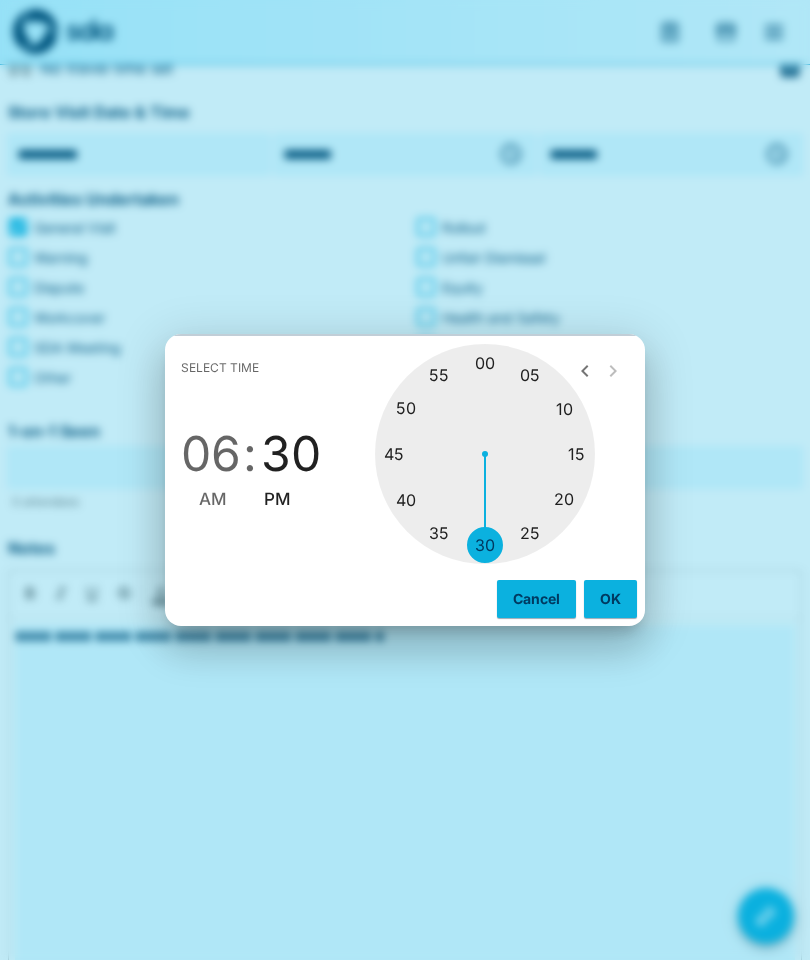 click on "OK" at bounding box center (610, 599) 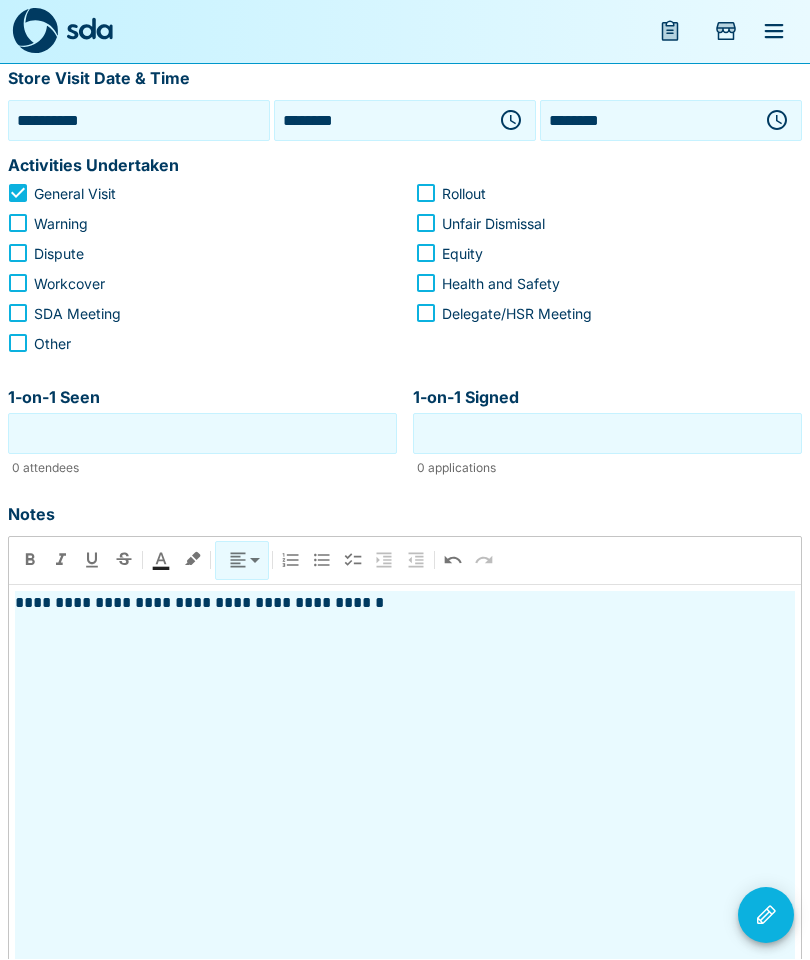 scroll, scrollTop: 276, scrollLeft: 0, axis: vertical 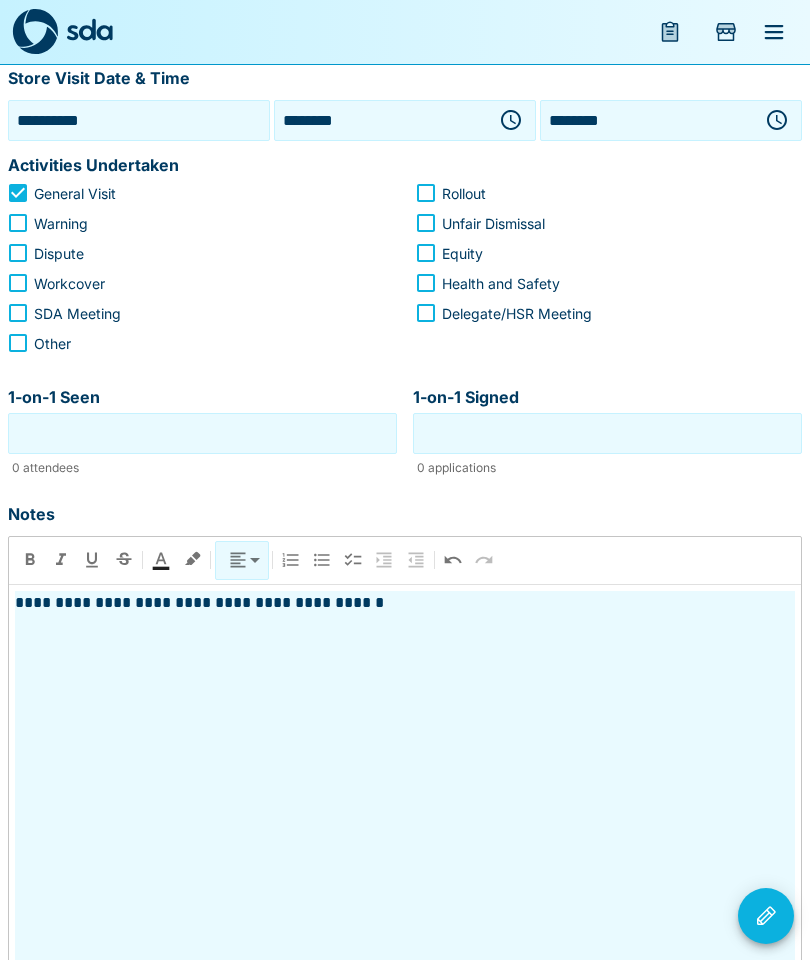 click 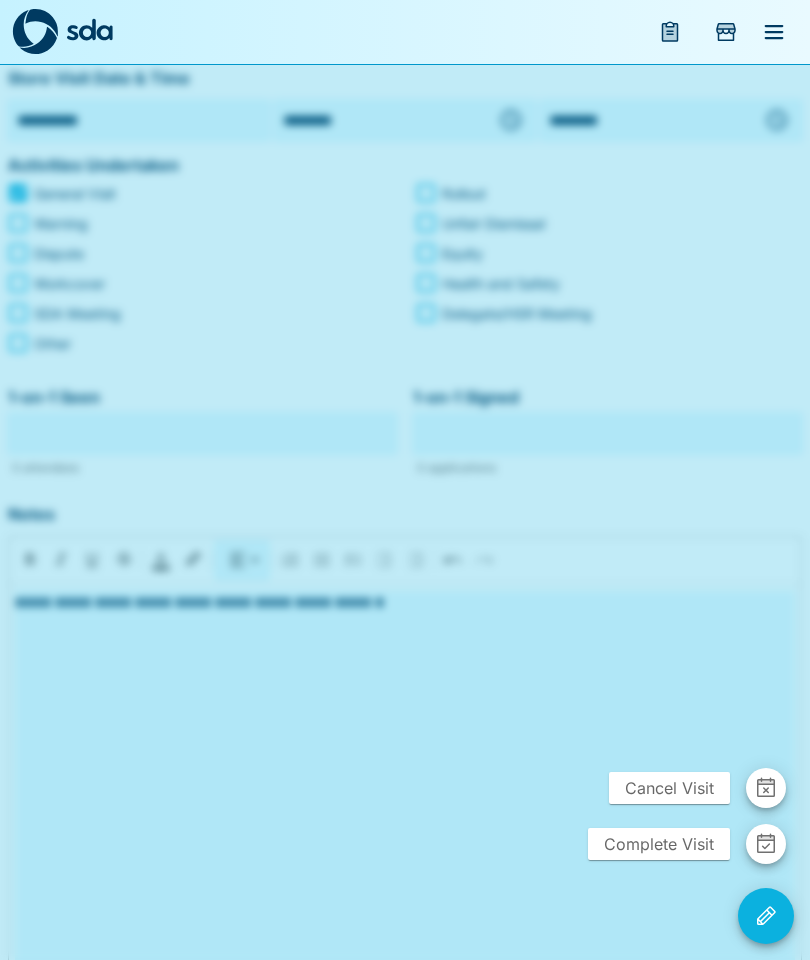 click on "Complete Visit" at bounding box center (659, 844) 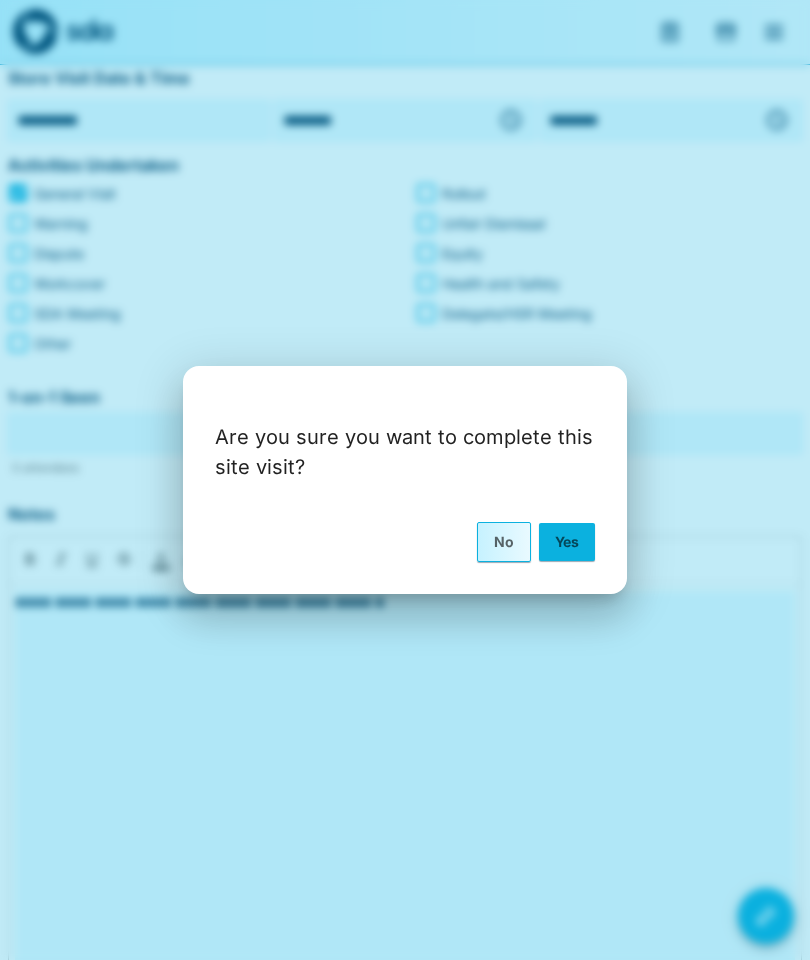 click on "Yes" at bounding box center (567, 542) 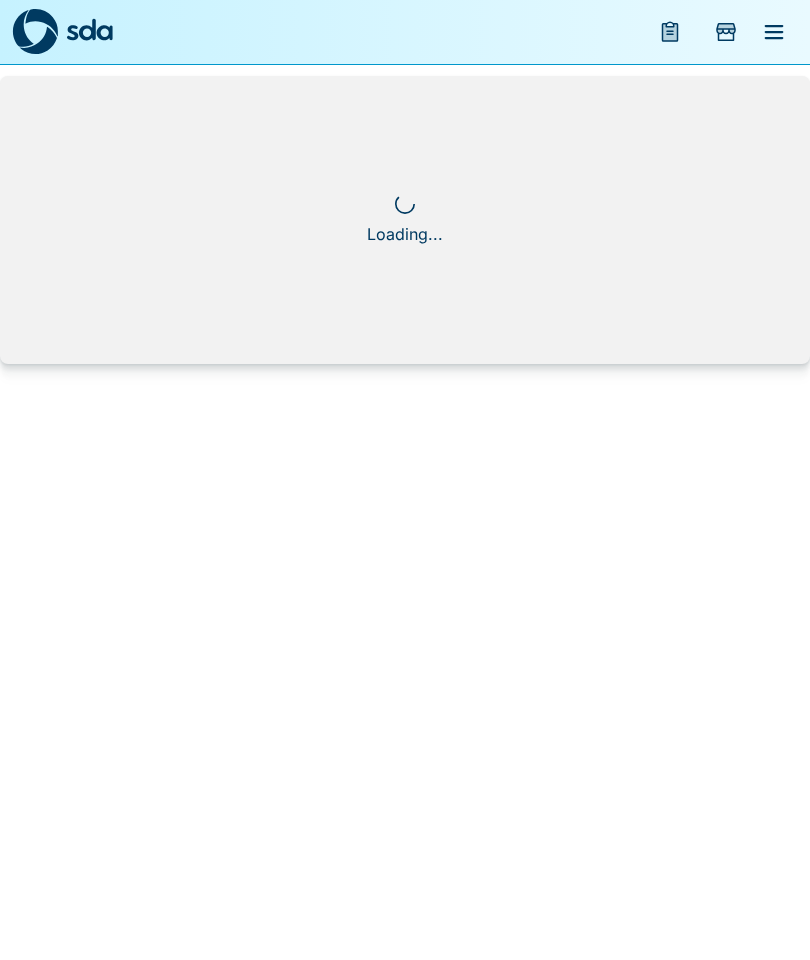 scroll, scrollTop: 0, scrollLeft: 0, axis: both 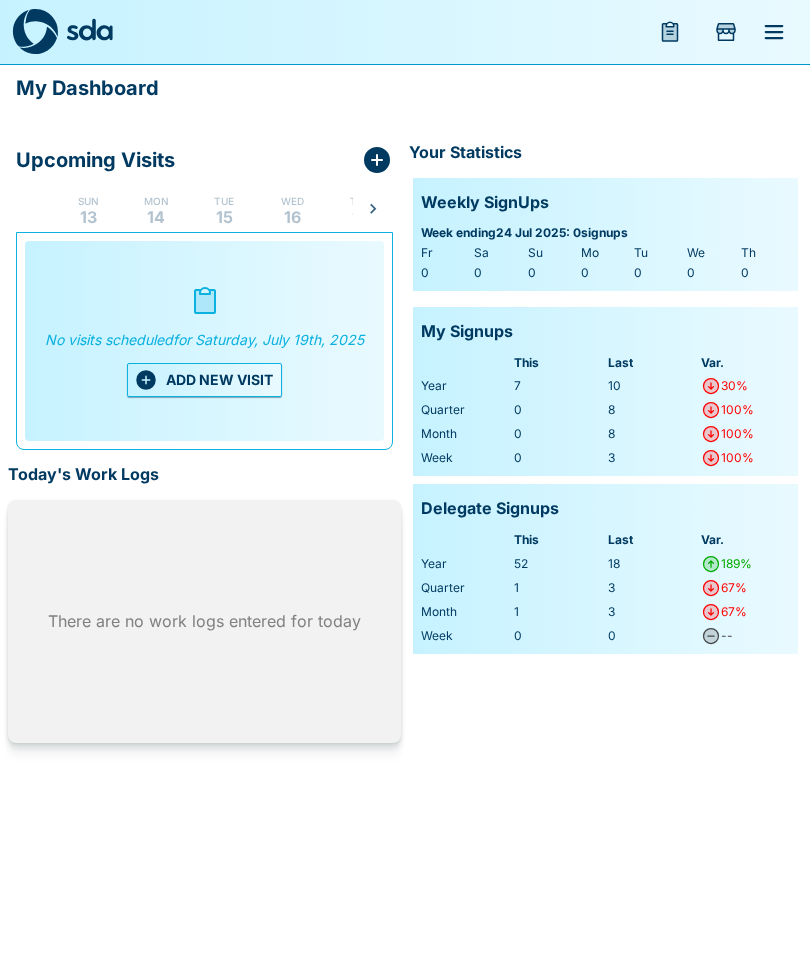 click on "Mon" at bounding box center [156, 201] 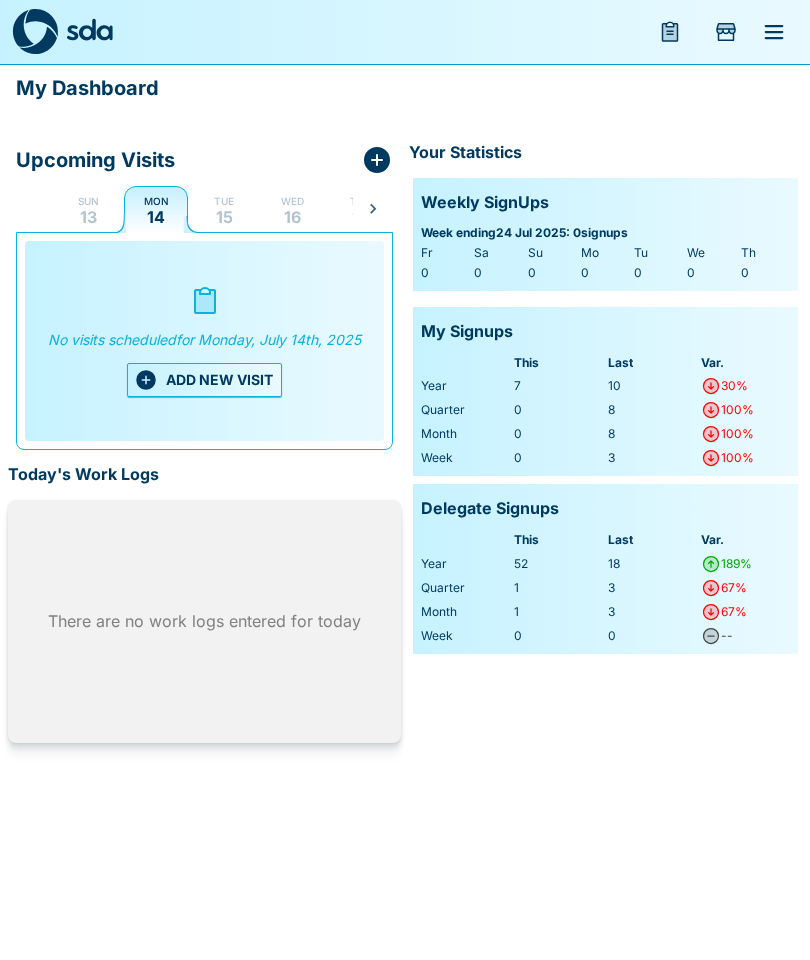 click on "ADD NEW VISIT" at bounding box center (204, 380) 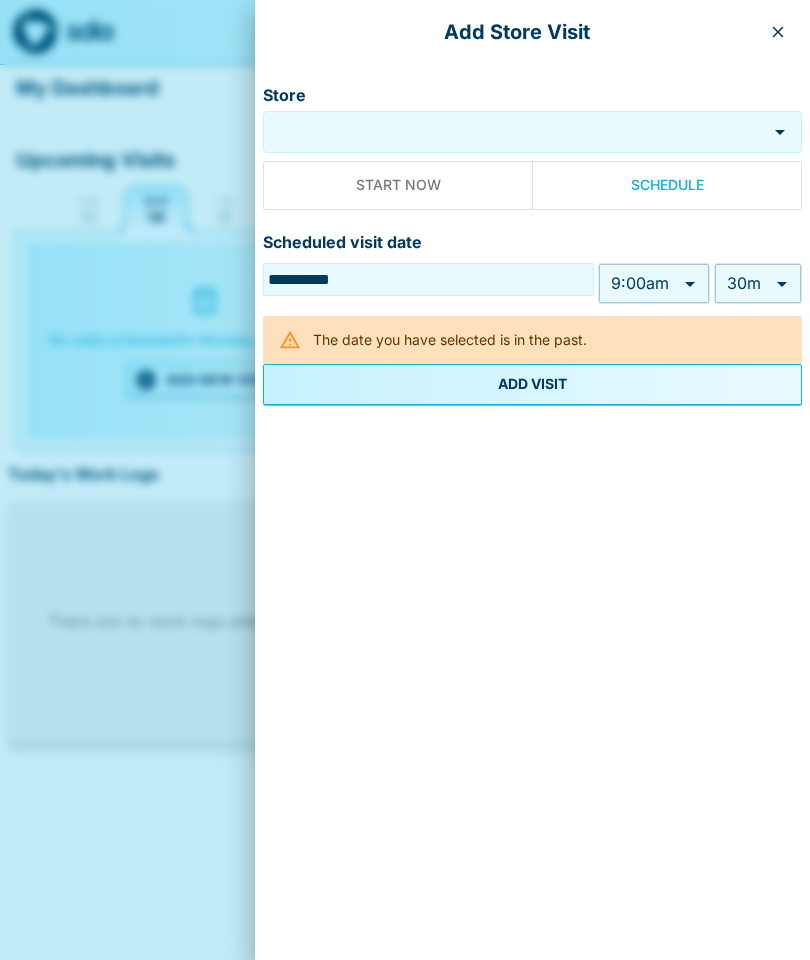 click on "Store" at bounding box center (515, 132) 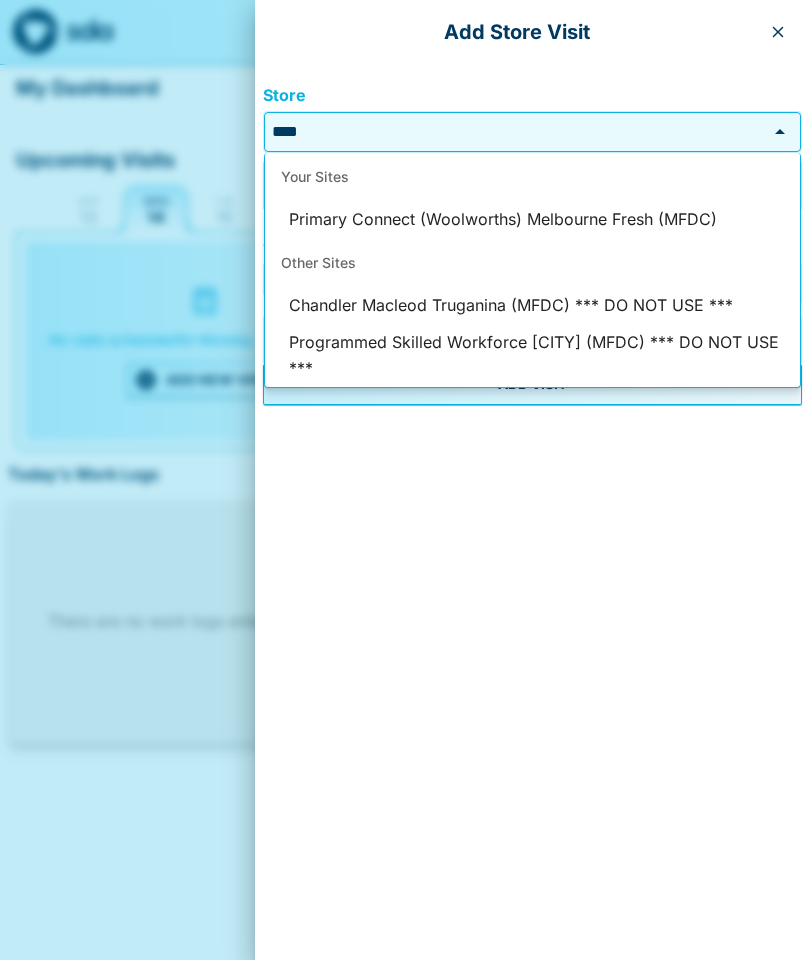 click on "Primary Connect (Woolworths) Melbourne Fresh (MFDC)" at bounding box center [532, 220] 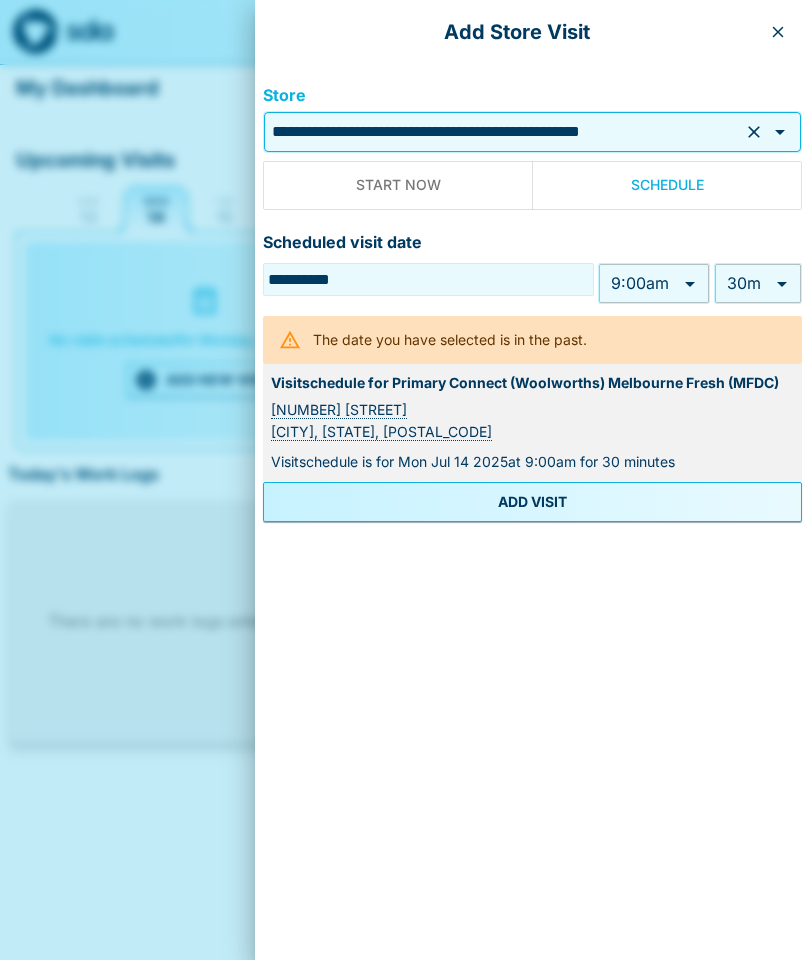 click on "**********" at bounding box center [405, 381] 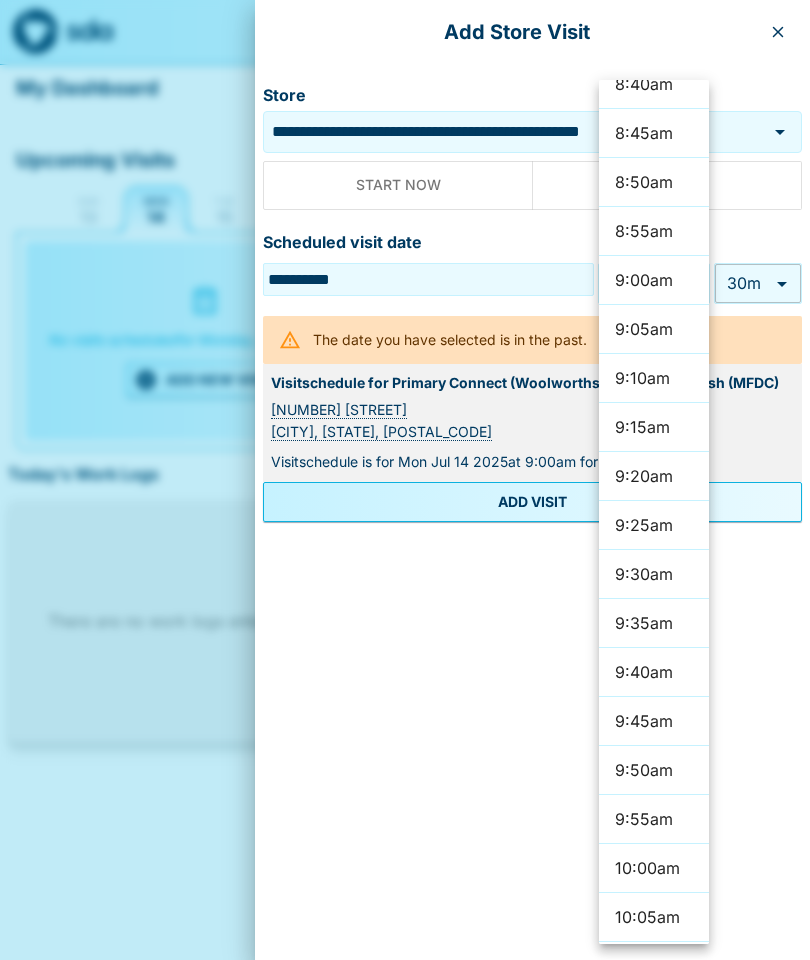 scroll, scrollTop: 5167, scrollLeft: 0, axis: vertical 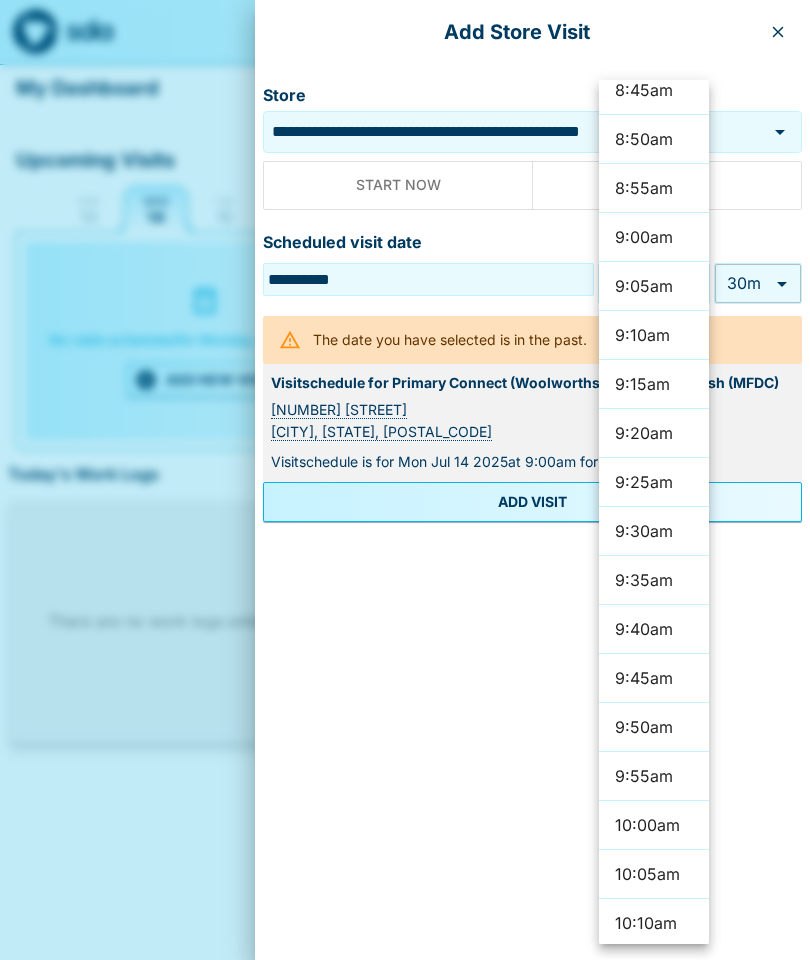 click on "10:00am" at bounding box center (654, 825) 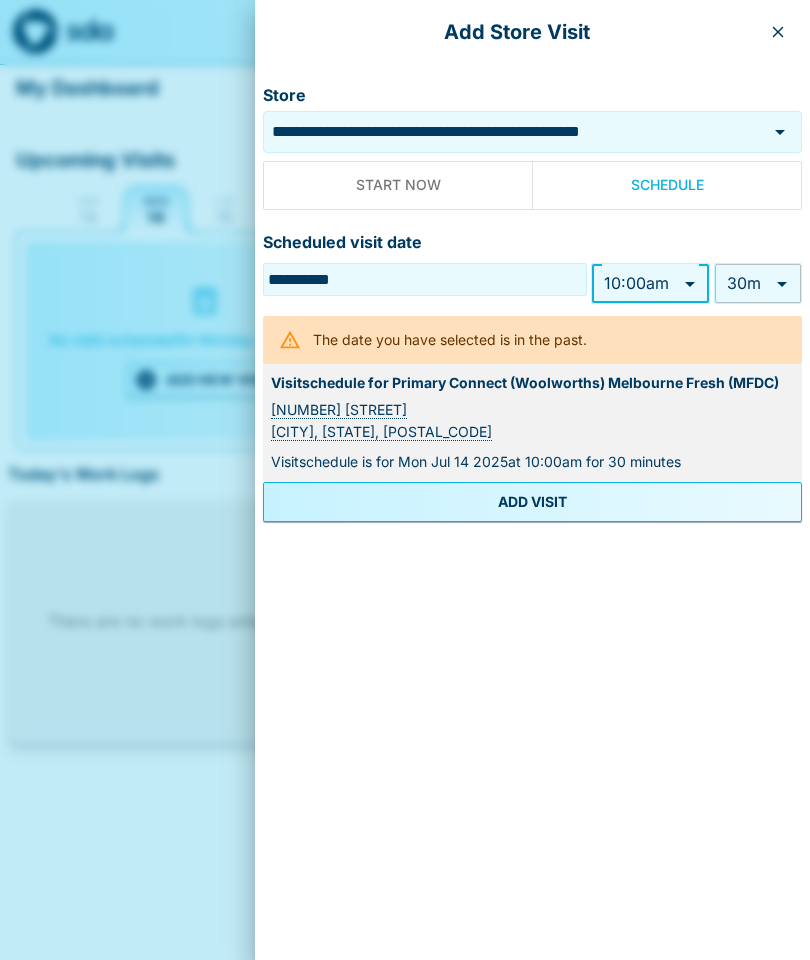 click on "ADD VISIT" at bounding box center (532, 502) 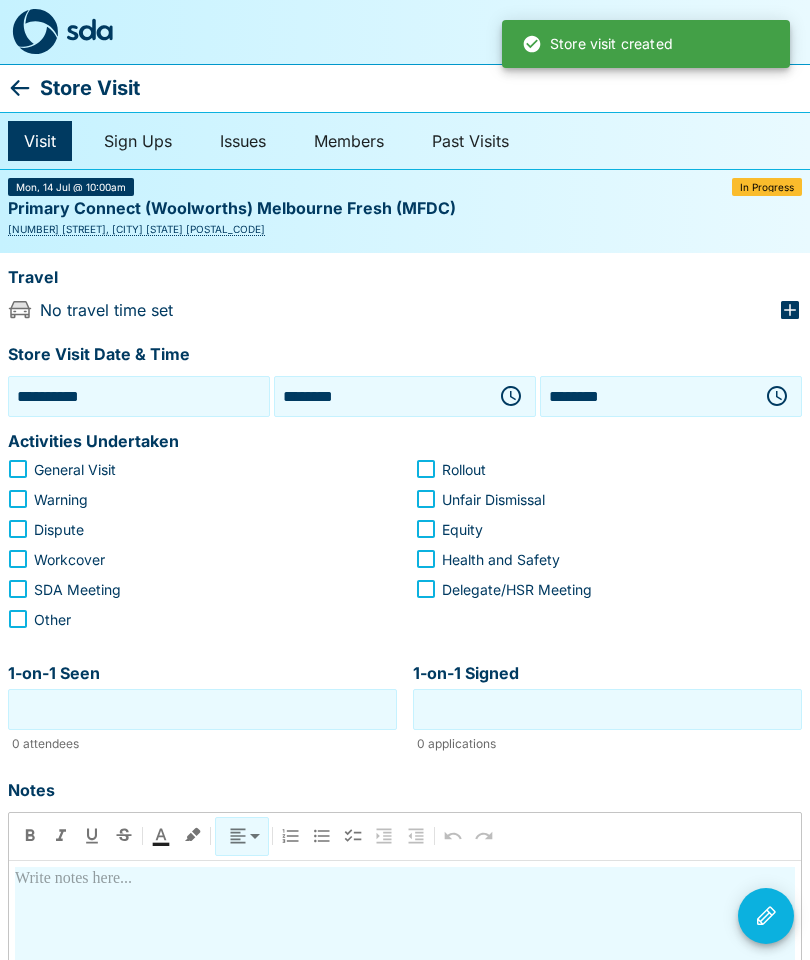 click 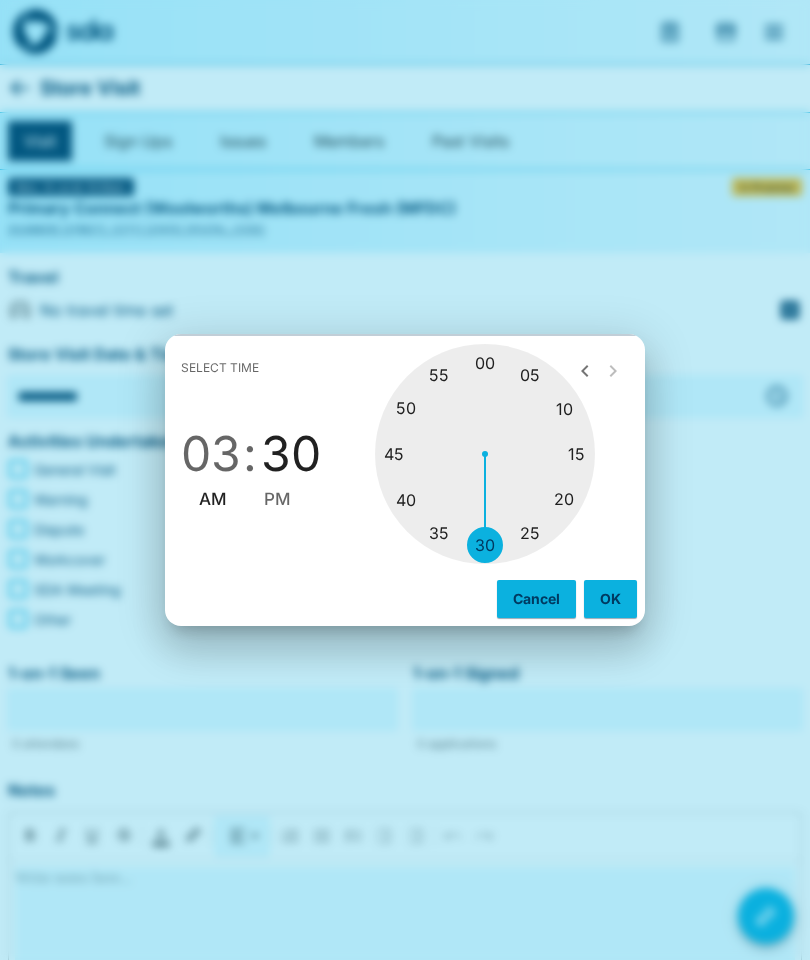 click on "03" at bounding box center (211, 454) 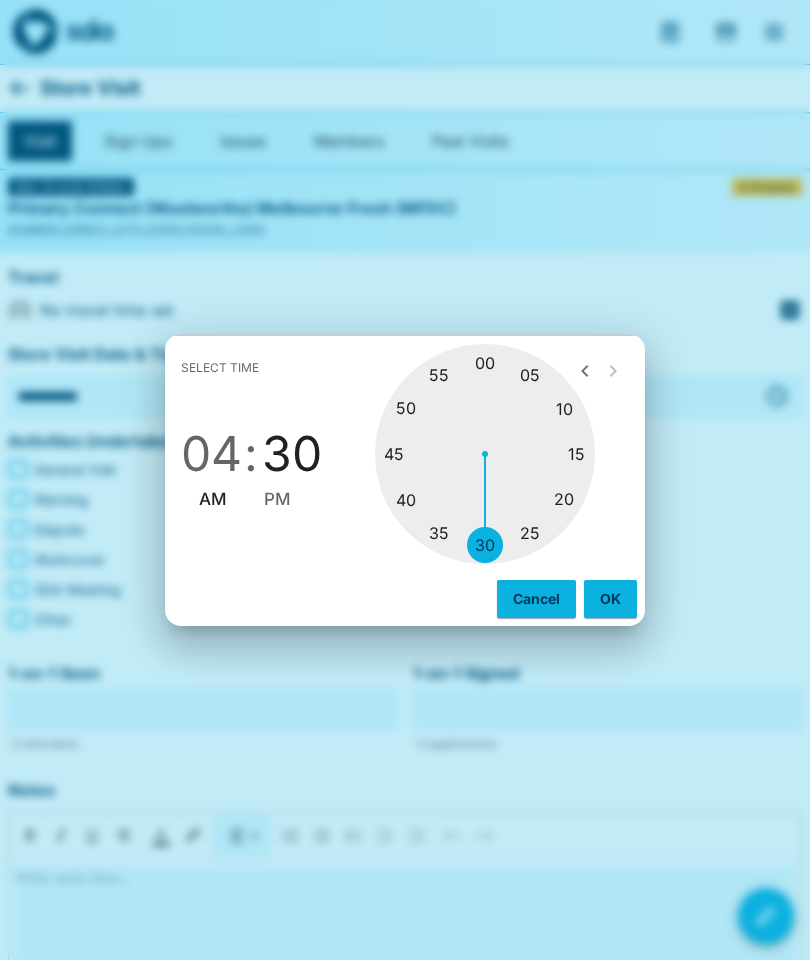 click on "Select time 04 : 30 AM PM 05 10 15 20 25 30 35 40 45 50 55 00 Cancel OK" at bounding box center [405, 480] 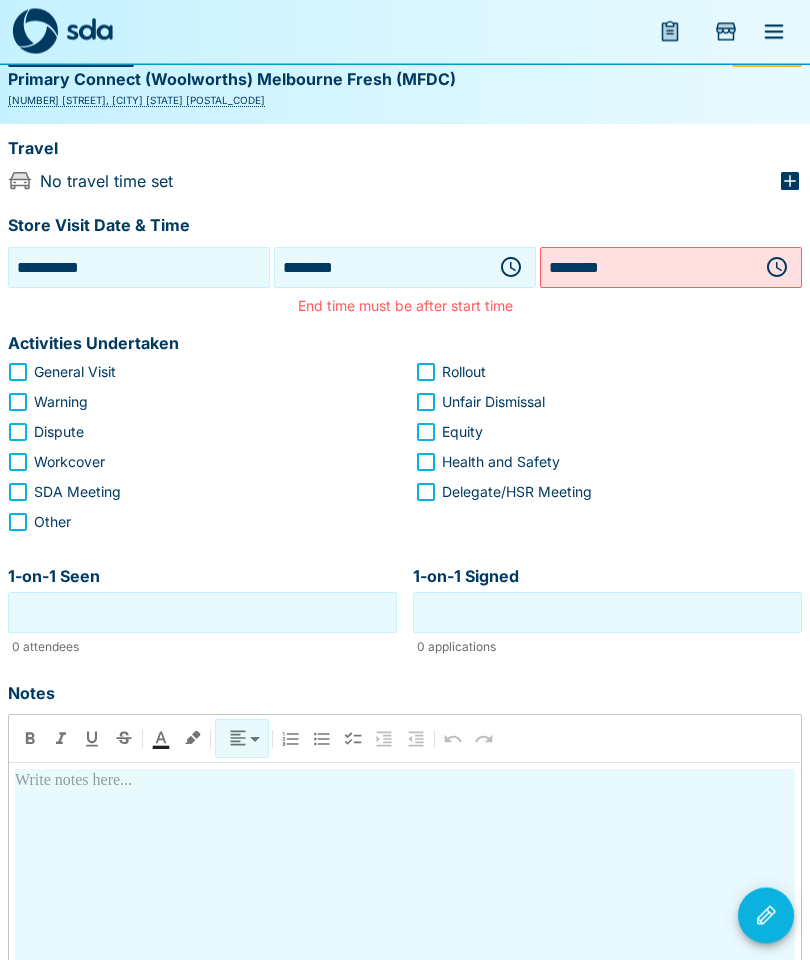 scroll, scrollTop: 131, scrollLeft: 0, axis: vertical 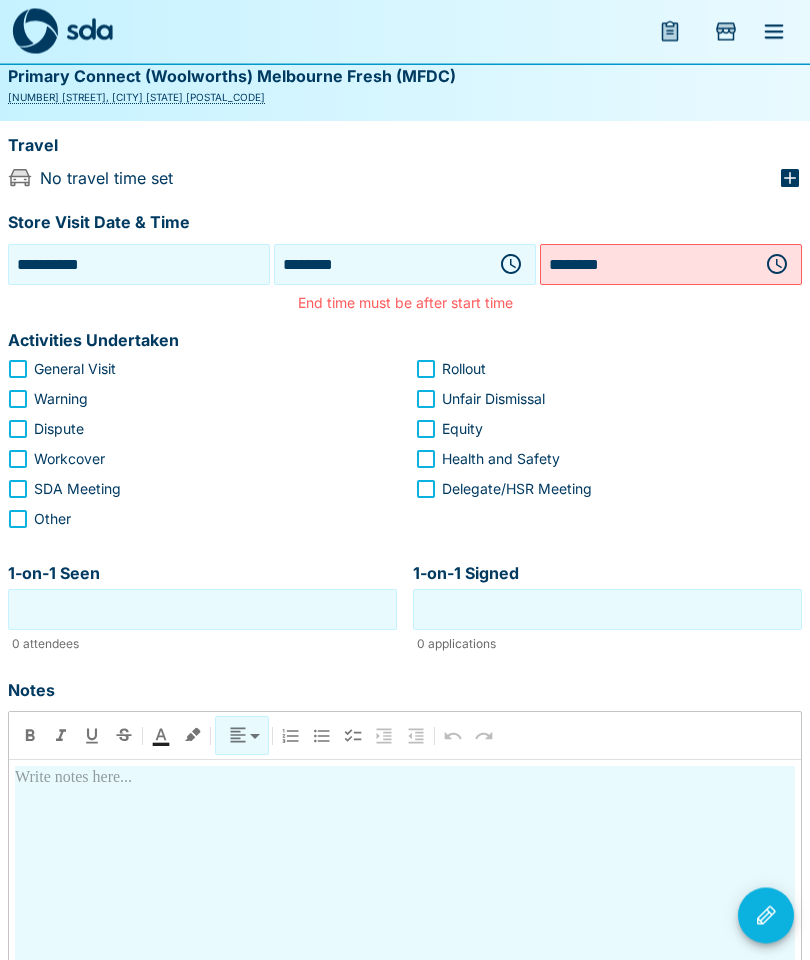 click 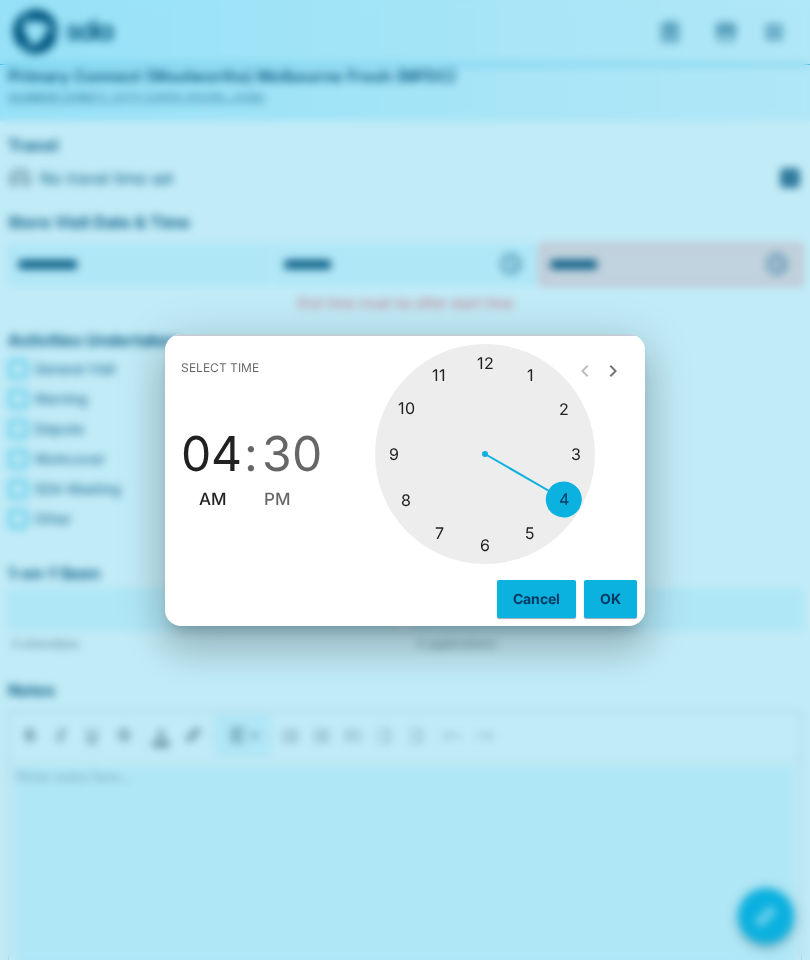 click on "PM" at bounding box center (277, 499) 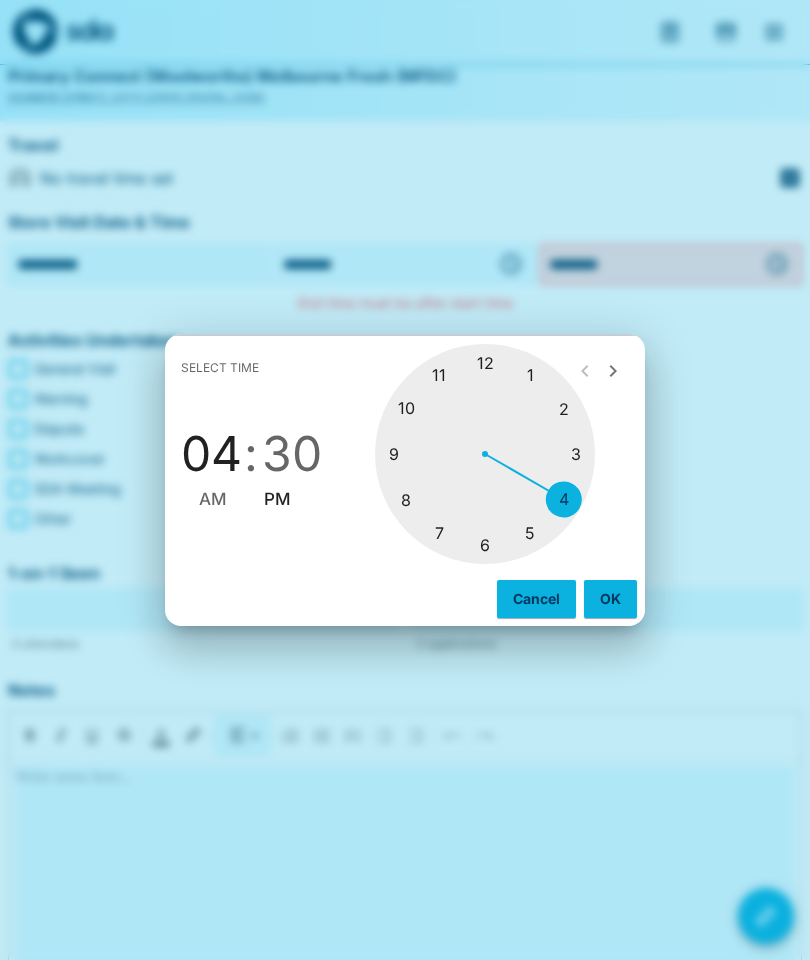 click at bounding box center (485, 454) 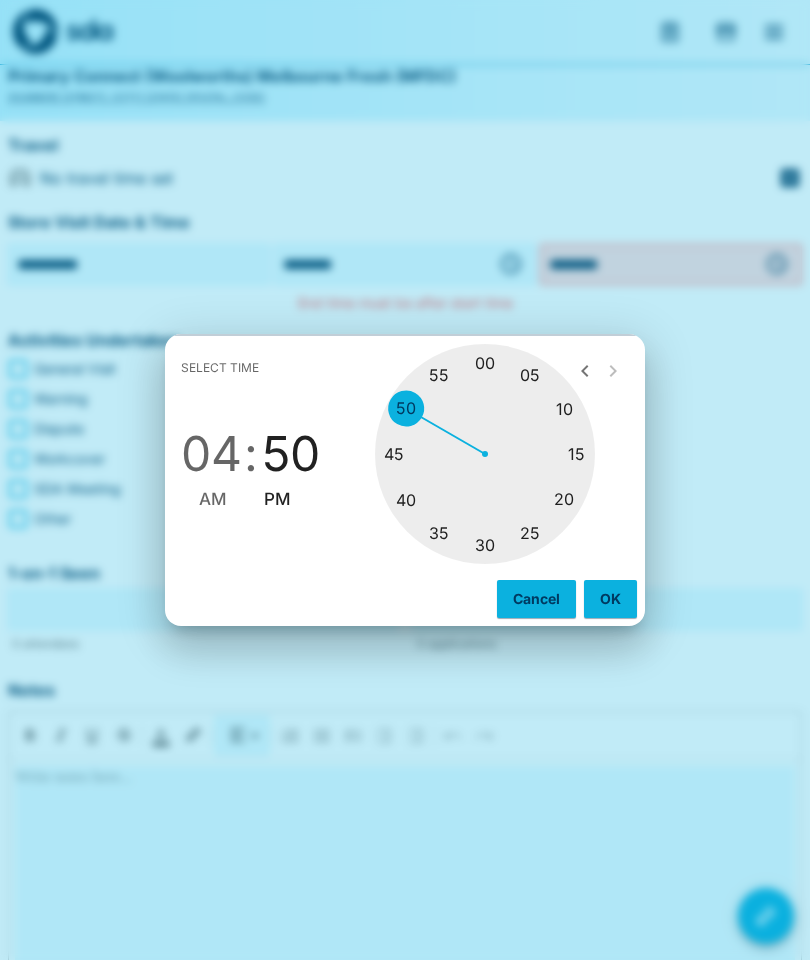 type on "********" 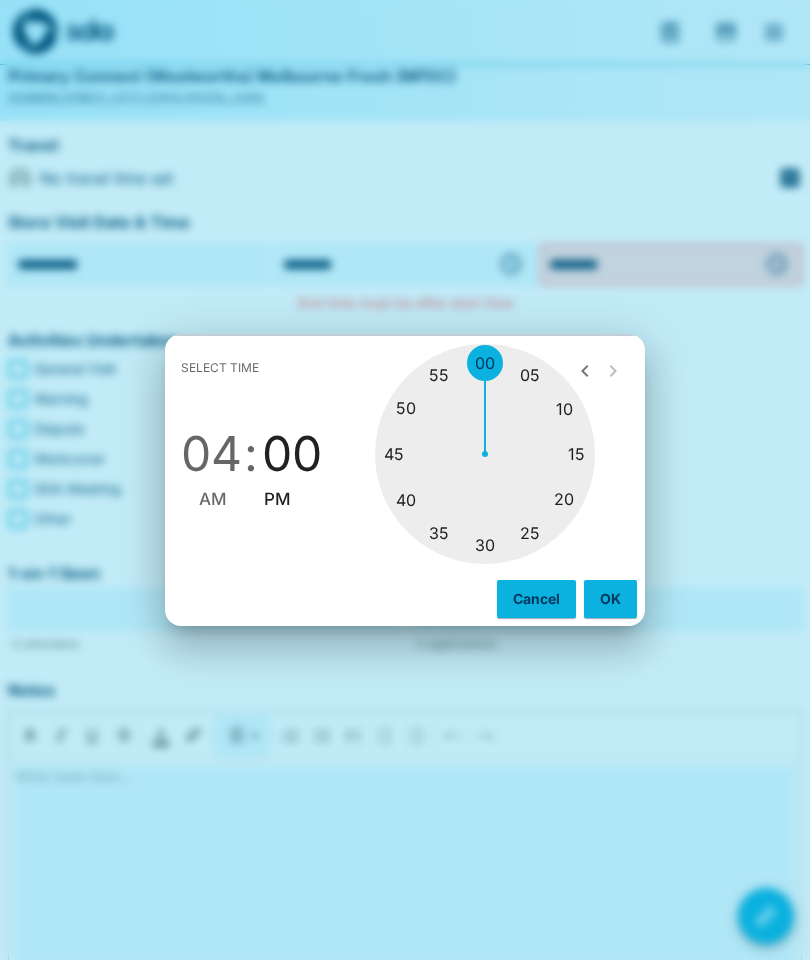 click on "OK" at bounding box center [610, 599] 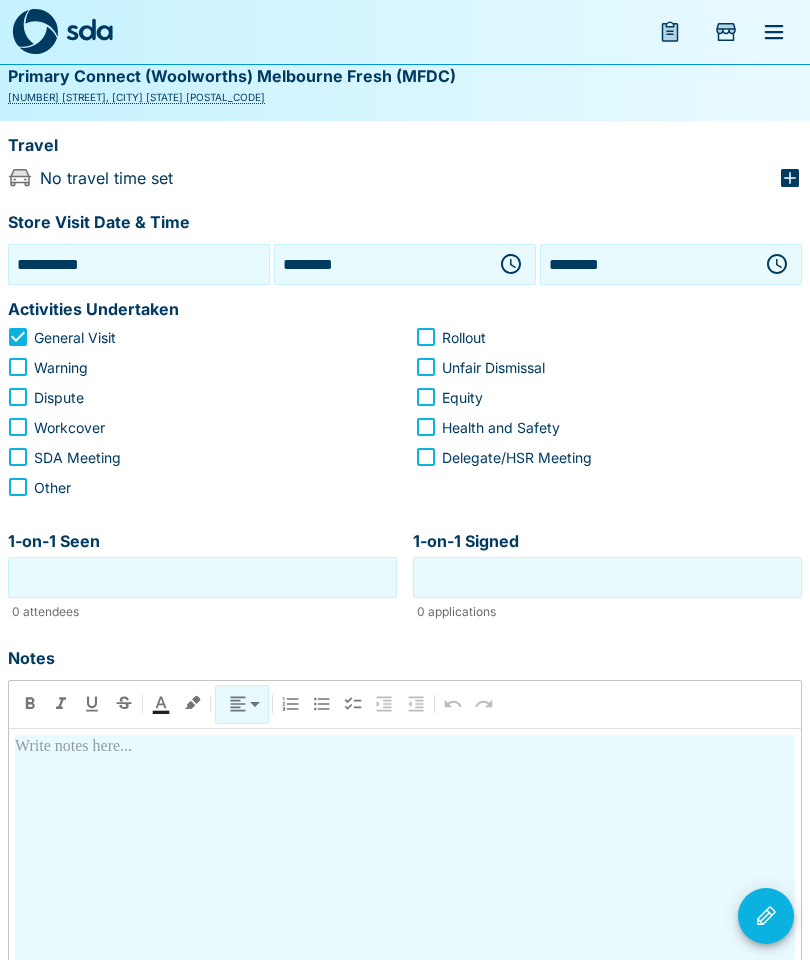 click at bounding box center [405, 975] 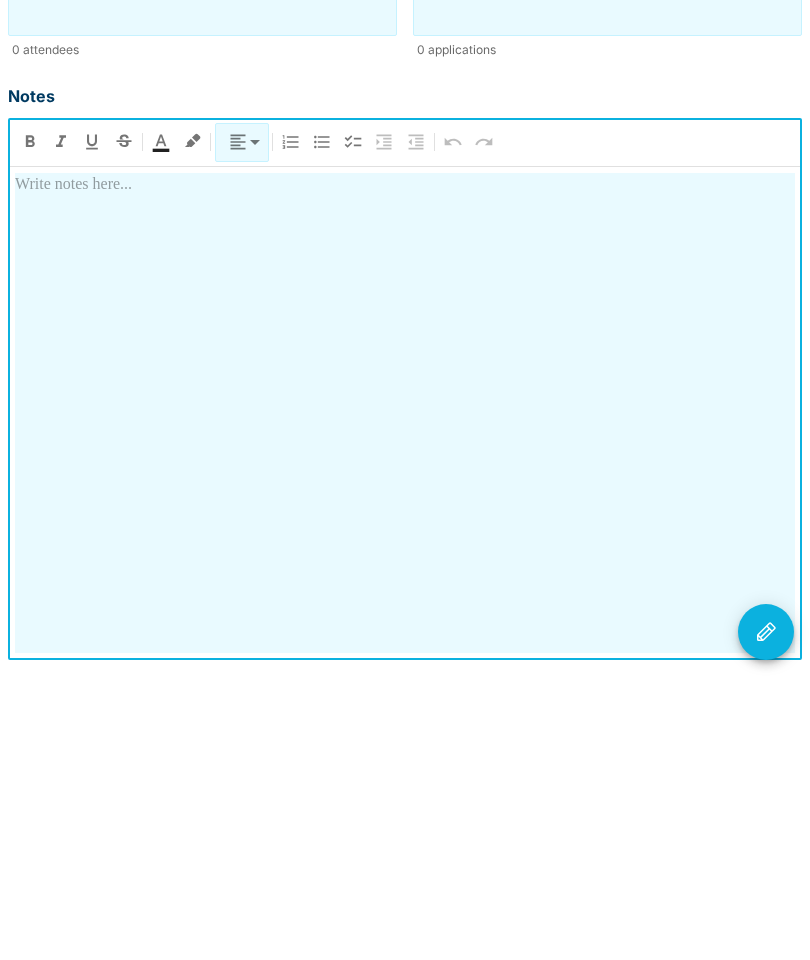 type 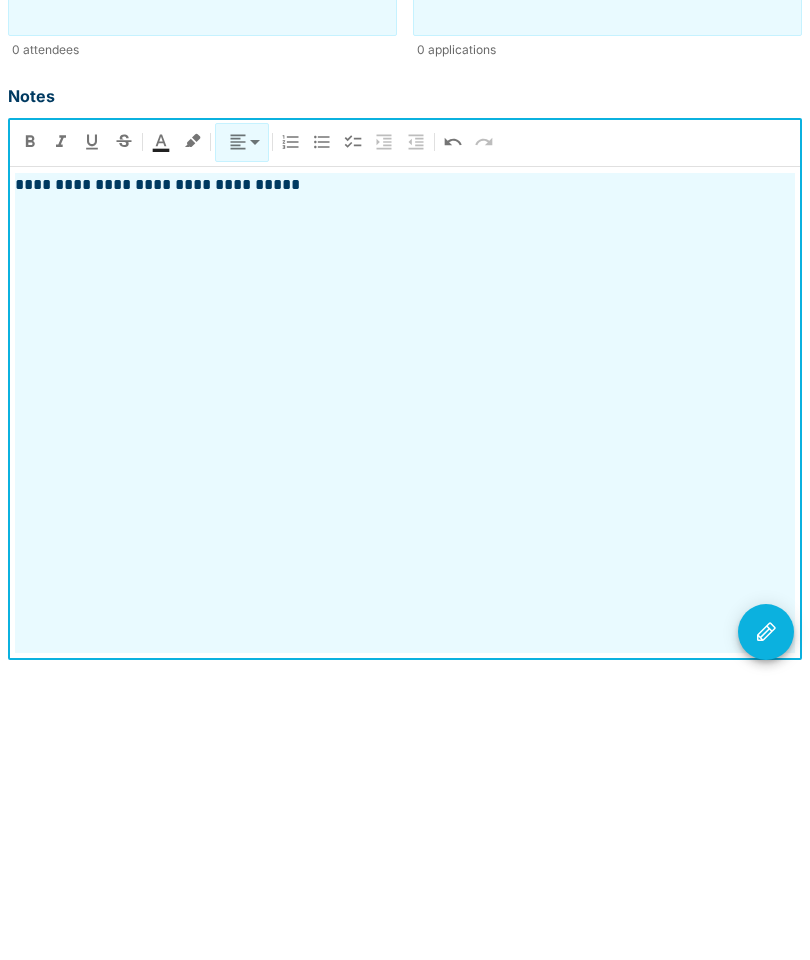 click 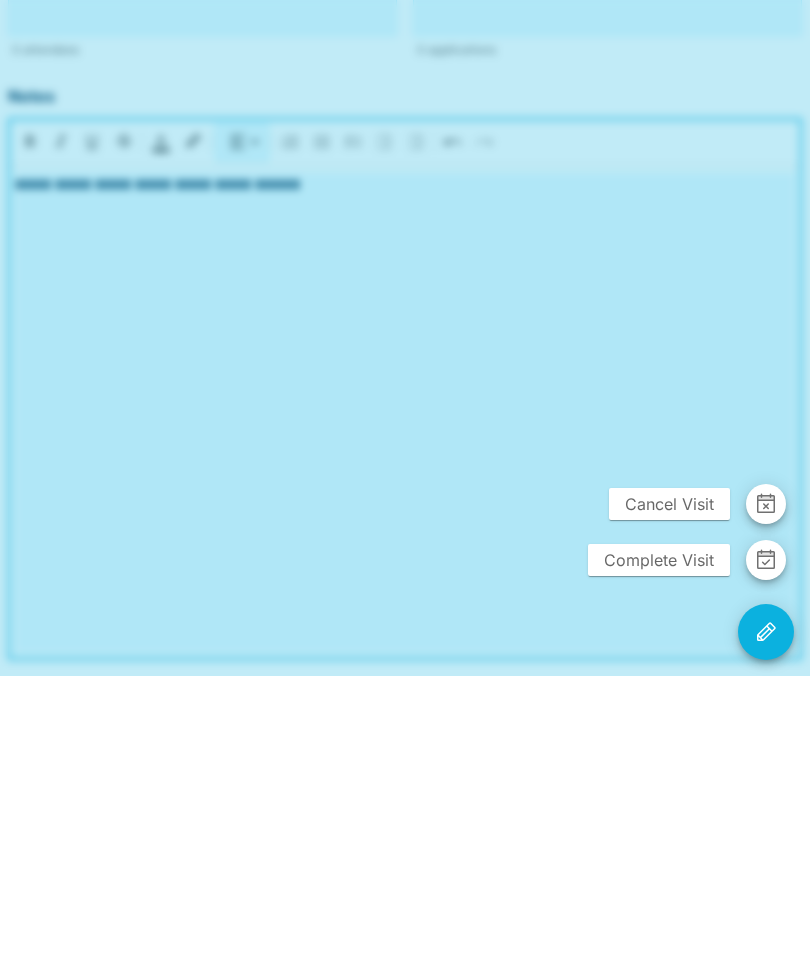 scroll, scrollTop: 366, scrollLeft: 0, axis: vertical 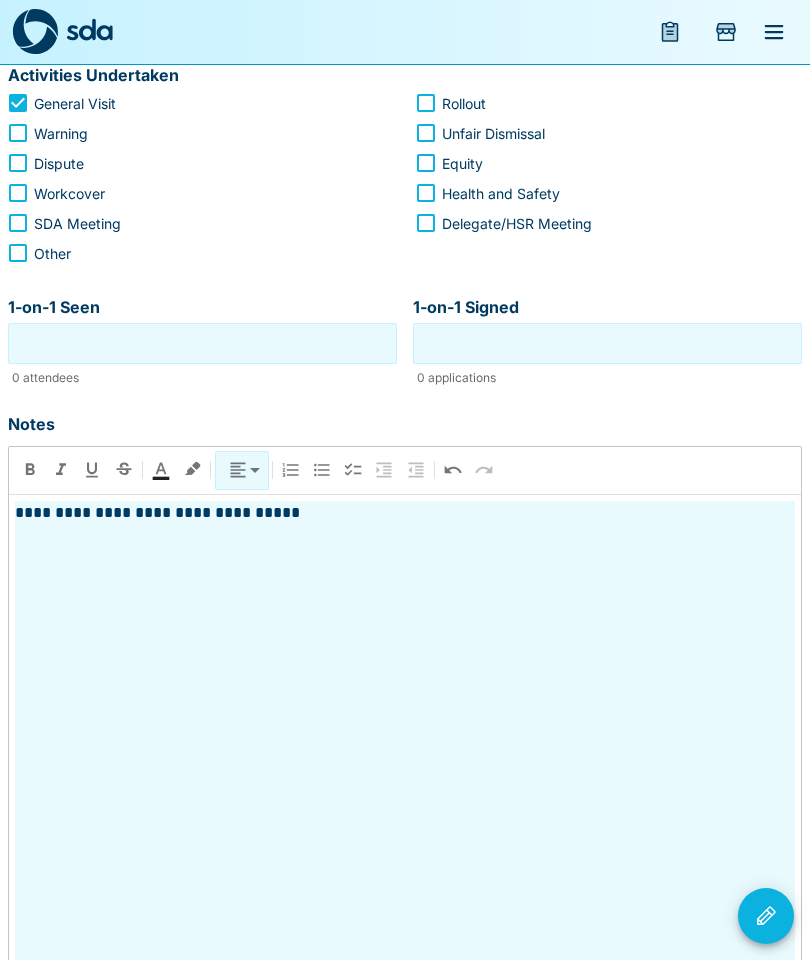 click at bounding box center [405, 480] 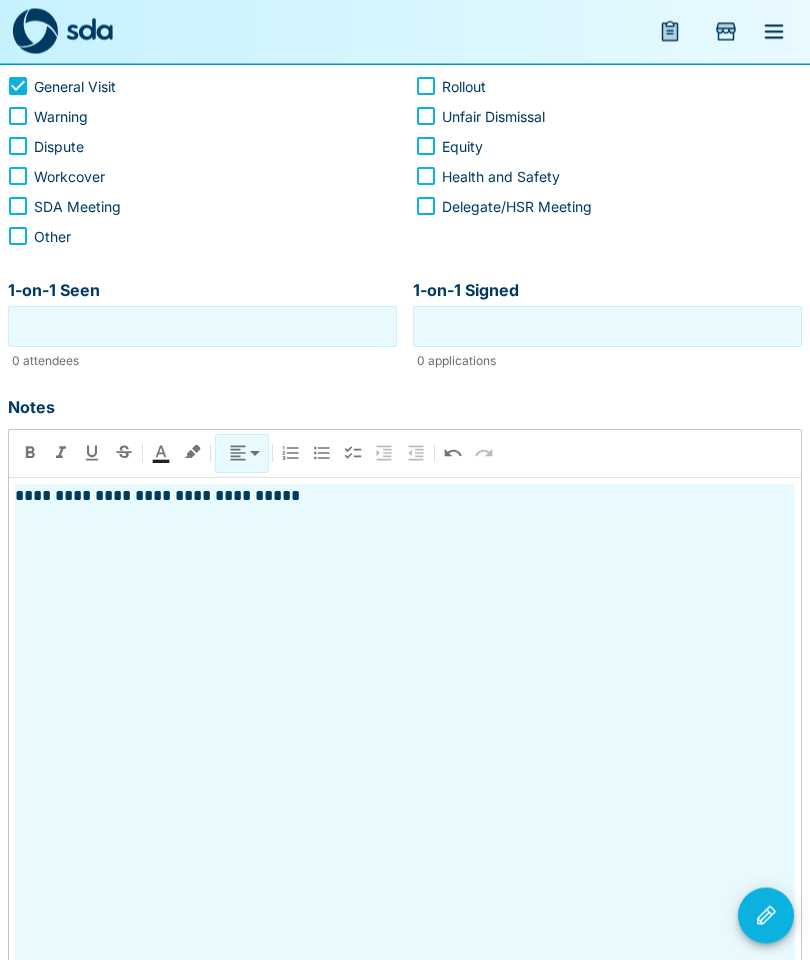scroll, scrollTop: 383, scrollLeft: 0, axis: vertical 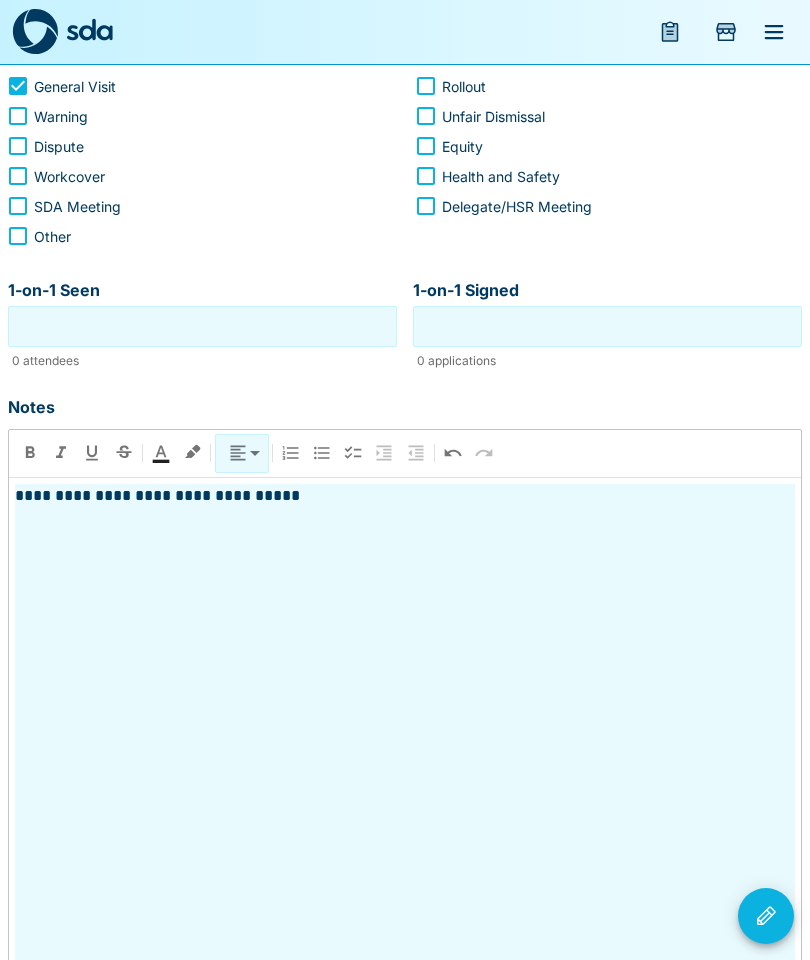 click 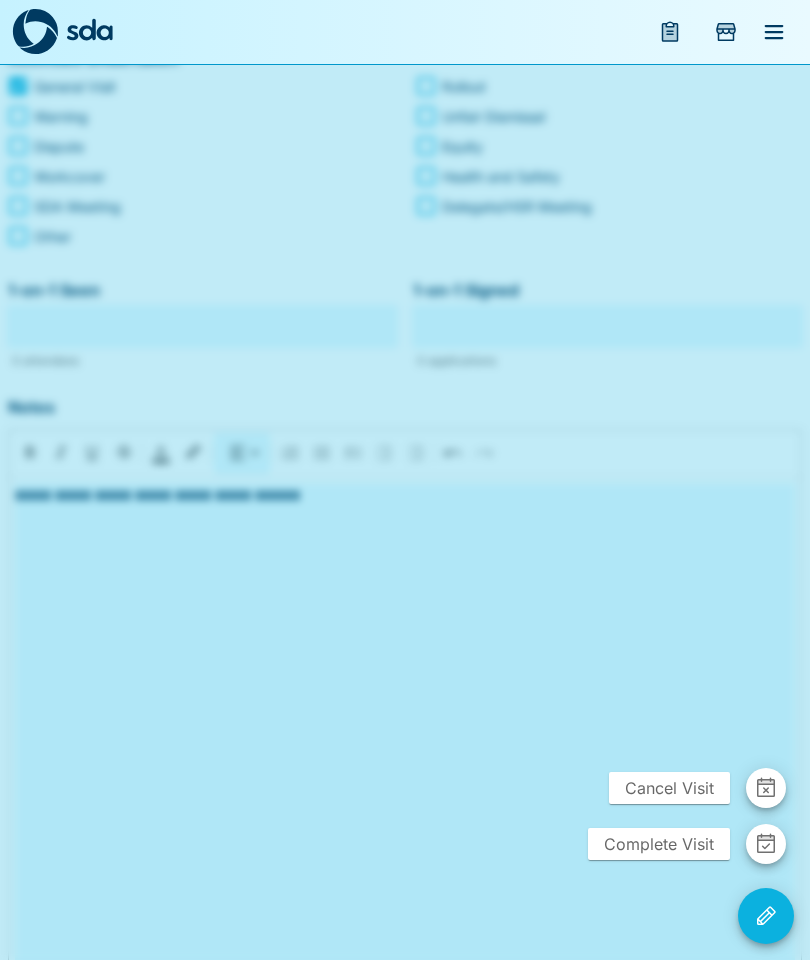 click on "Complete Visit" at bounding box center (659, 844) 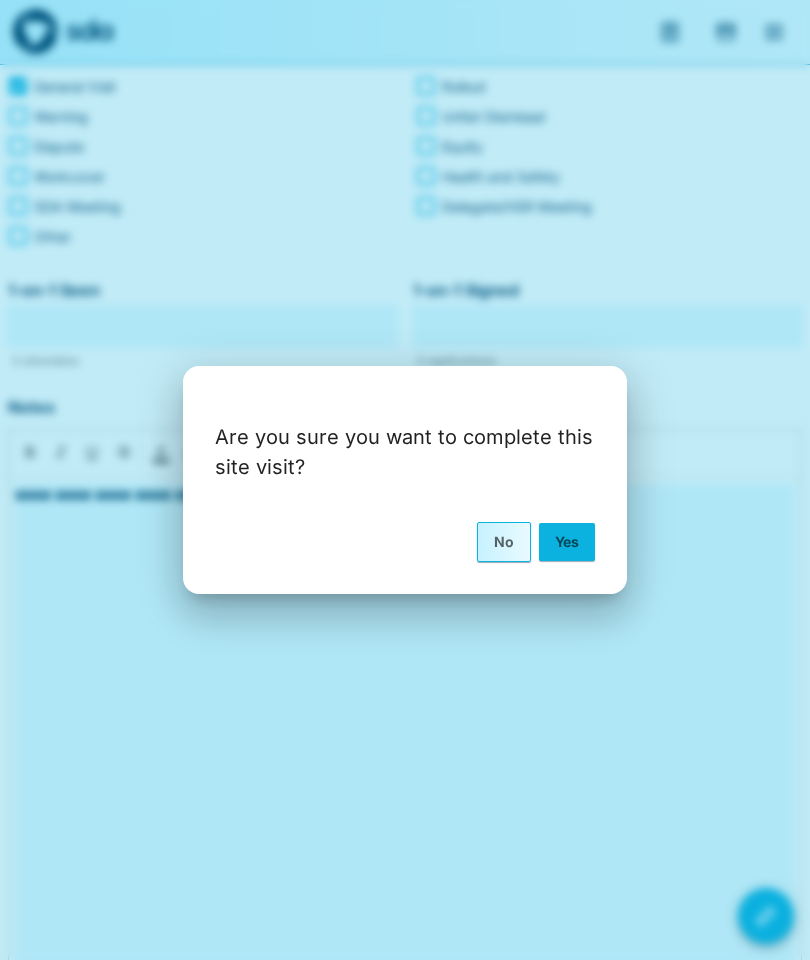 click on "Yes" at bounding box center [567, 542] 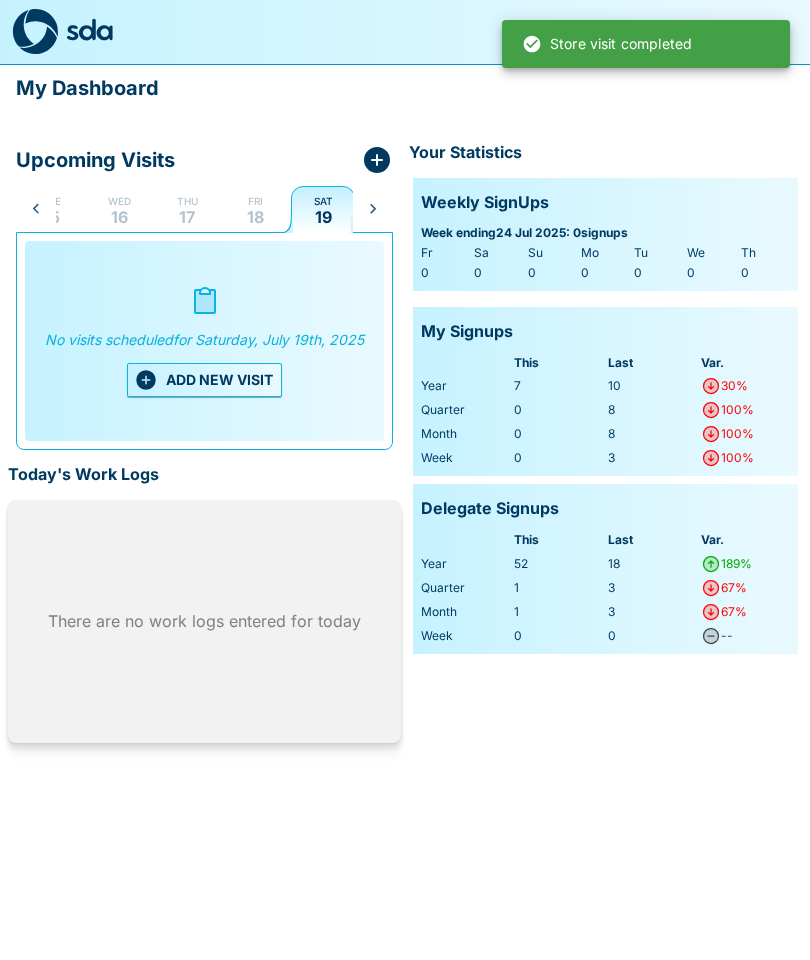 scroll, scrollTop: 0, scrollLeft: 175, axis: horizontal 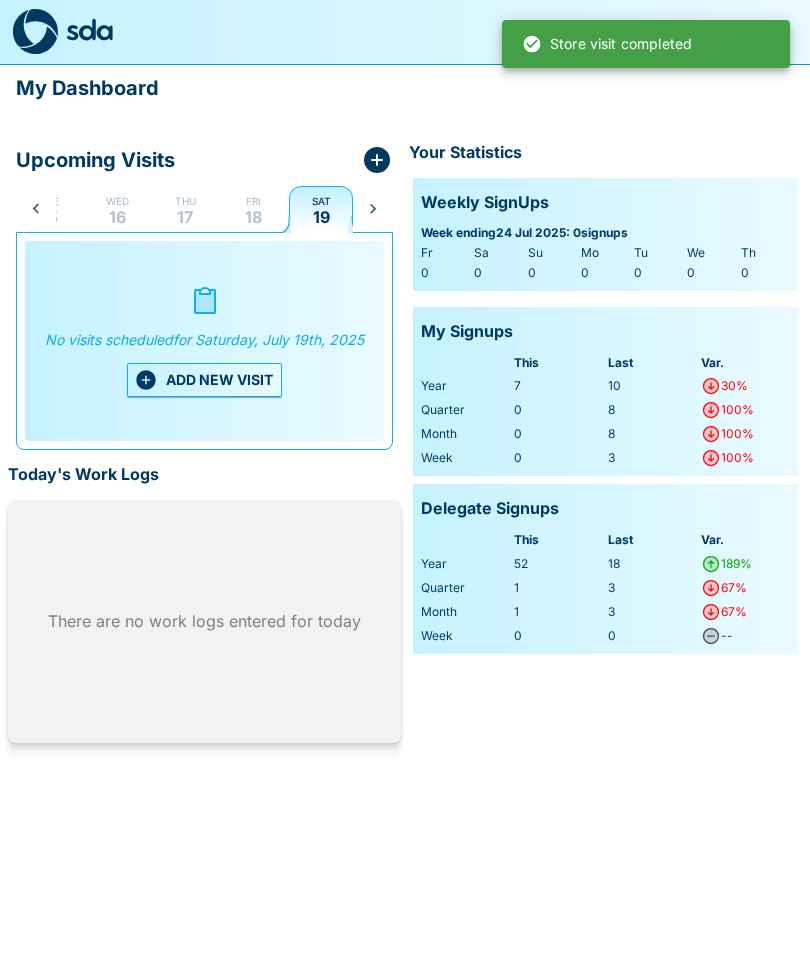 click on "Fri 18" at bounding box center [253, 209] 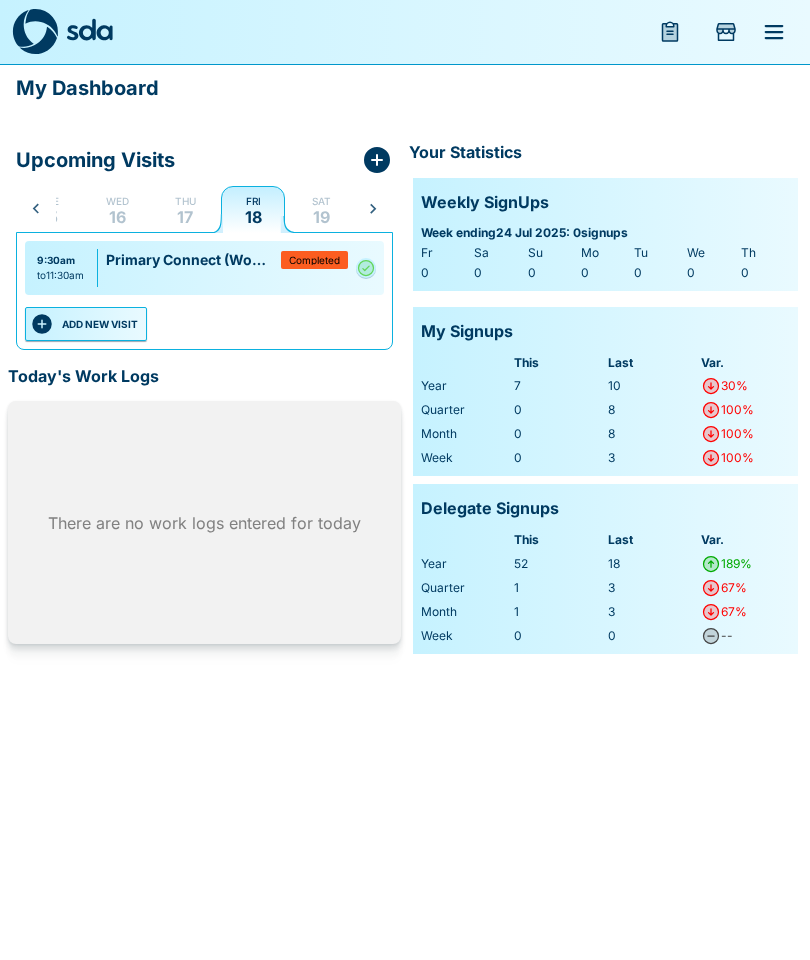 click on "ADD NEW VISIT" at bounding box center (86, 324) 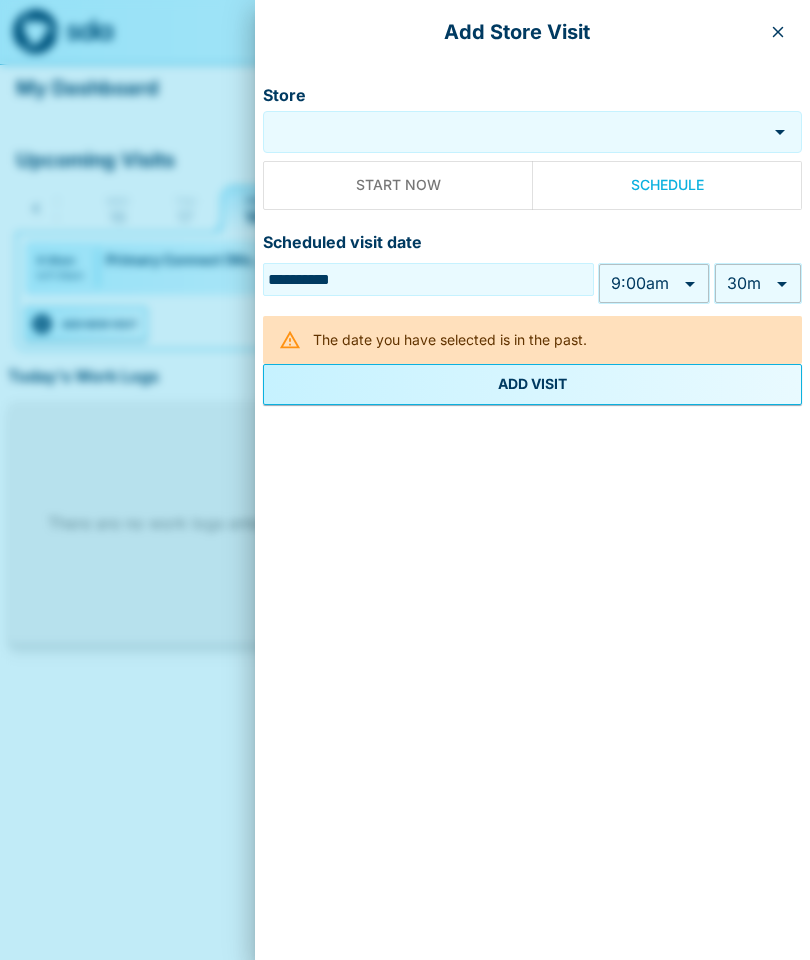 type on "**********" 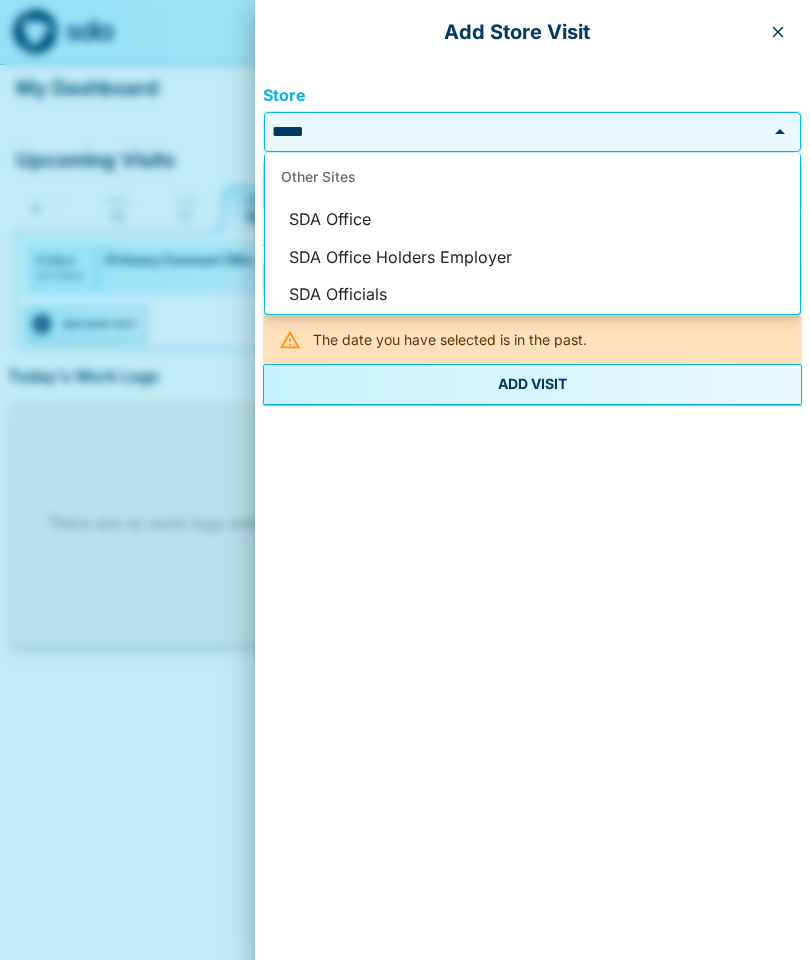 click on "SDA Officials" at bounding box center (532, 295) 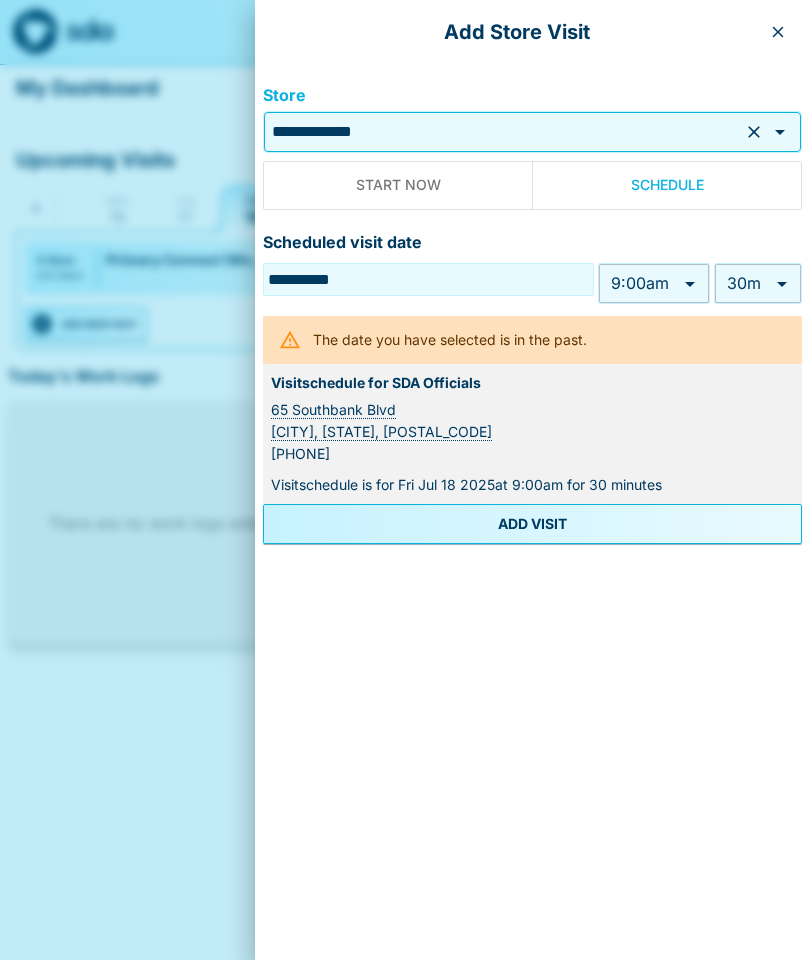 click on "**********" at bounding box center [405, 333] 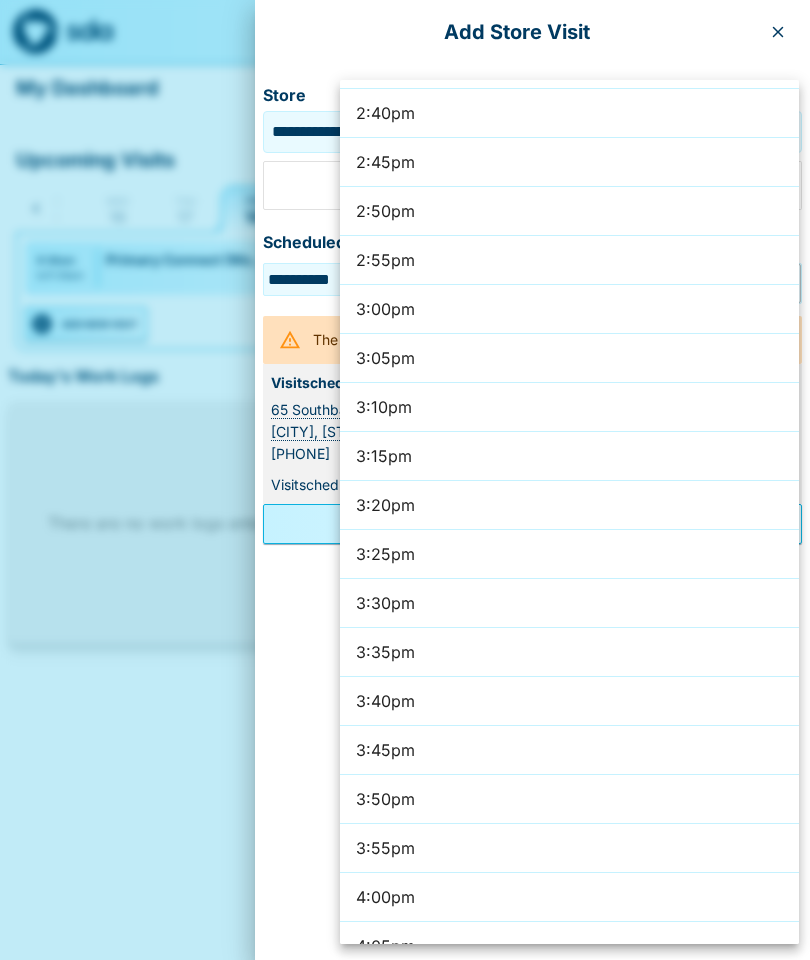 scroll, scrollTop: 8629, scrollLeft: 0, axis: vertical 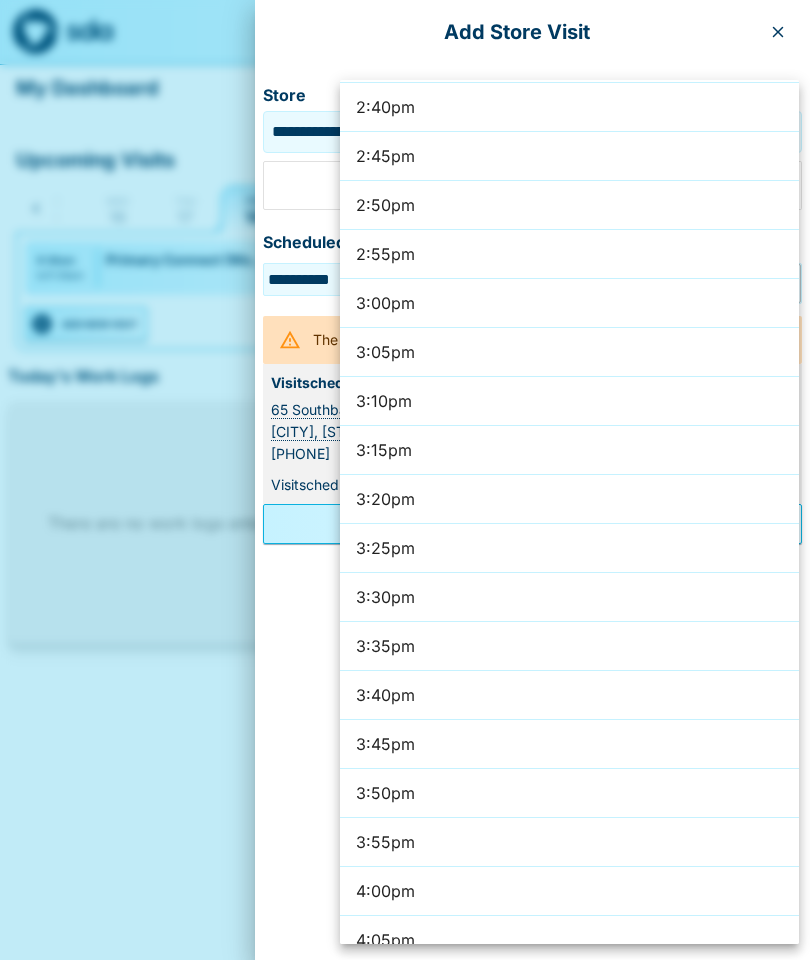 click on "2:45pm" at bounding box center (569, 156) 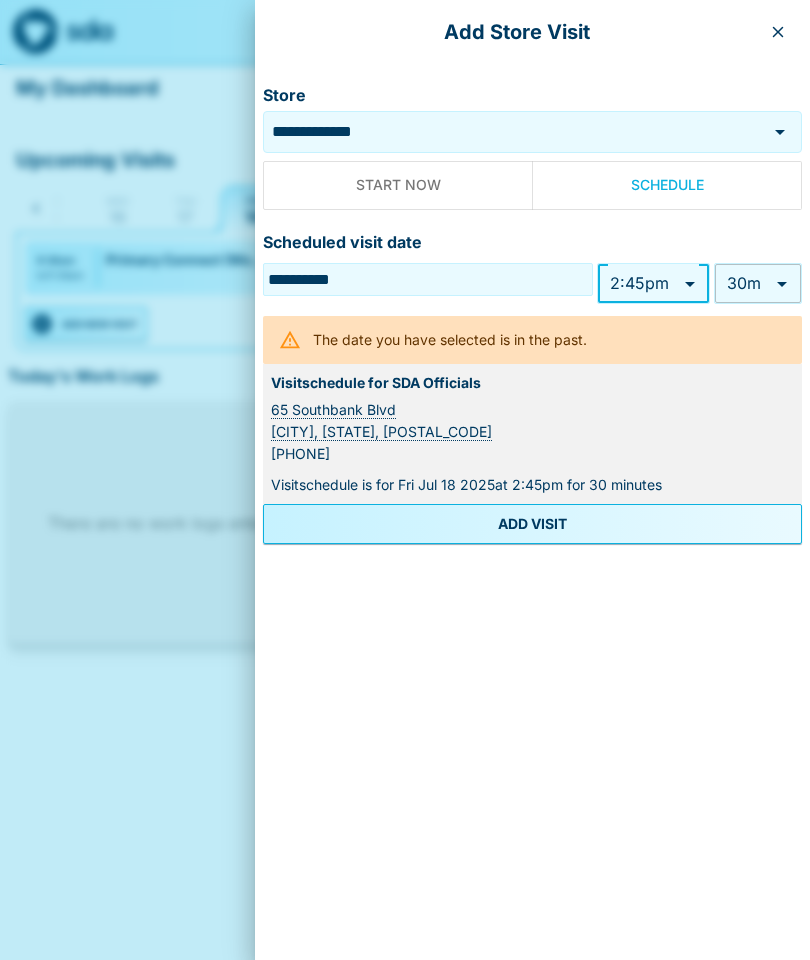 type on "******" 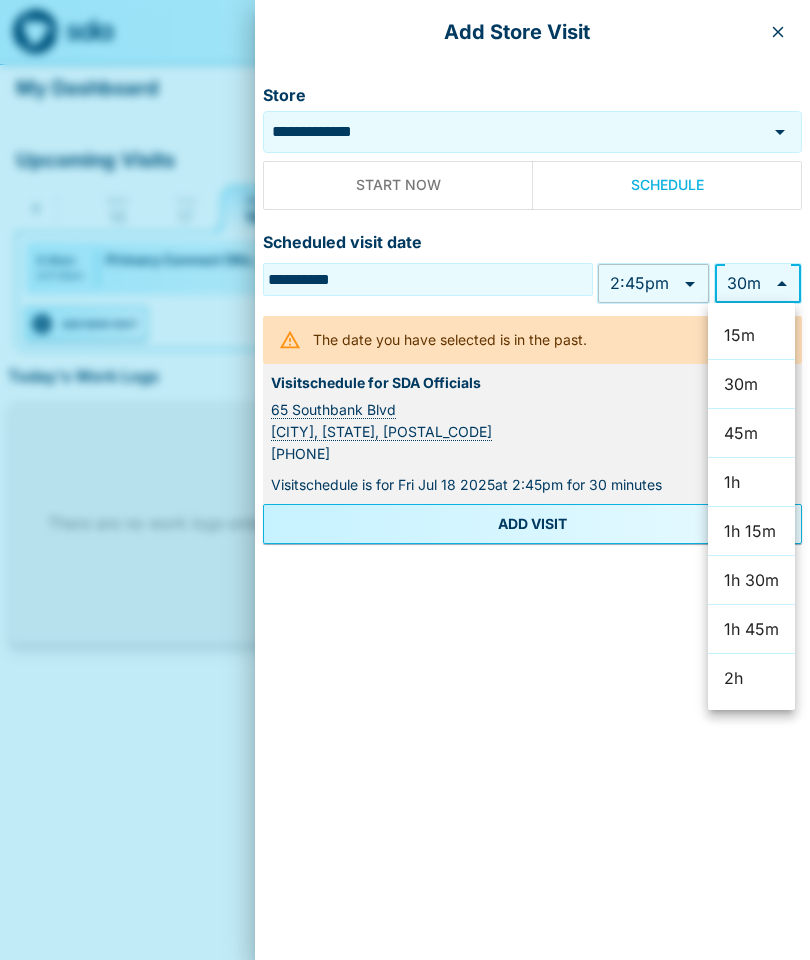 click on "1h 30m" at bounding box center [751, 580] 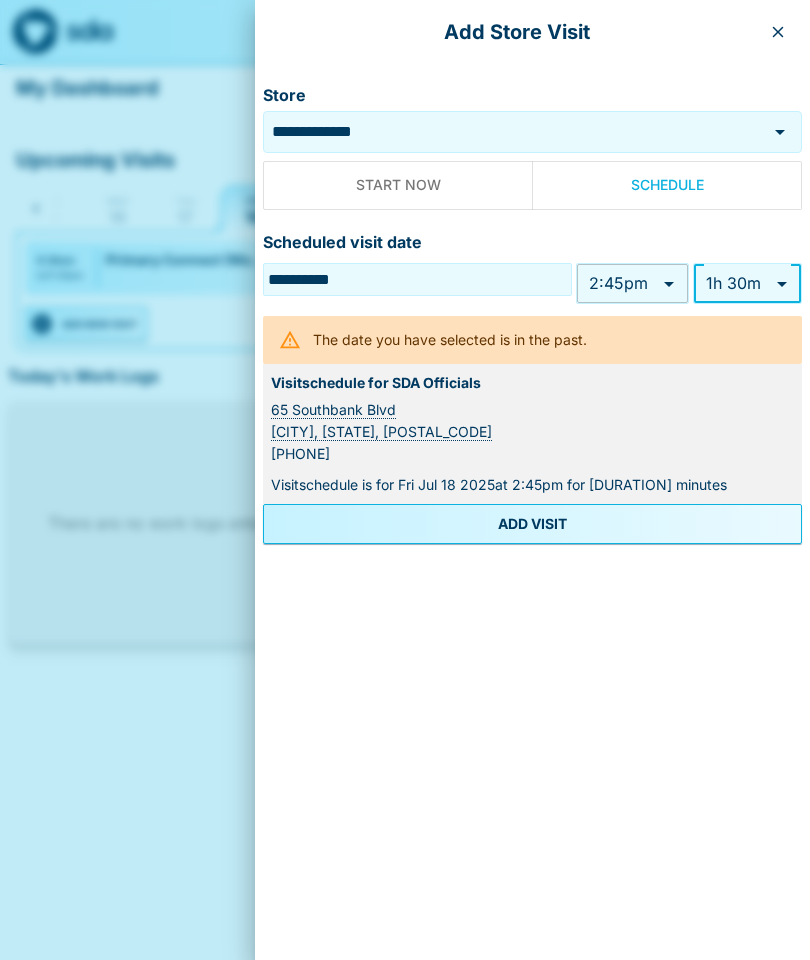 click on "**********" at bounding box center [405, 333] 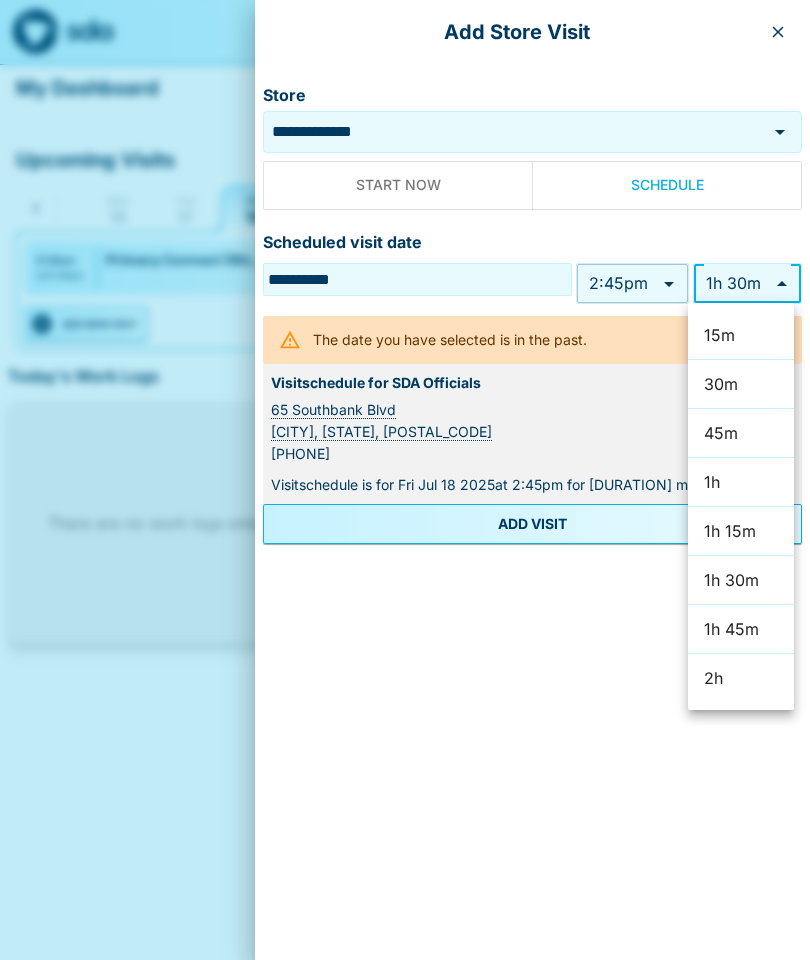 click on "45m" at bounding box center [741, 433] 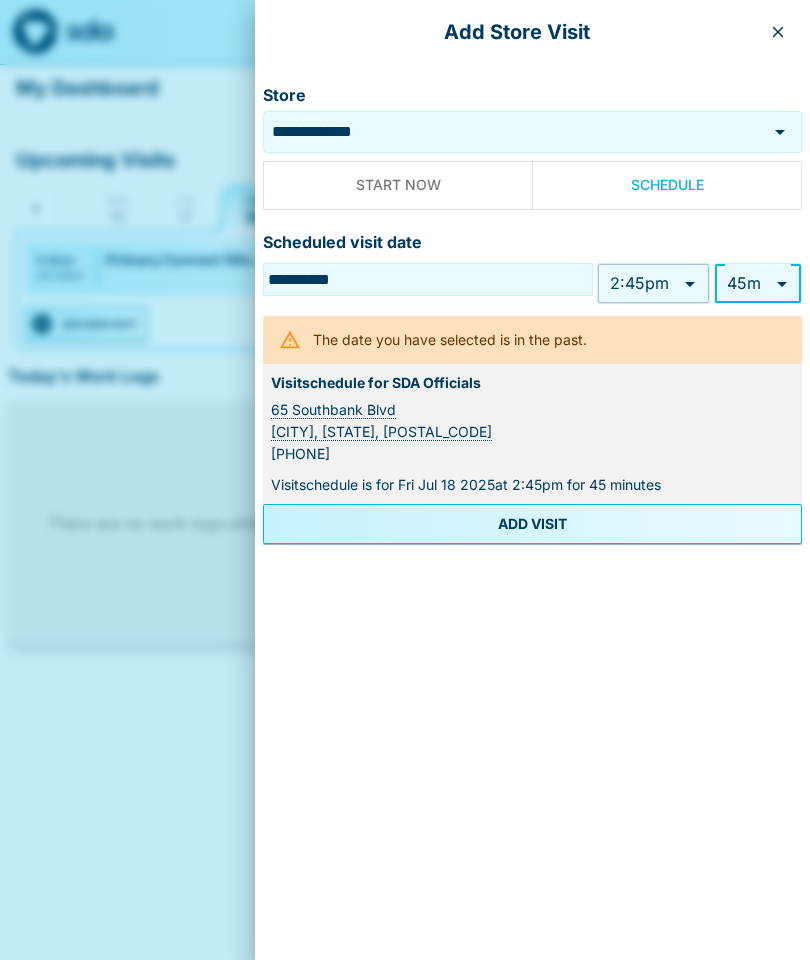 click on "ADD VISIT" at bounding box center (532, 524) 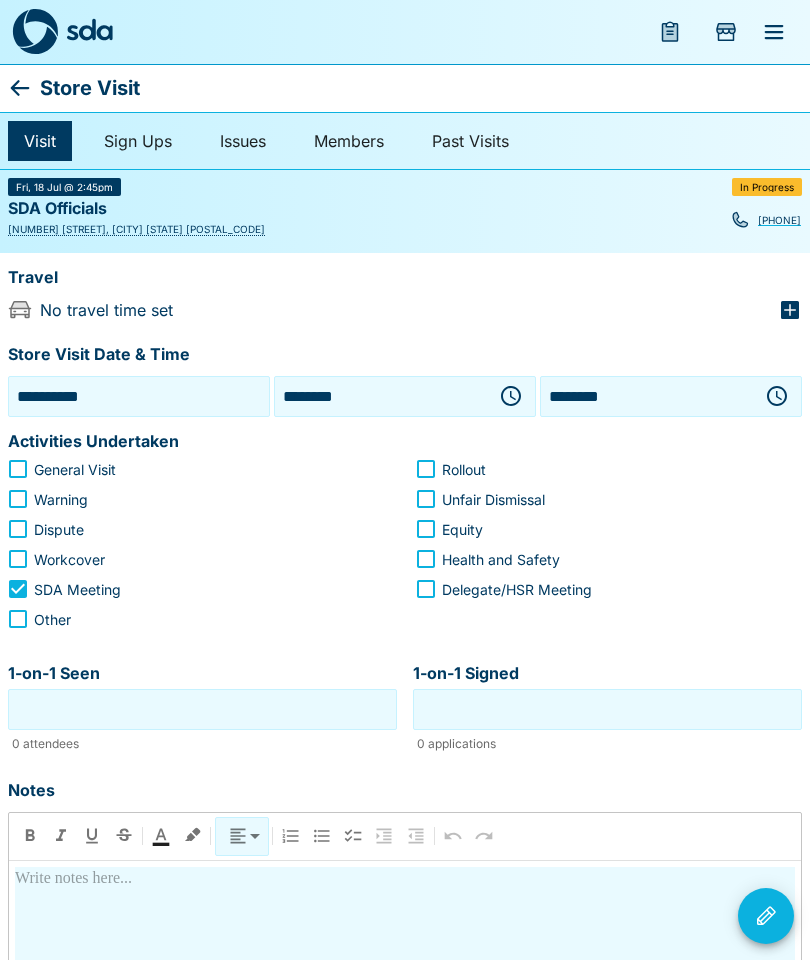 scroll, scrollTop: 16, scrollLeft: 0, axis: vertical 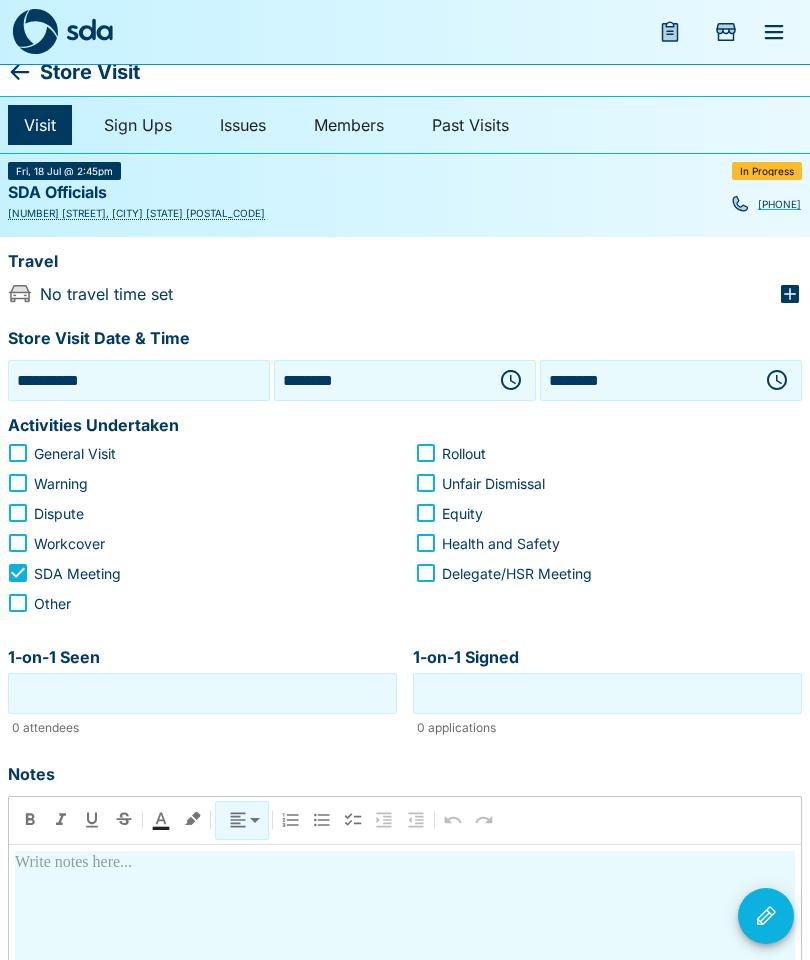 click 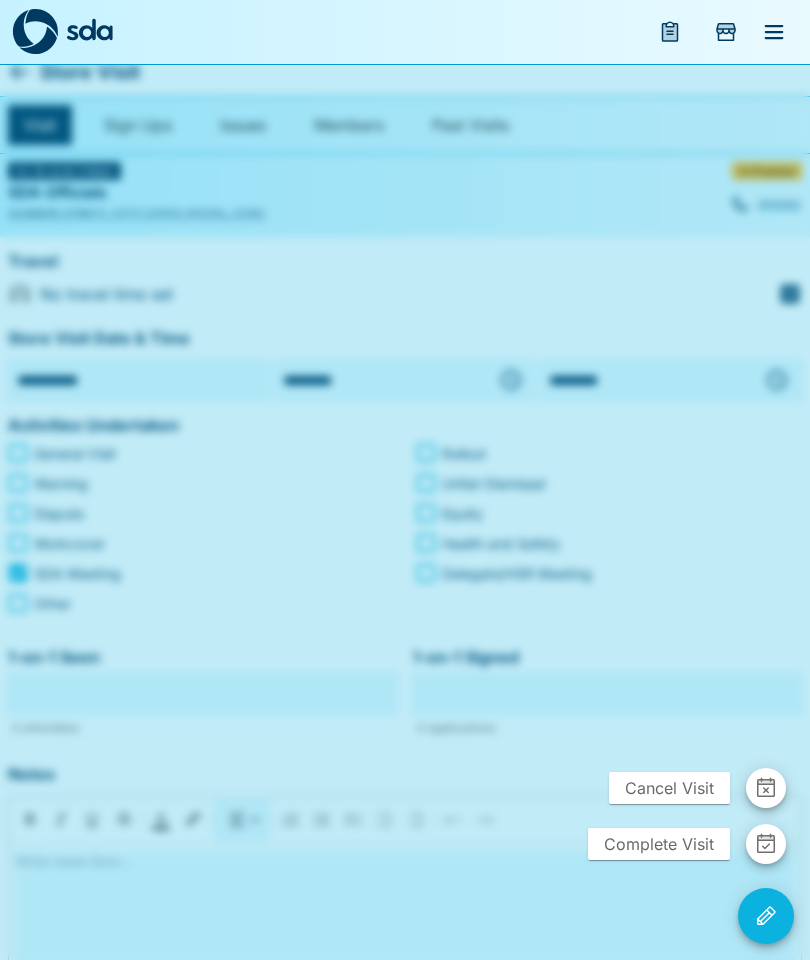 click on "Complete Visit" at bounding box center (659, 844) 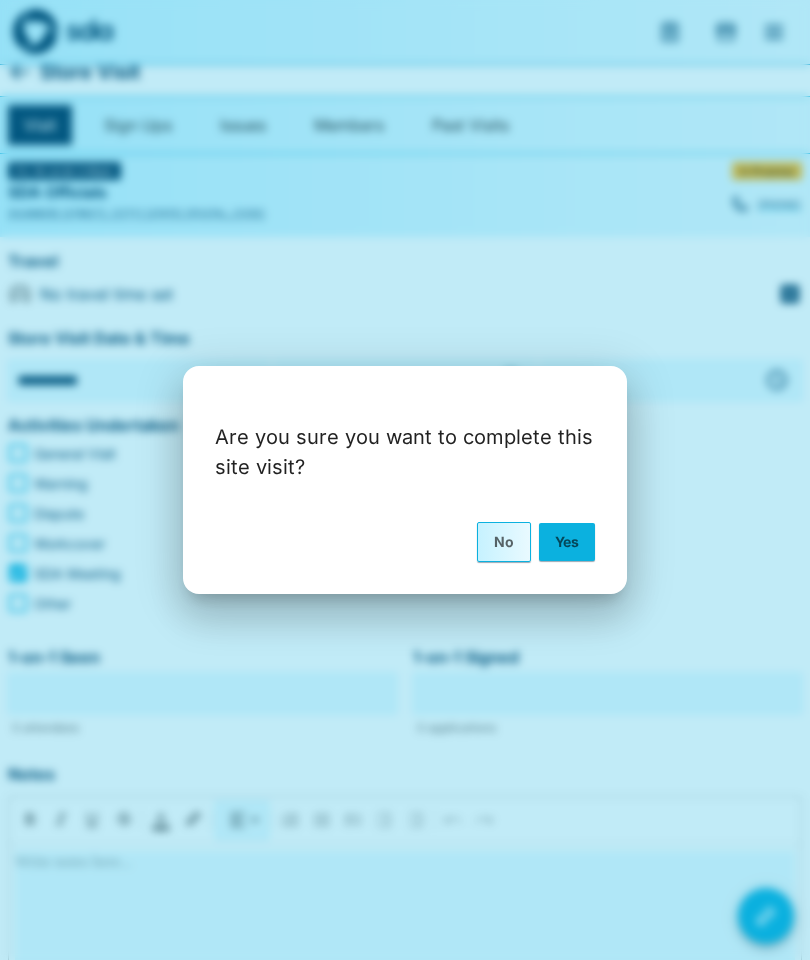 click on "Yes" at bounding box center (567, 542) 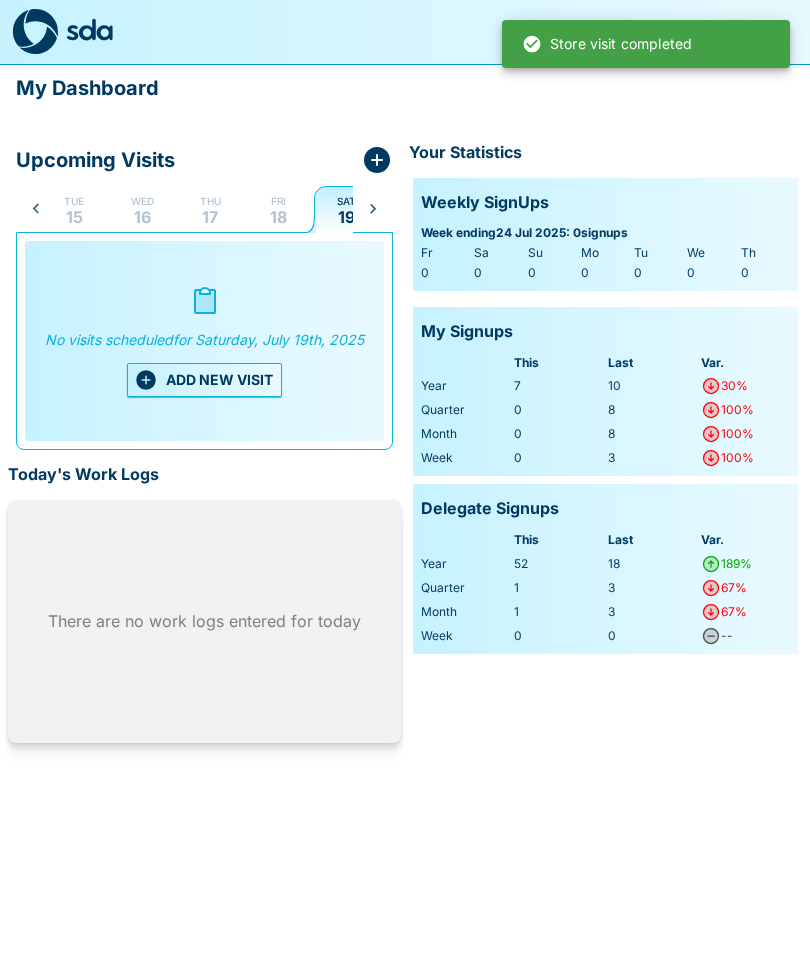 scroll, scrollTop: 0, scrollLeft: 175, axis: horizontal 